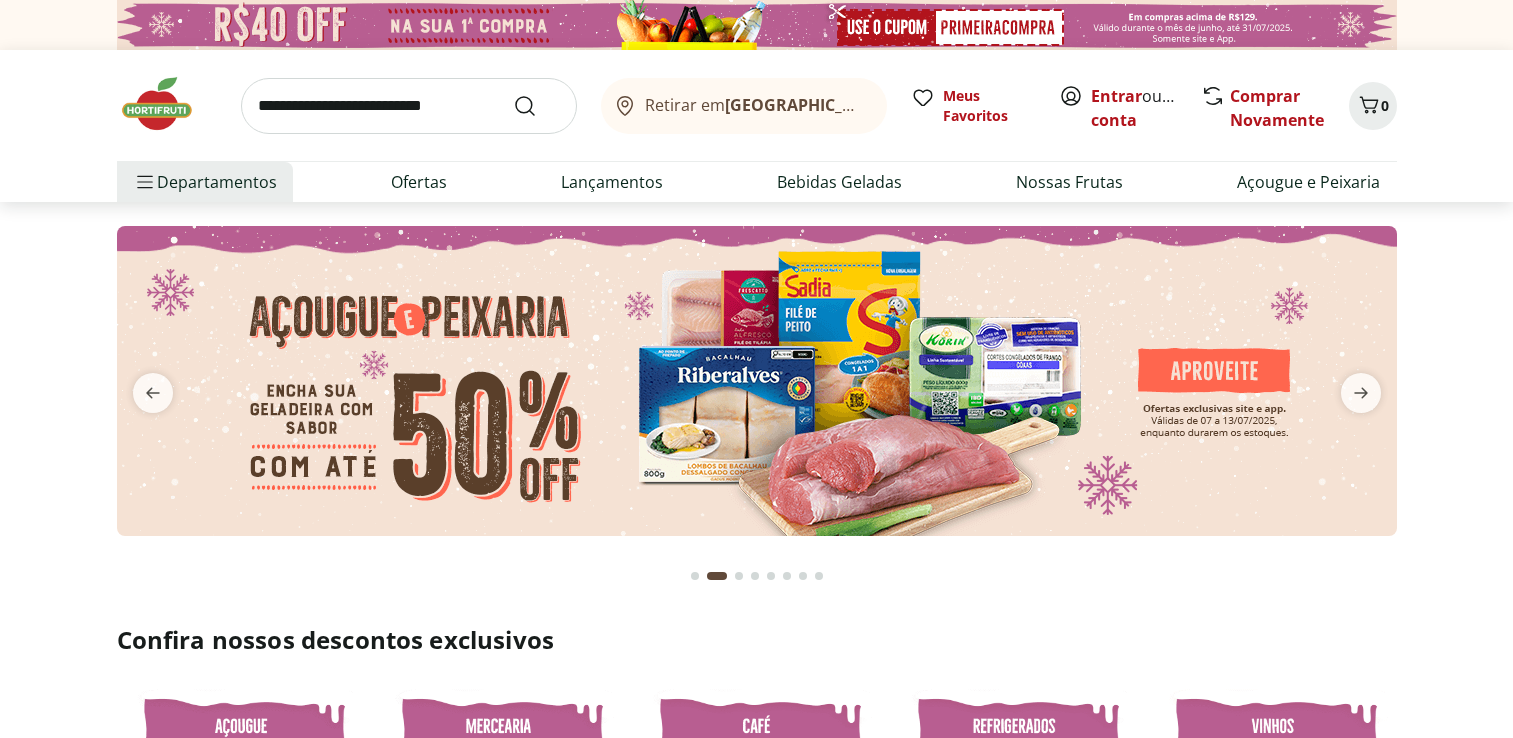 scroll, scrollTop: 0, scrollLeft: 0, axis: both 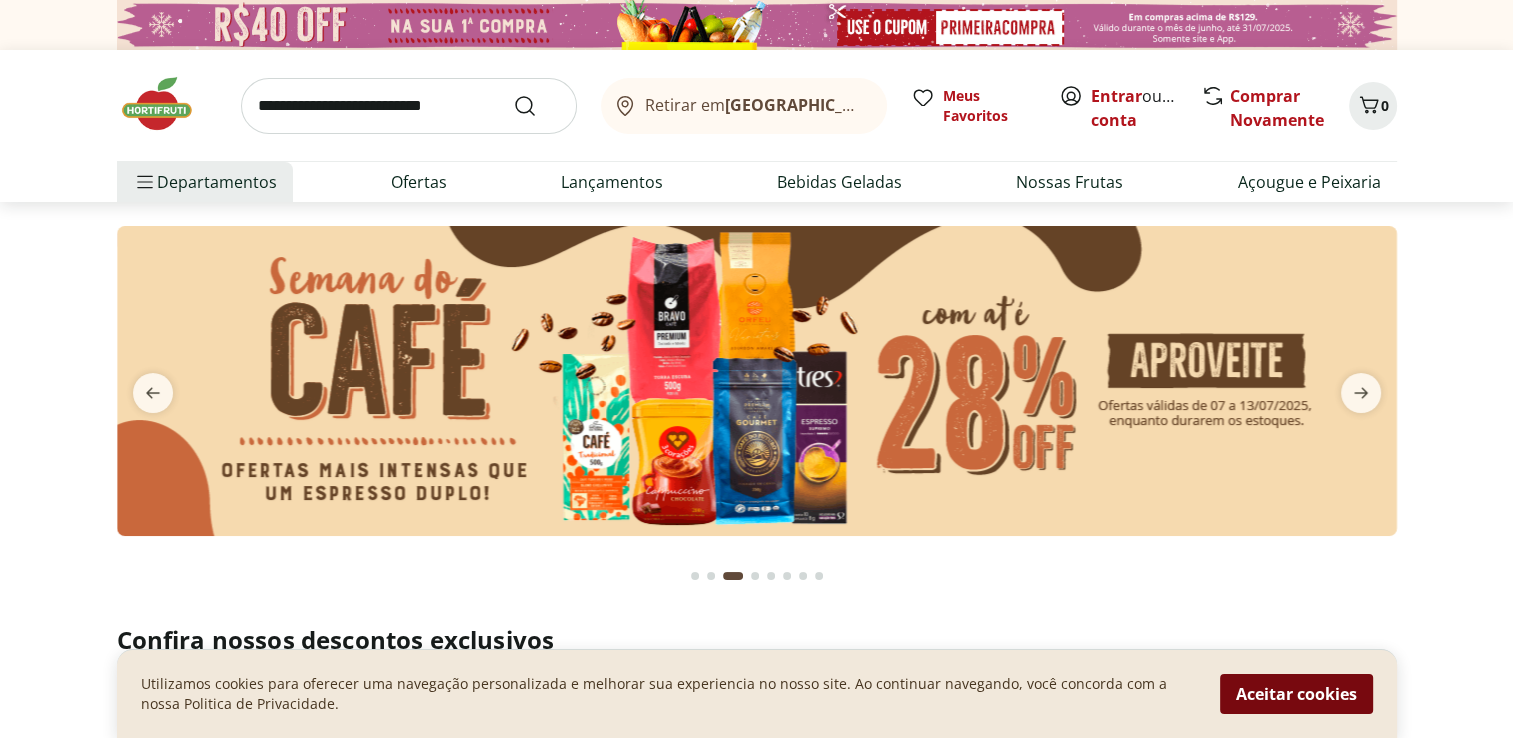 click on "Aceitar cookies" at bounding box center [1296, 694] 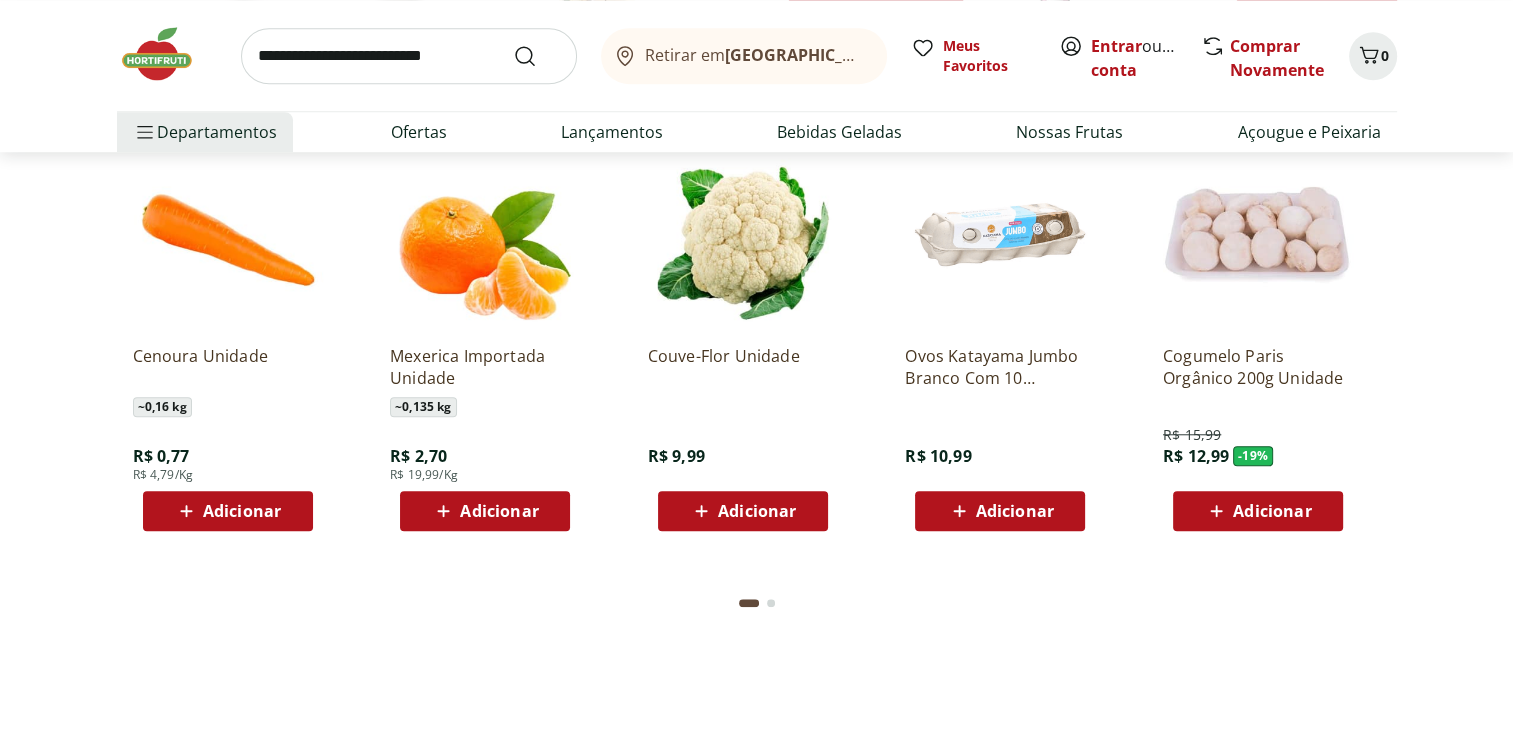 scroll, scrollTop: 1700, scrollLeft: 0, axis: vertical 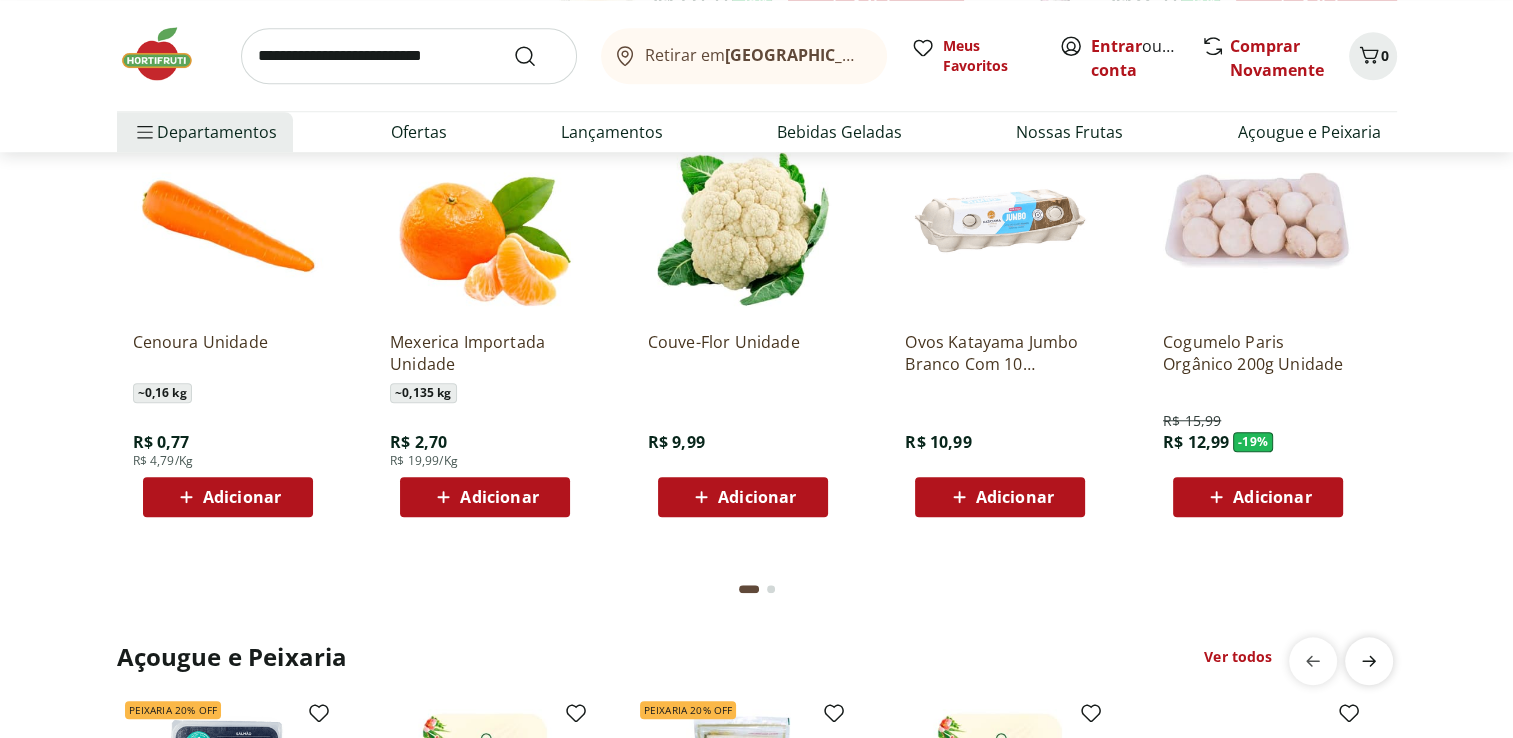 click 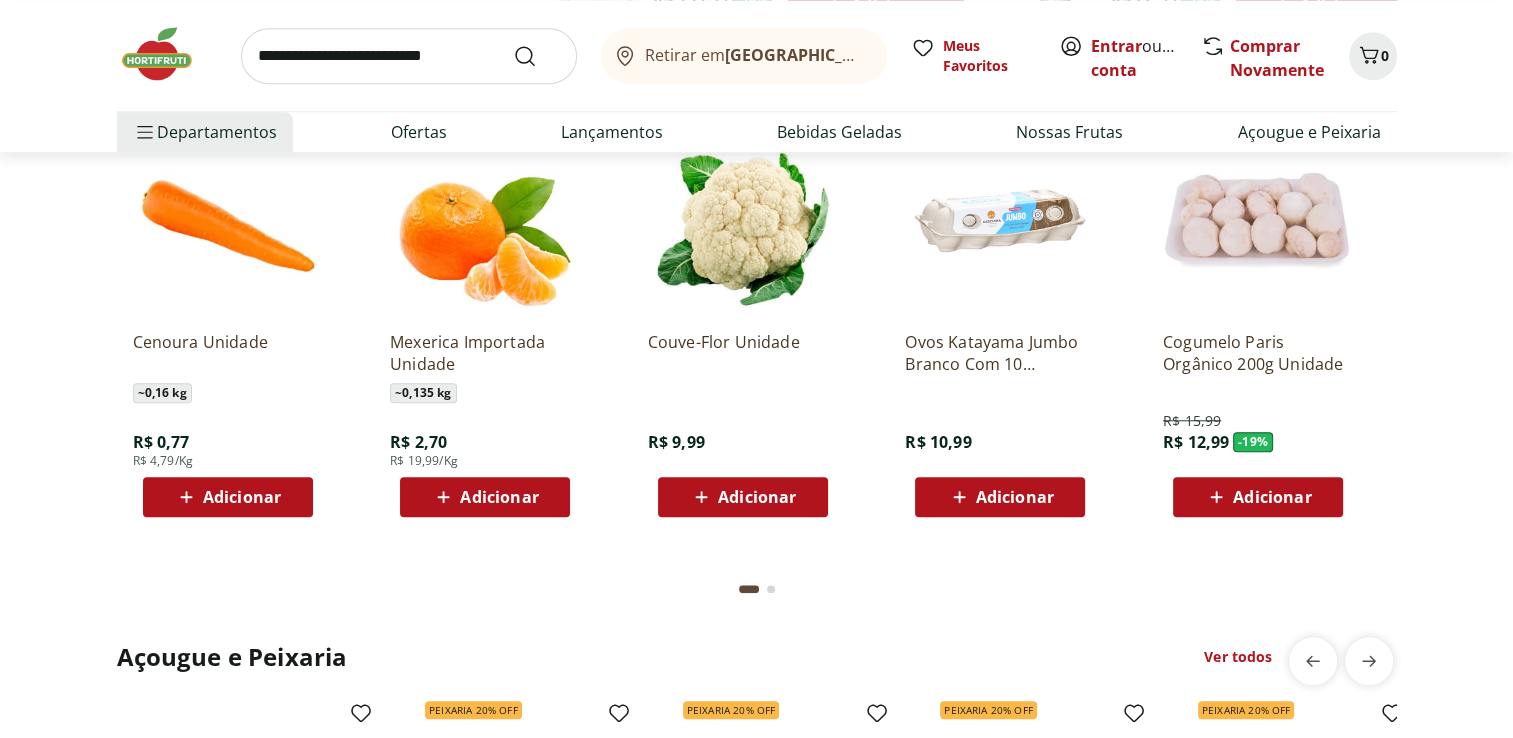 scroll, scrollTop: 0, scrollLeft: 1288, axis: horizontal 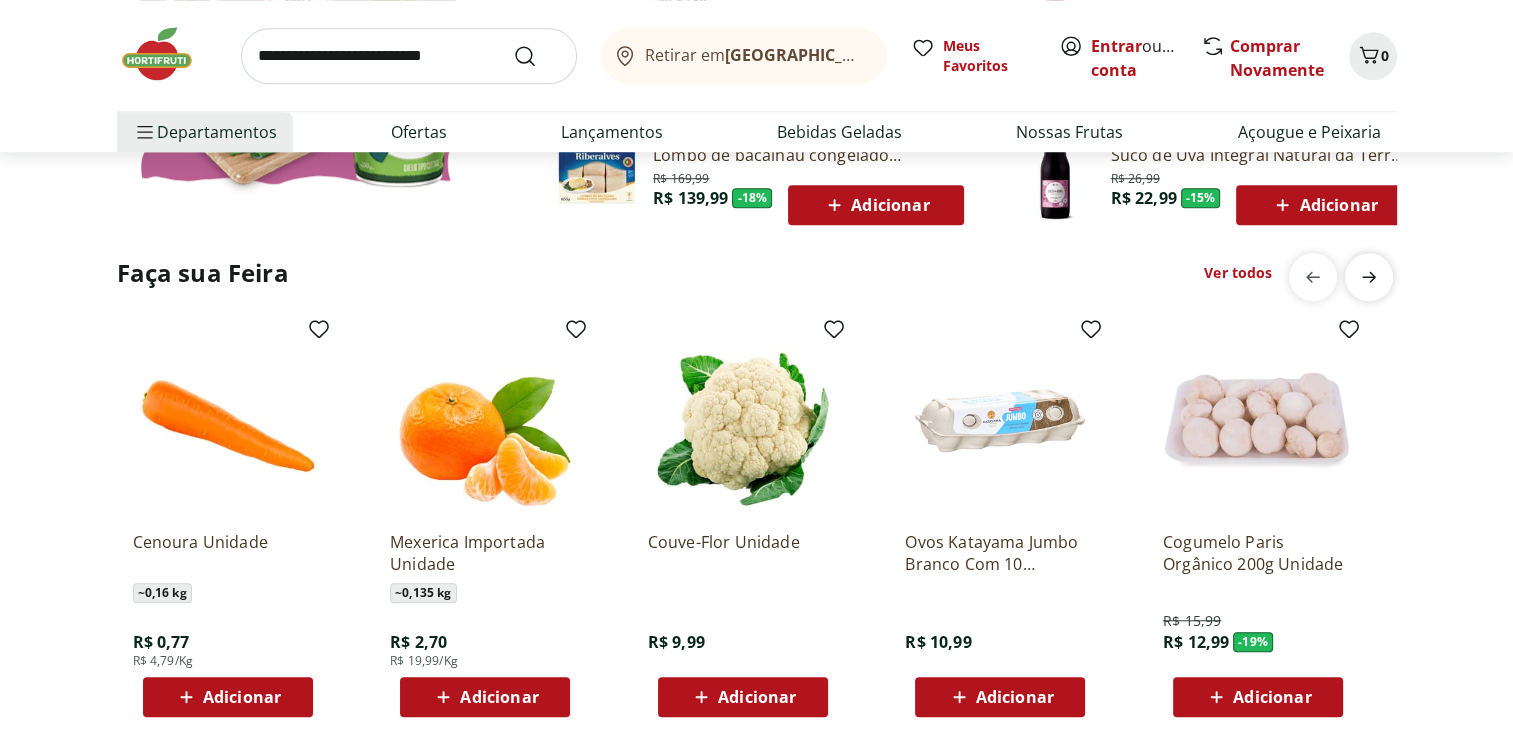 click 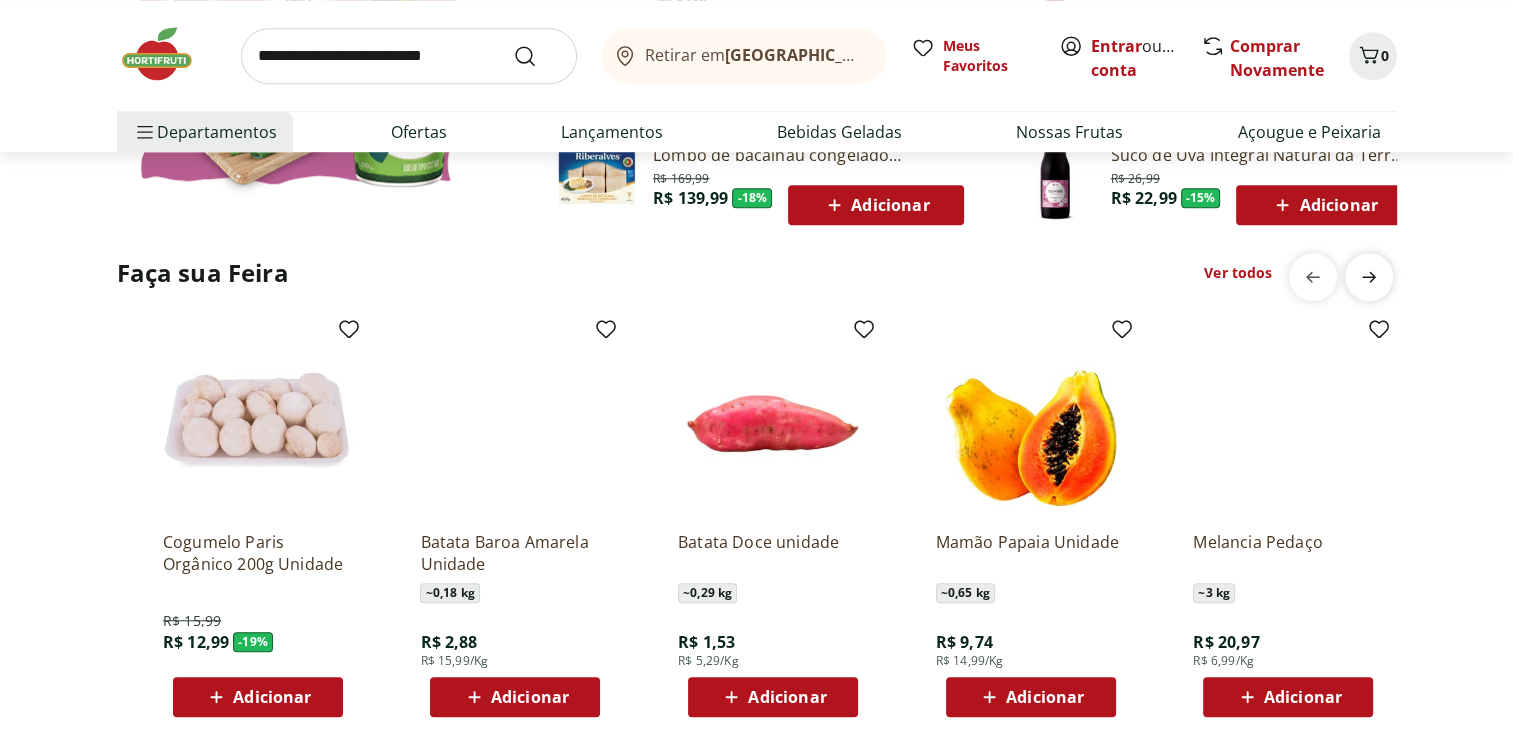 scroll, scrollTop: 0, scrollLeft: 1288, axis: horizontal 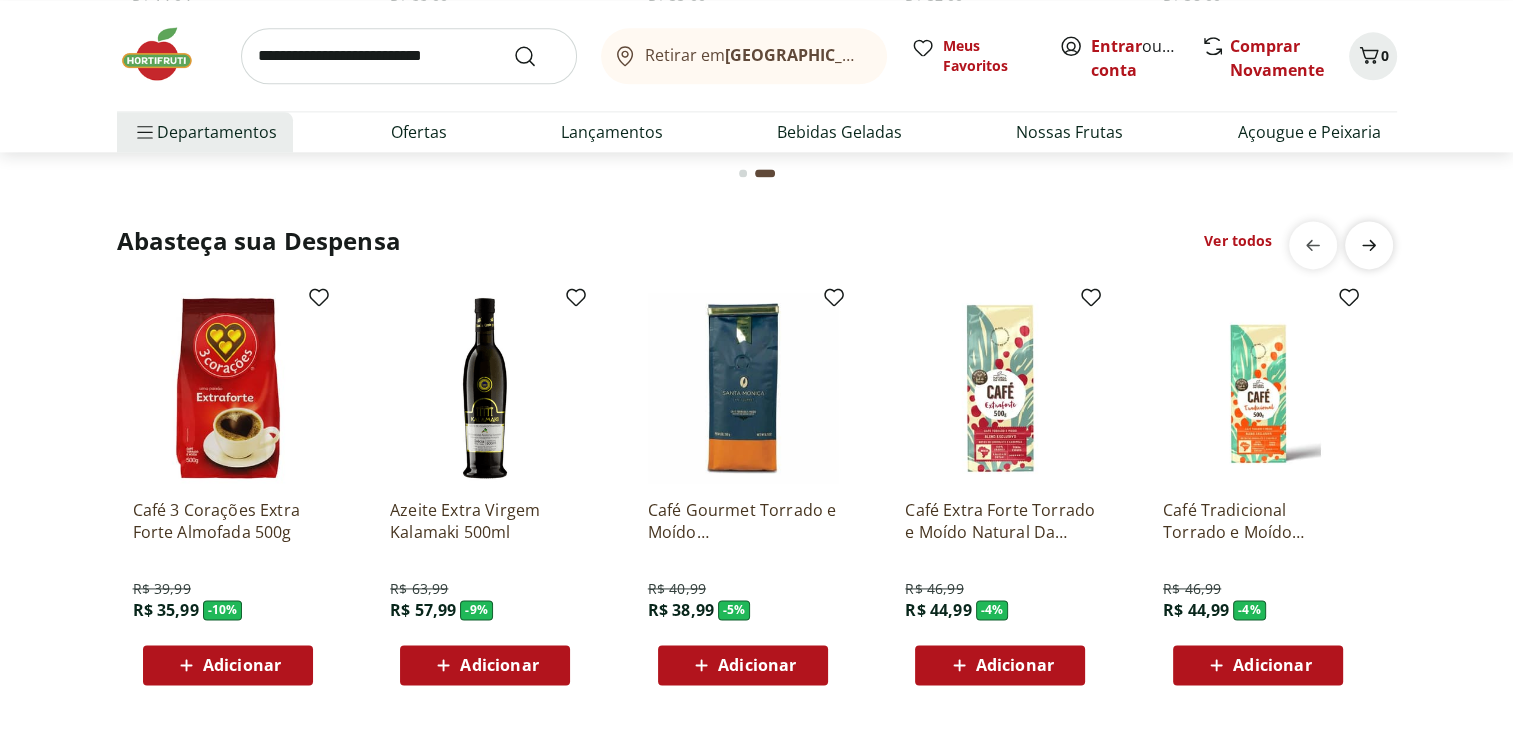 click at bounding box center (1369, -923) 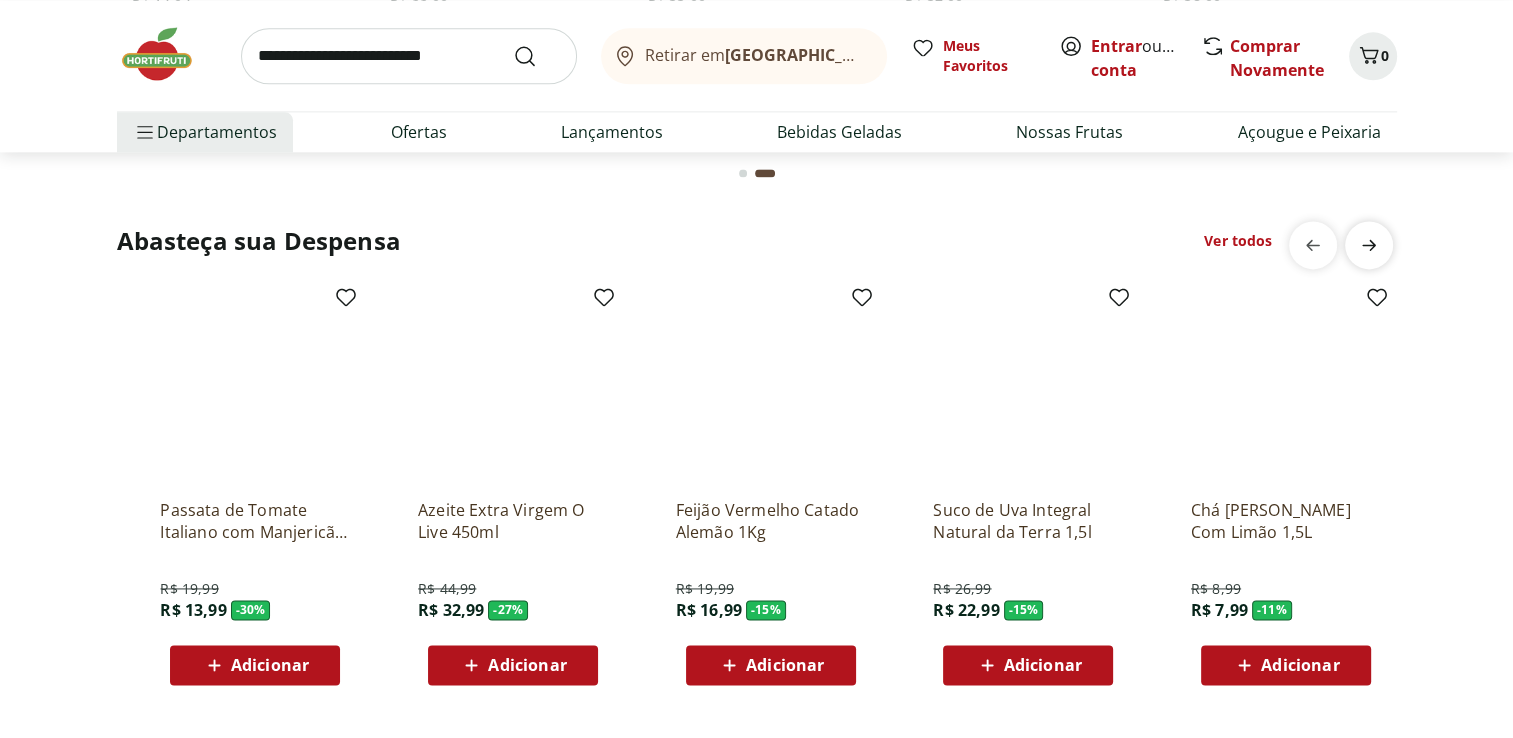 scroll, scrollTop: 0, scrollLeft: 1288, axis: horizontal 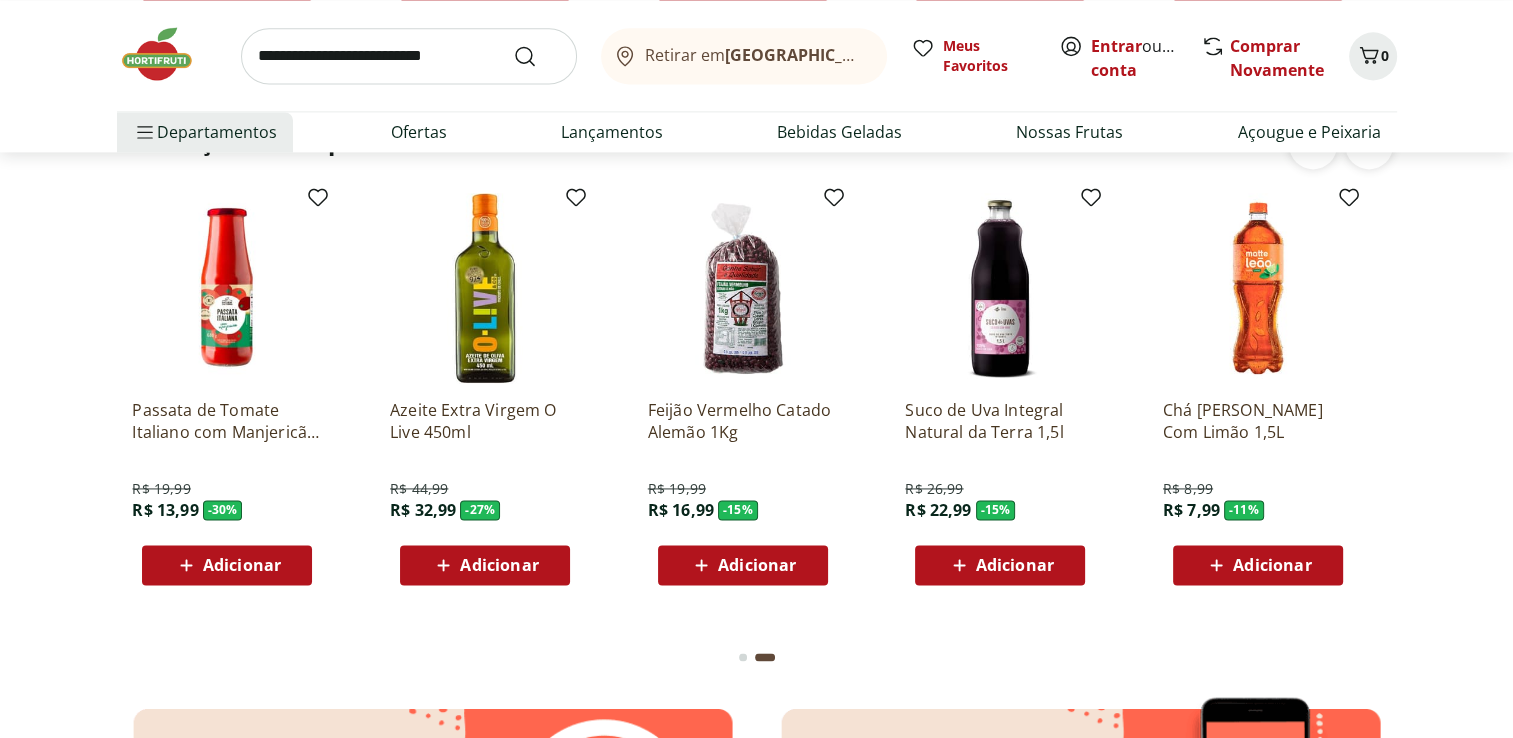 click on "Adicionar" at bounding box center (227, -603) 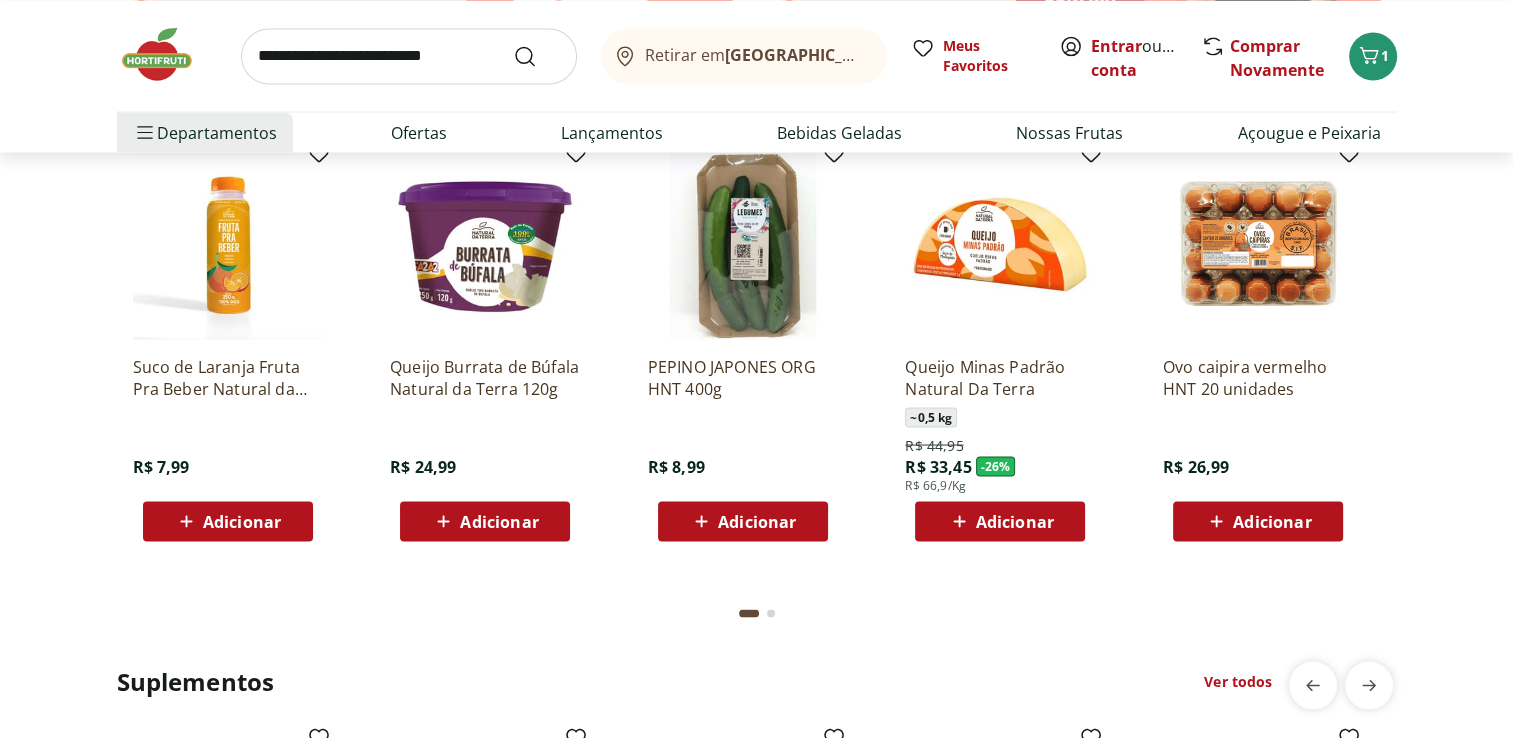 scroll, scrollTop: 3600, scrollLeft: 0, axis: vertical 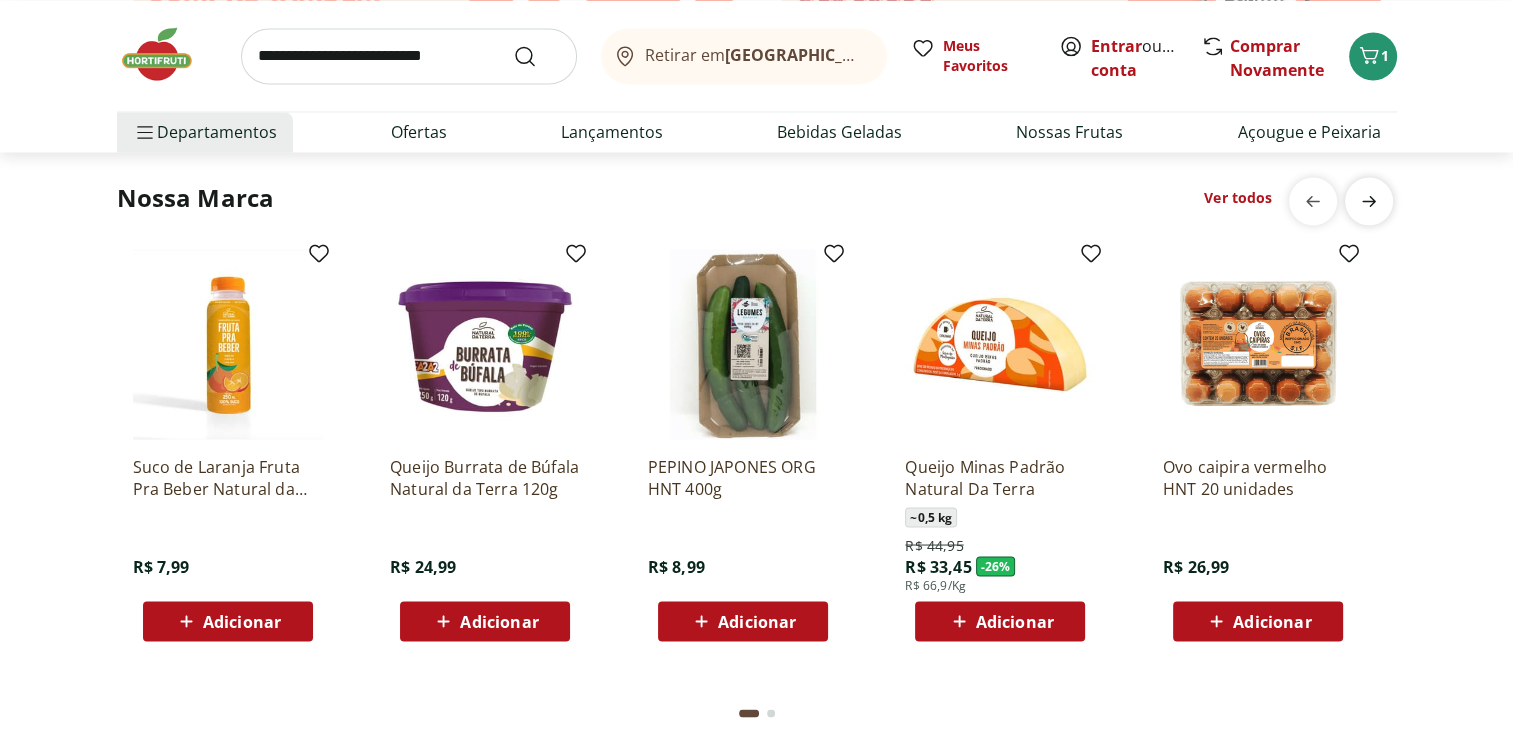 click 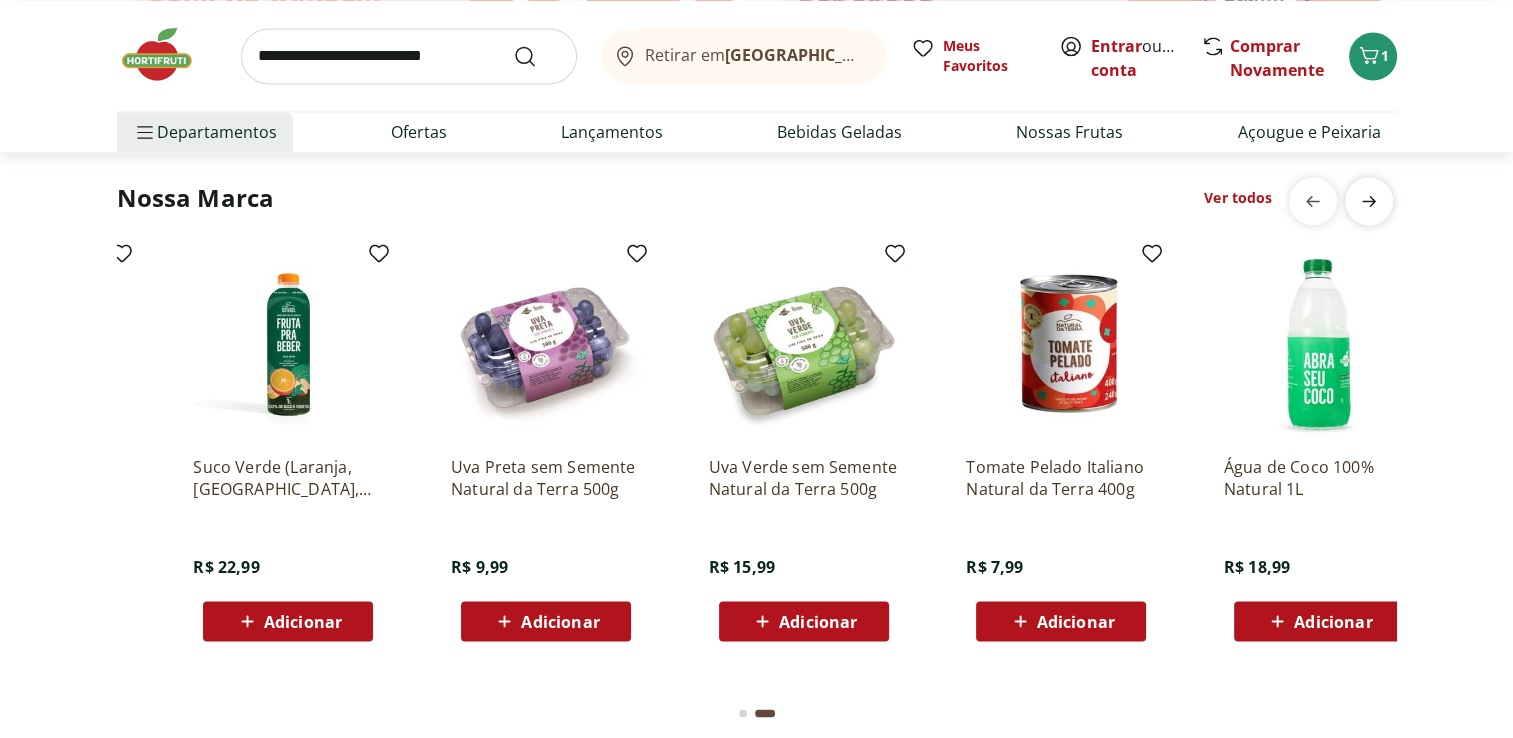scroll, scrollTop: 0, scrollLeft: 1288, axis: horizontal 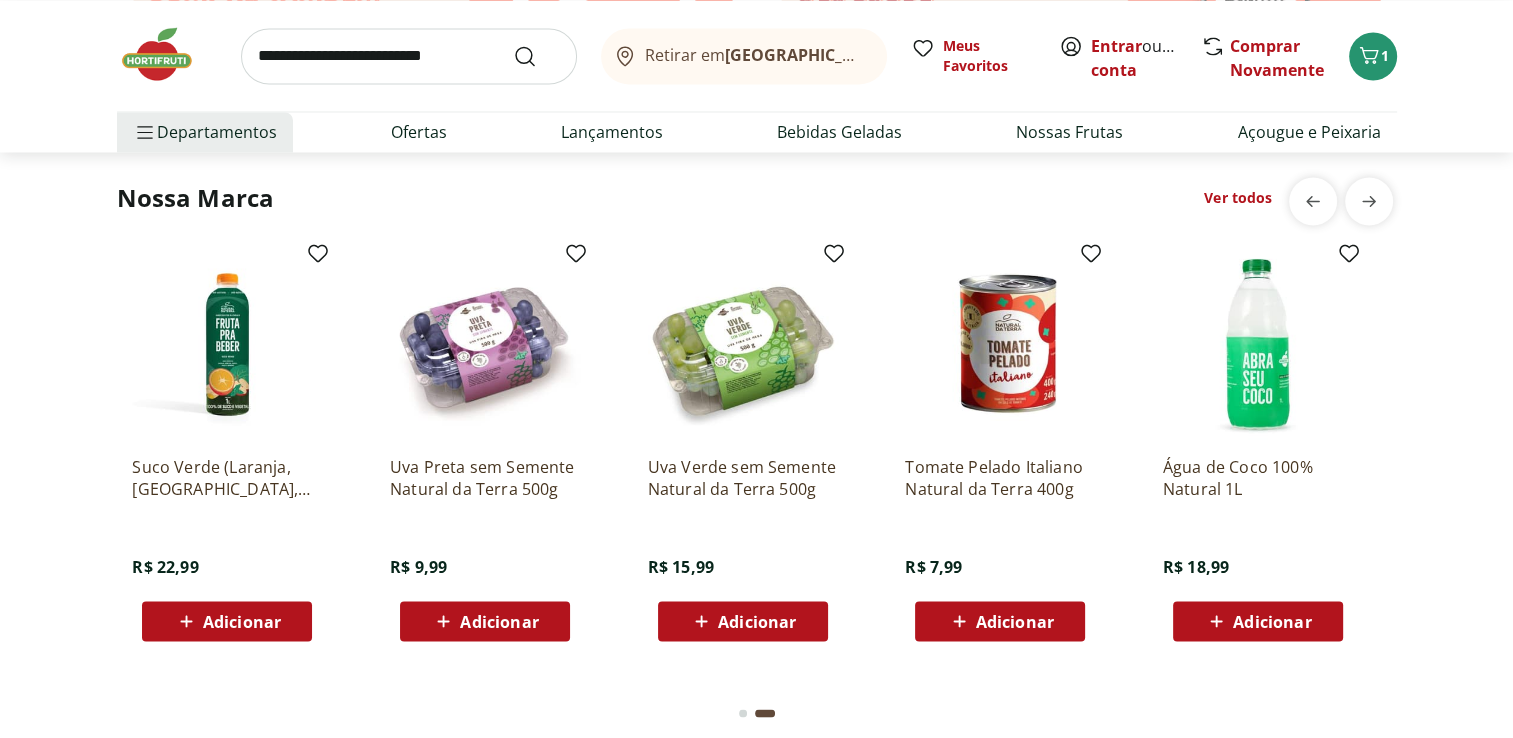 click on "Adicionar" at bounding box center (743, -1403) 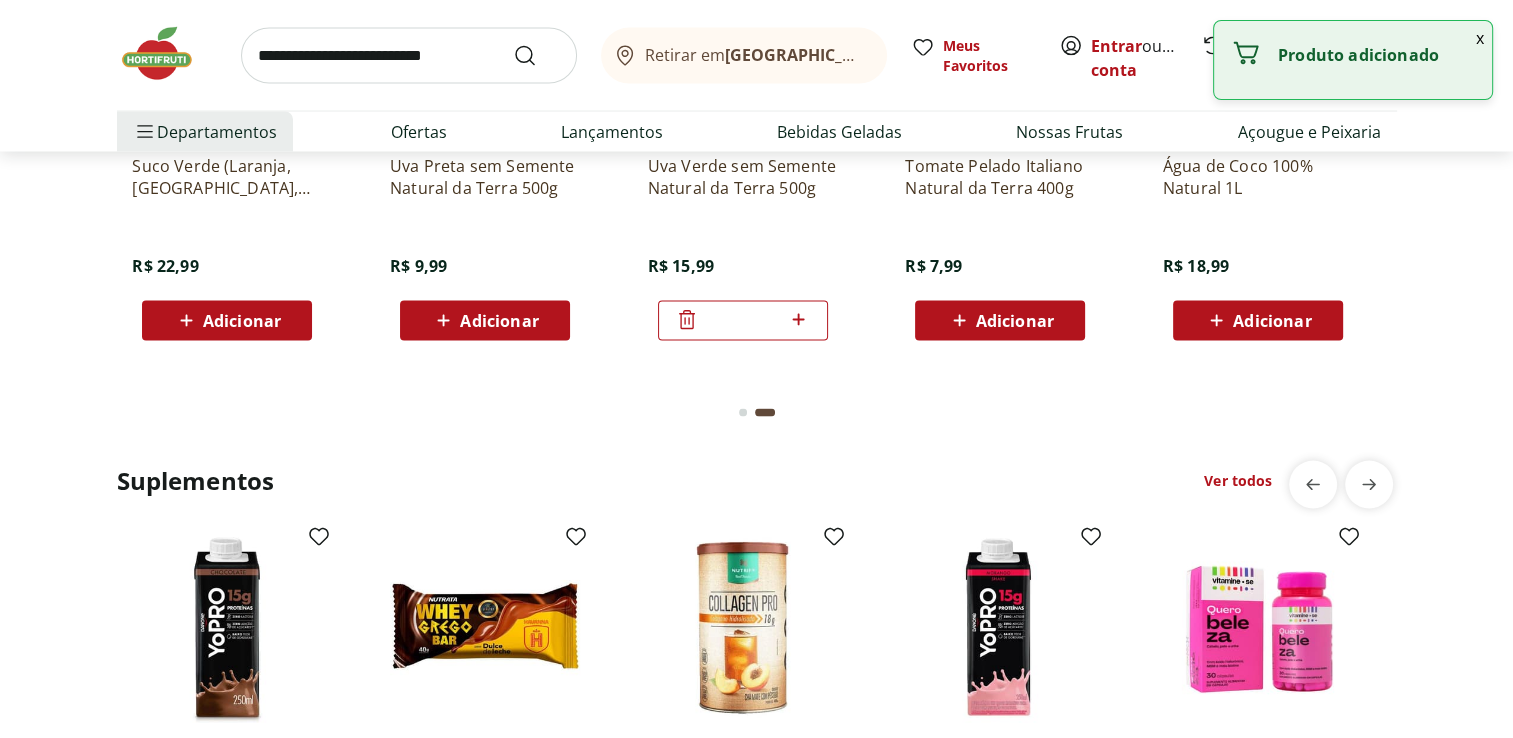 scroll, scrollTop: 4200, scrollLeft: 0, axis: vertical 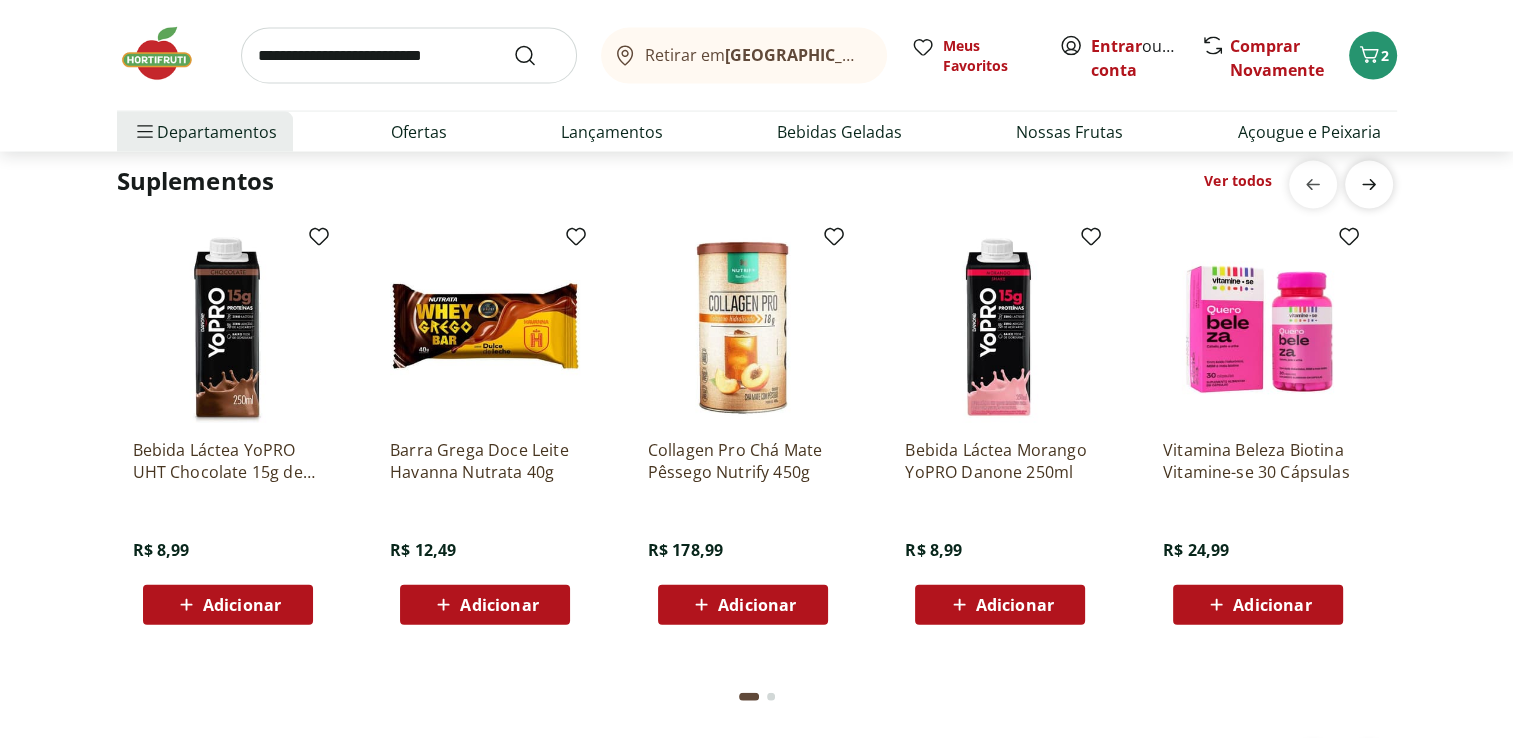 click 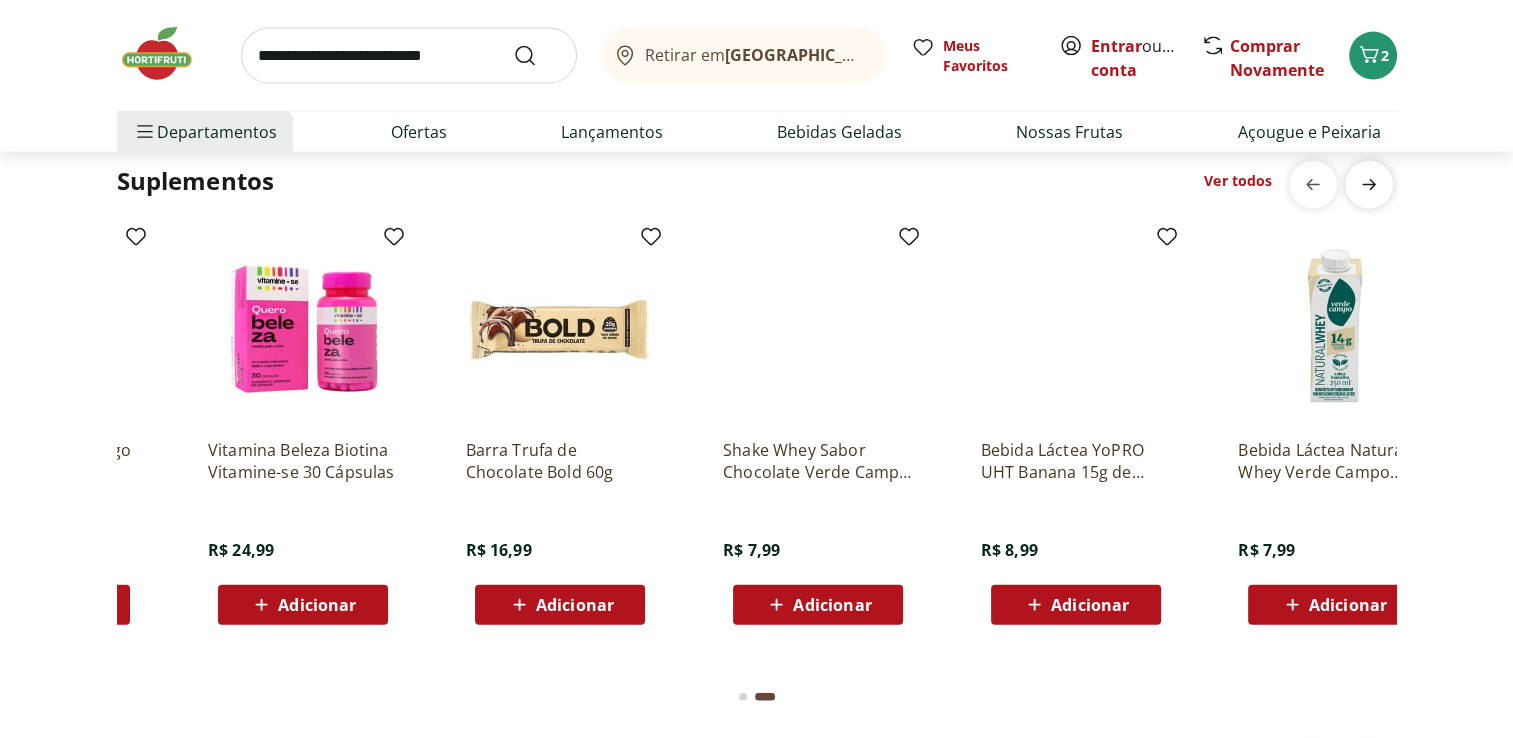 scroll, scrollTop: 0, scrollLeft: 1288, axis: horizontal 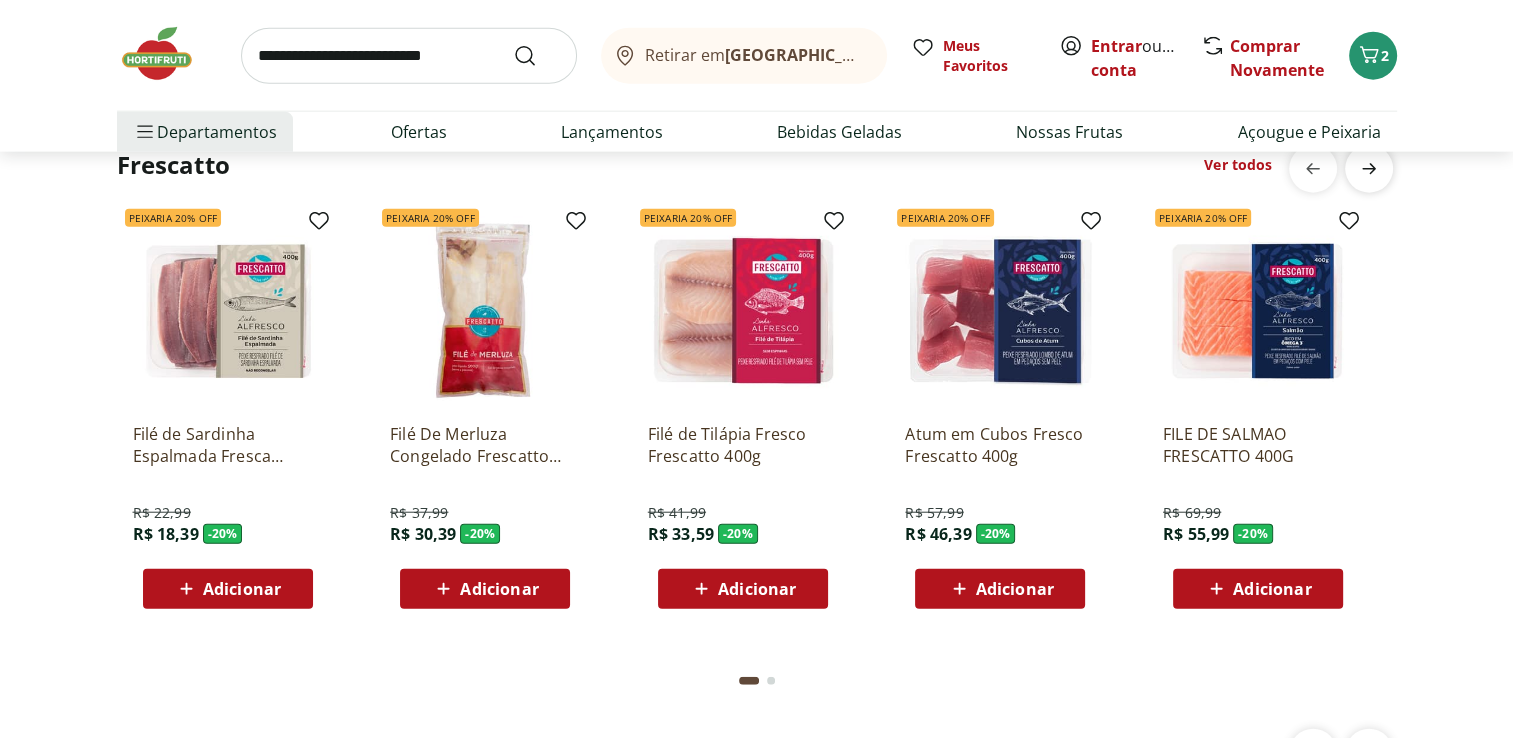 click 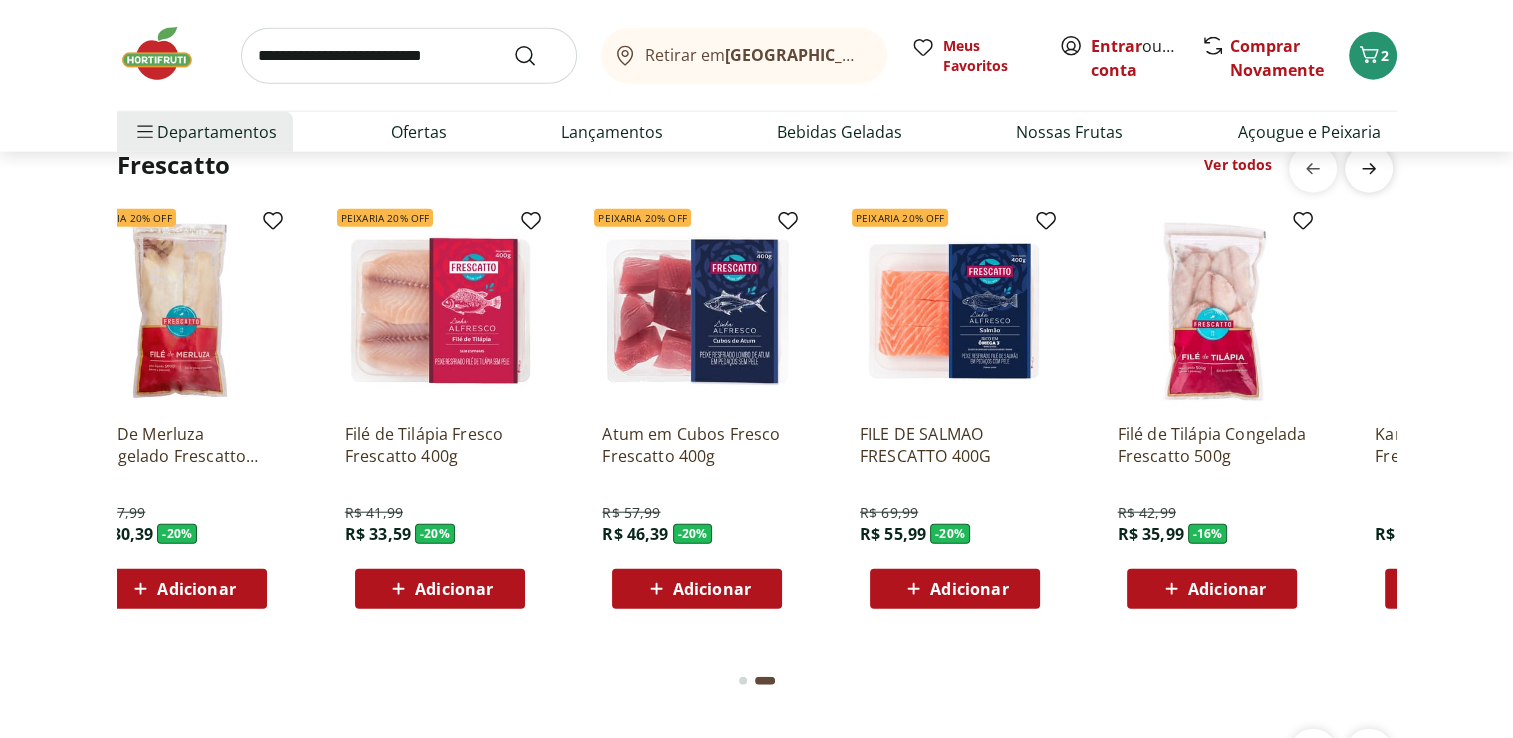 scroll, scrollTop: 0, scrollLeft: 515, axis: horizontal 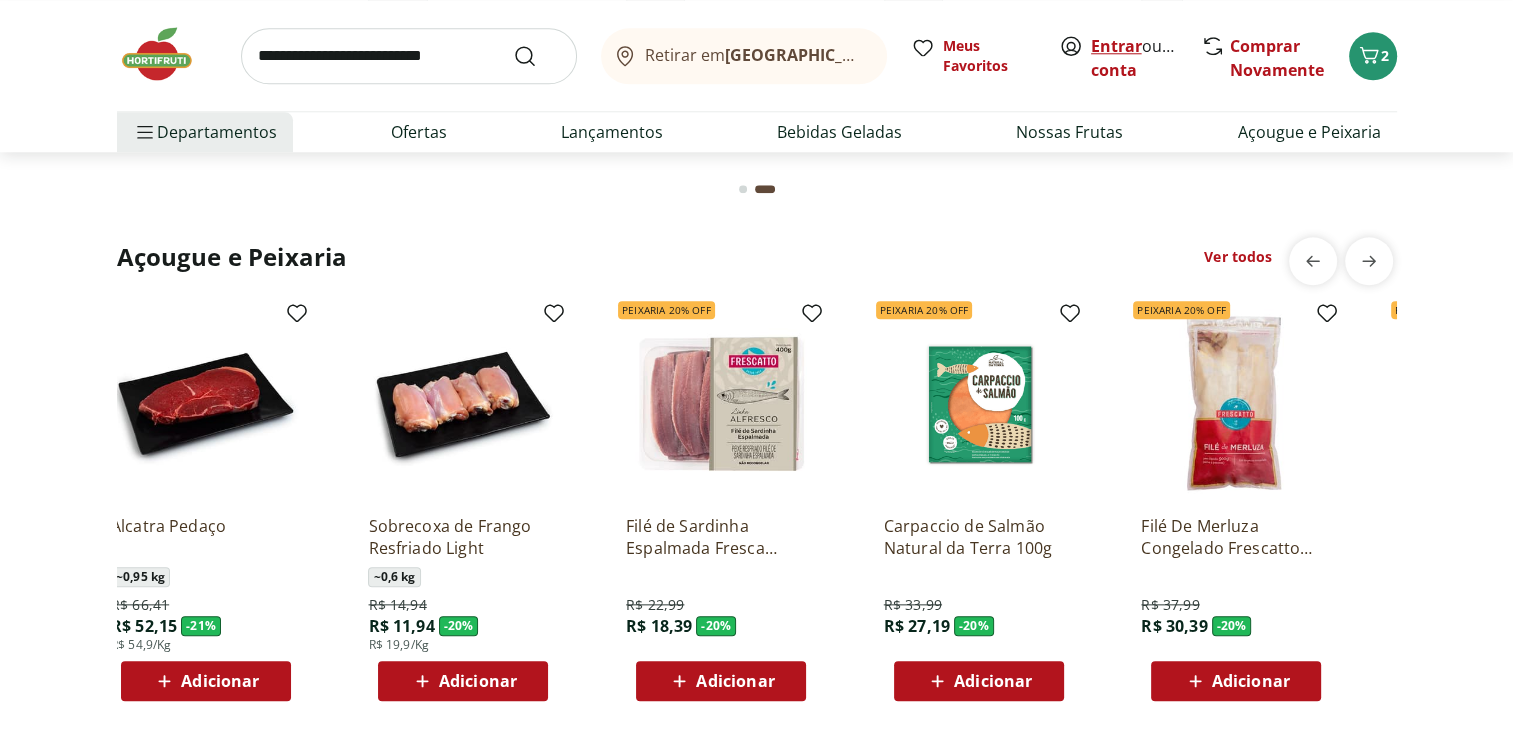click on "Entrar" at bounding box center (1116, 46) 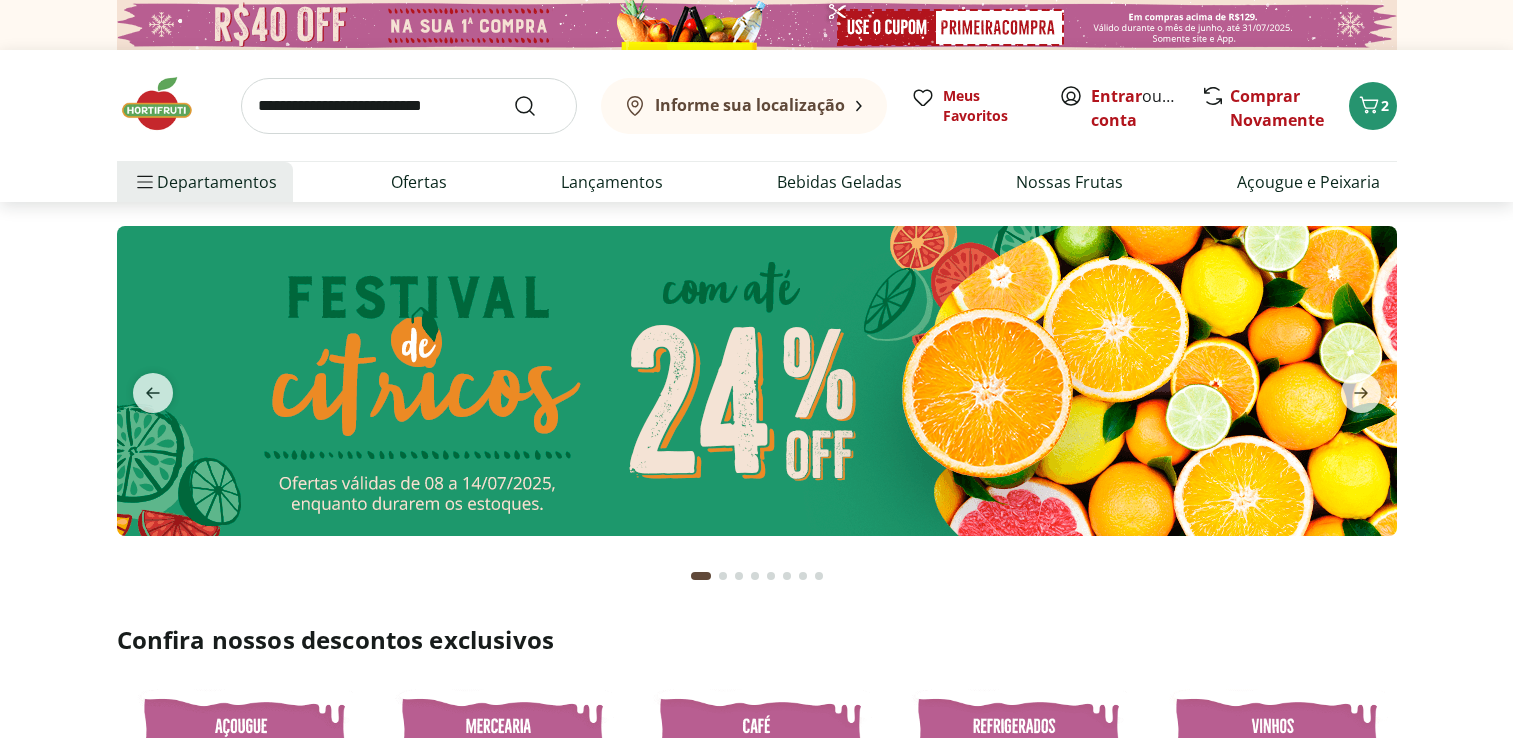 scroll, scrollTop: 0, scrollLeft: 0, axis: both 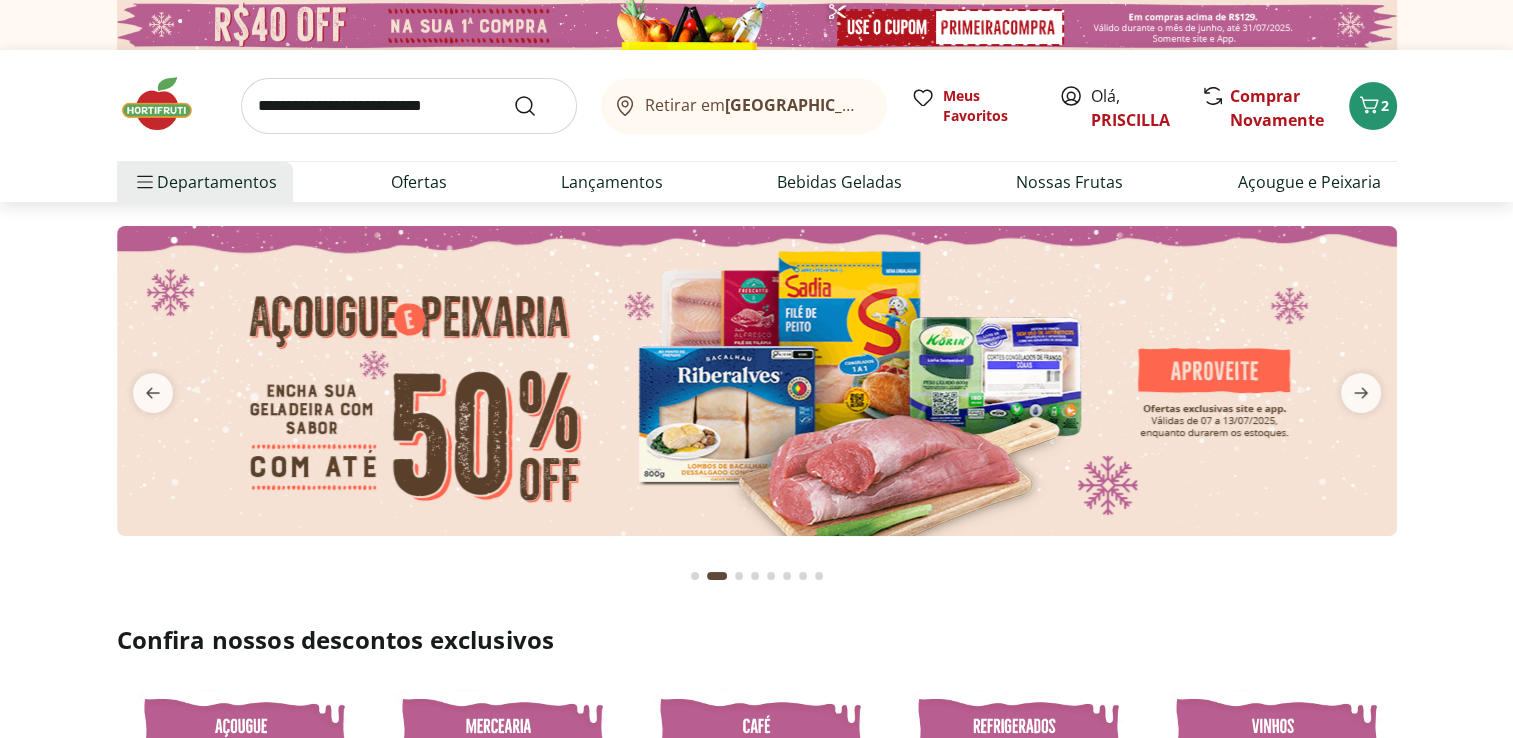 type on "*" 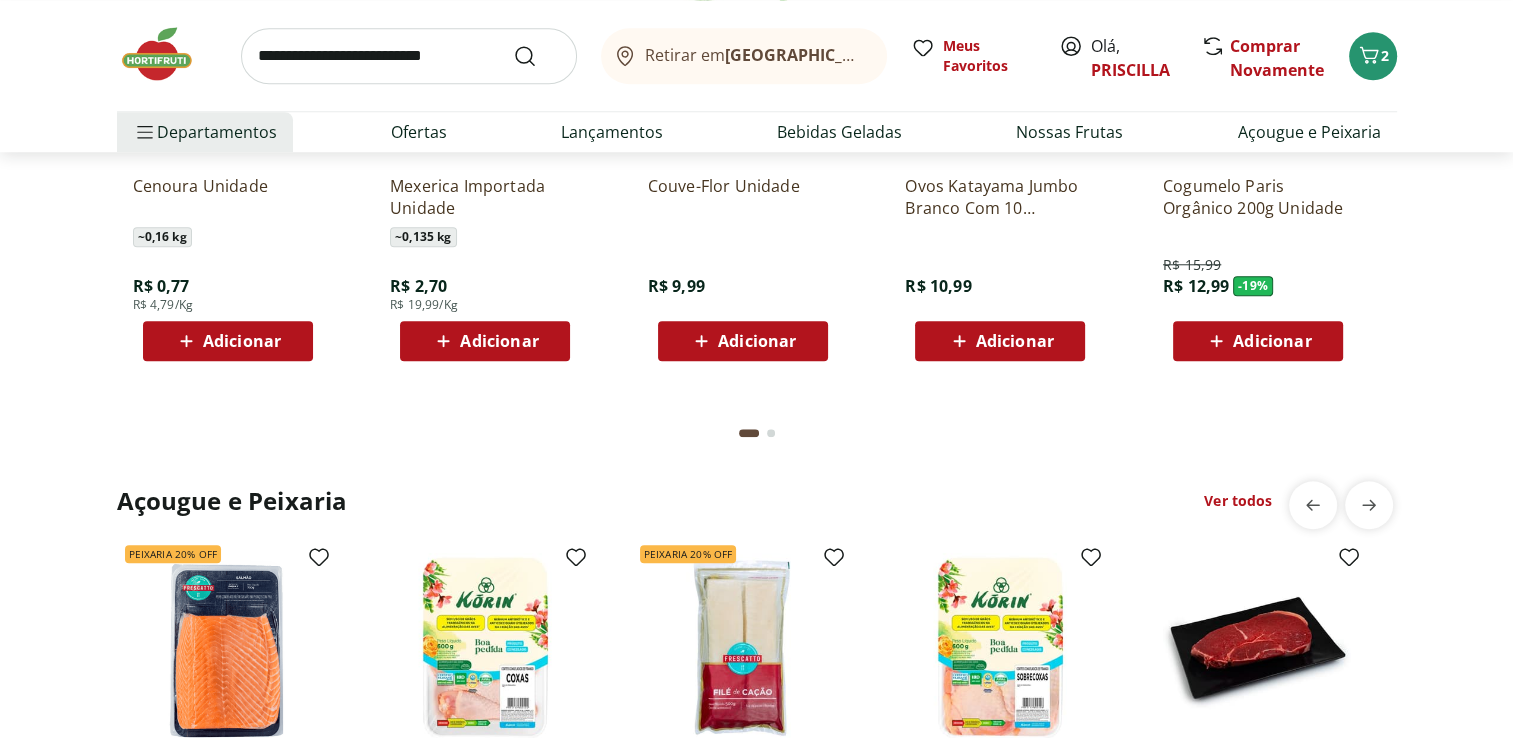 scroll, scrollTop: 1600, scrollLeft: 0, axis: vertical 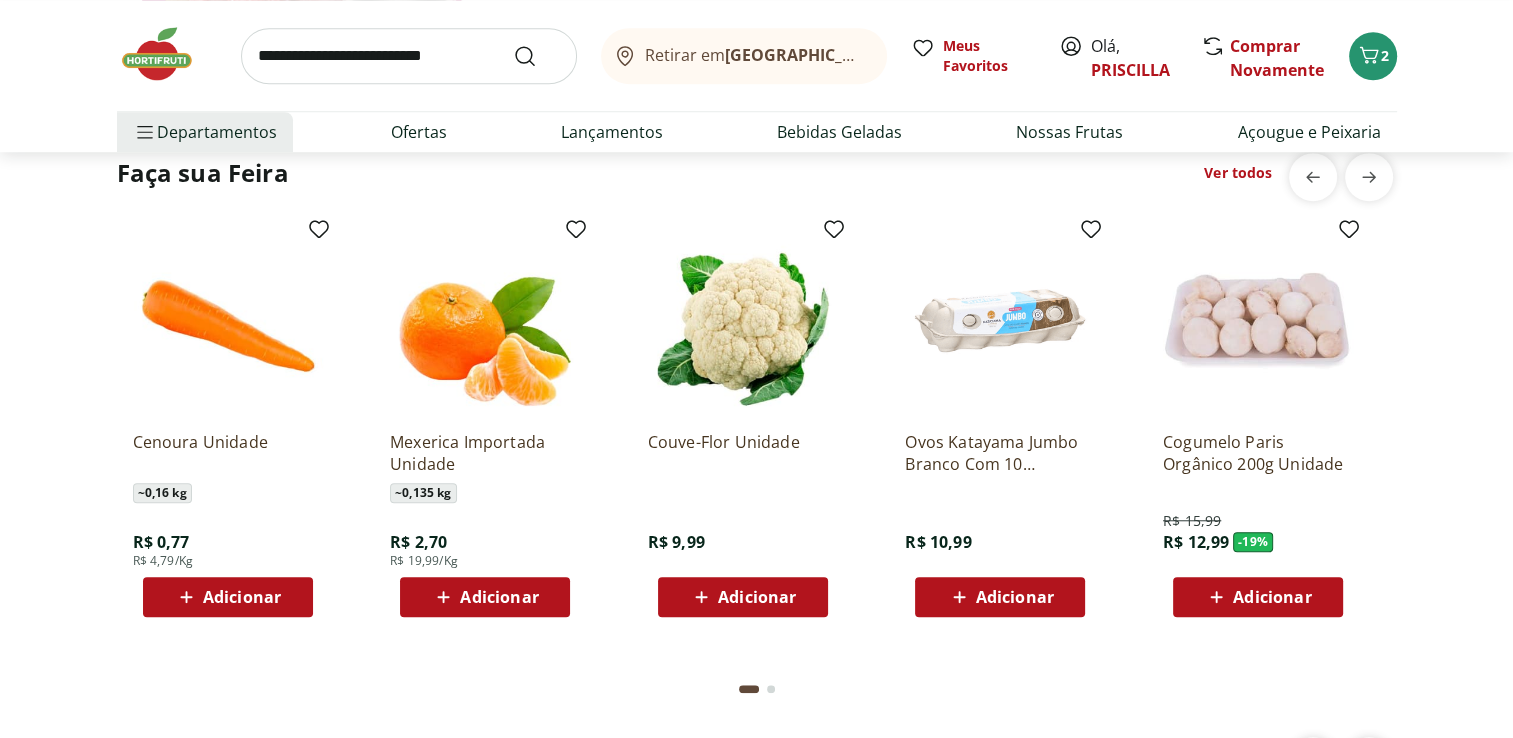 click at bounding box center [409, 56] 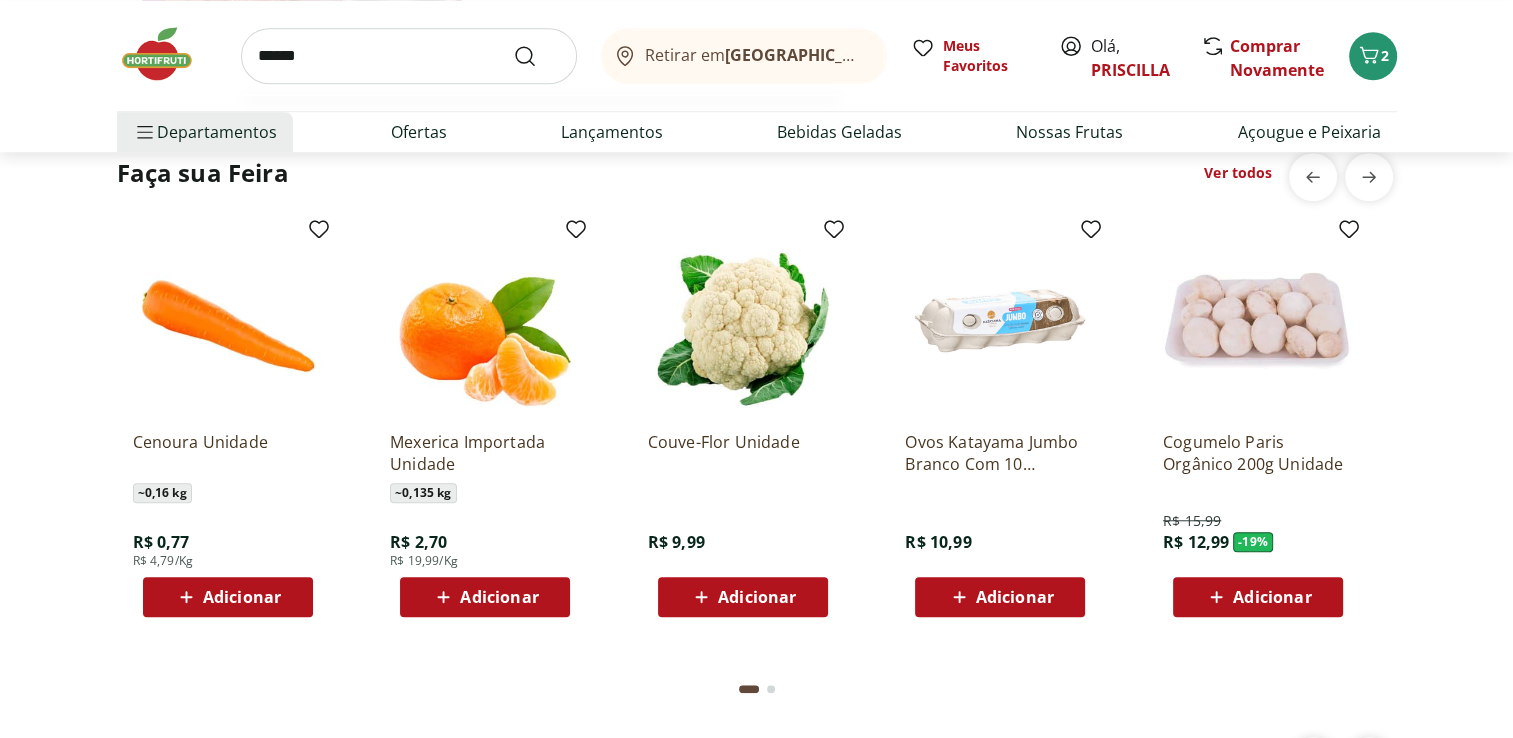 type on "******" 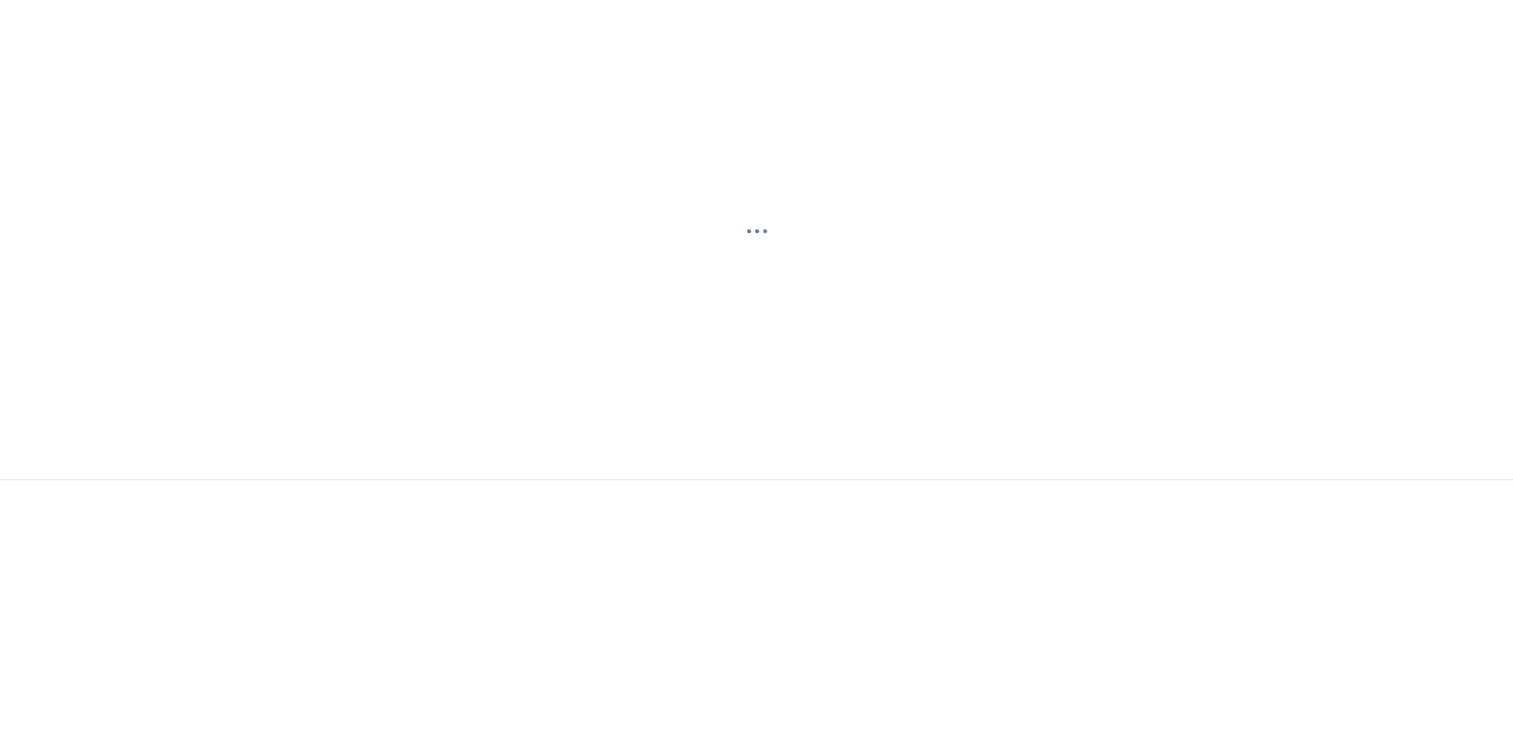 scroll, scrollTop: 0, scrollLeft: 0, axis: both 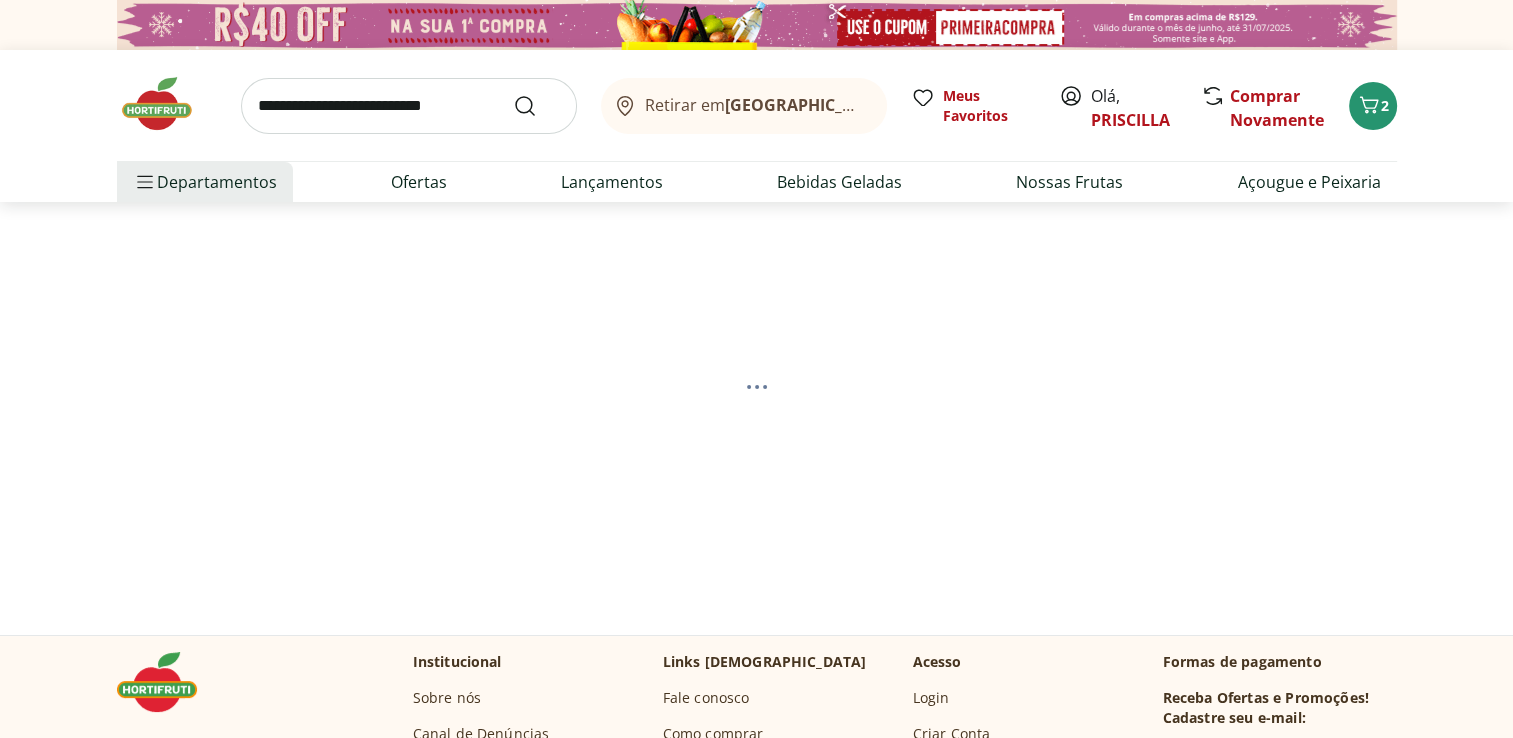select on "**********" 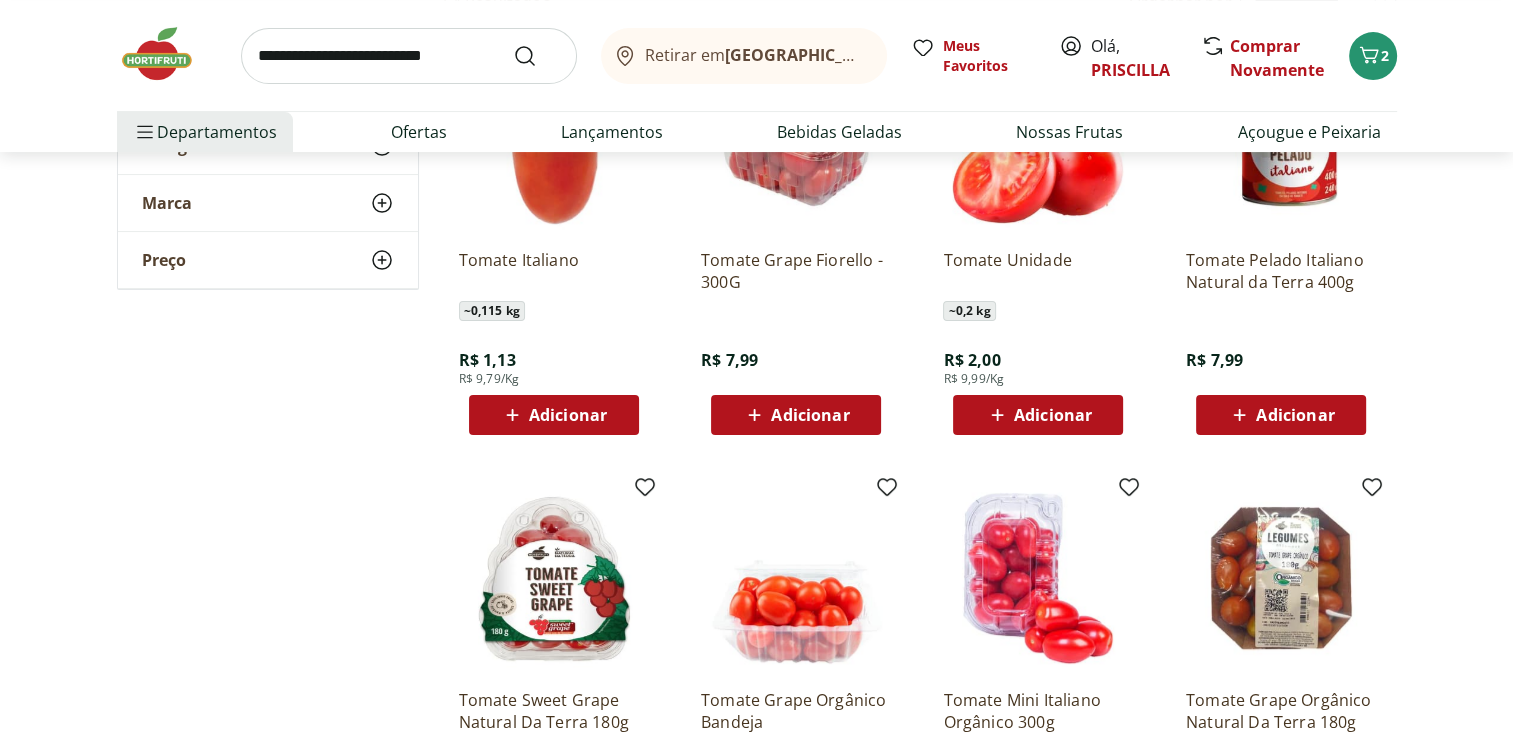 scroll, scrollTop: 600, scrollLeft: 0, axis: vertical 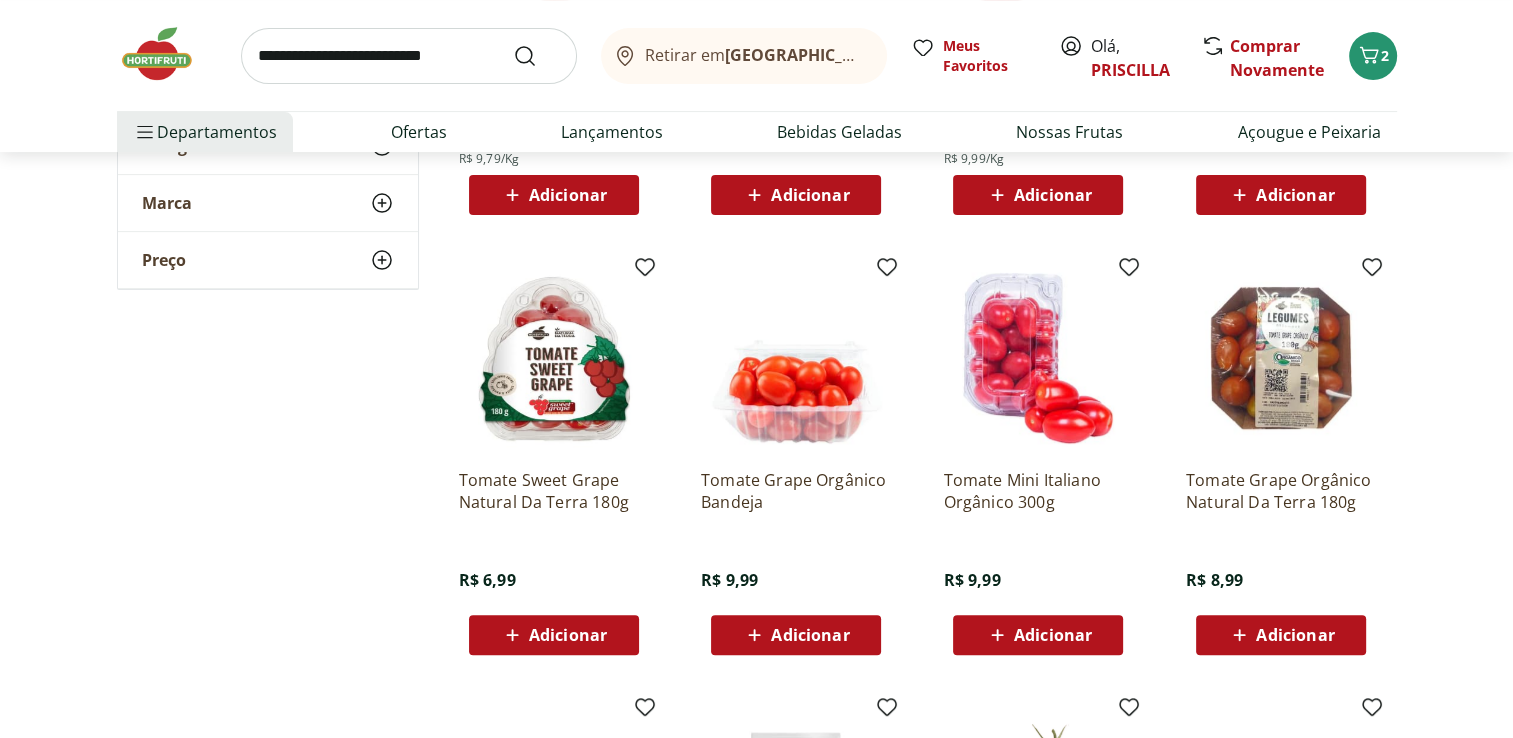 click on "Adicionar" at bounding box center (568, 635) 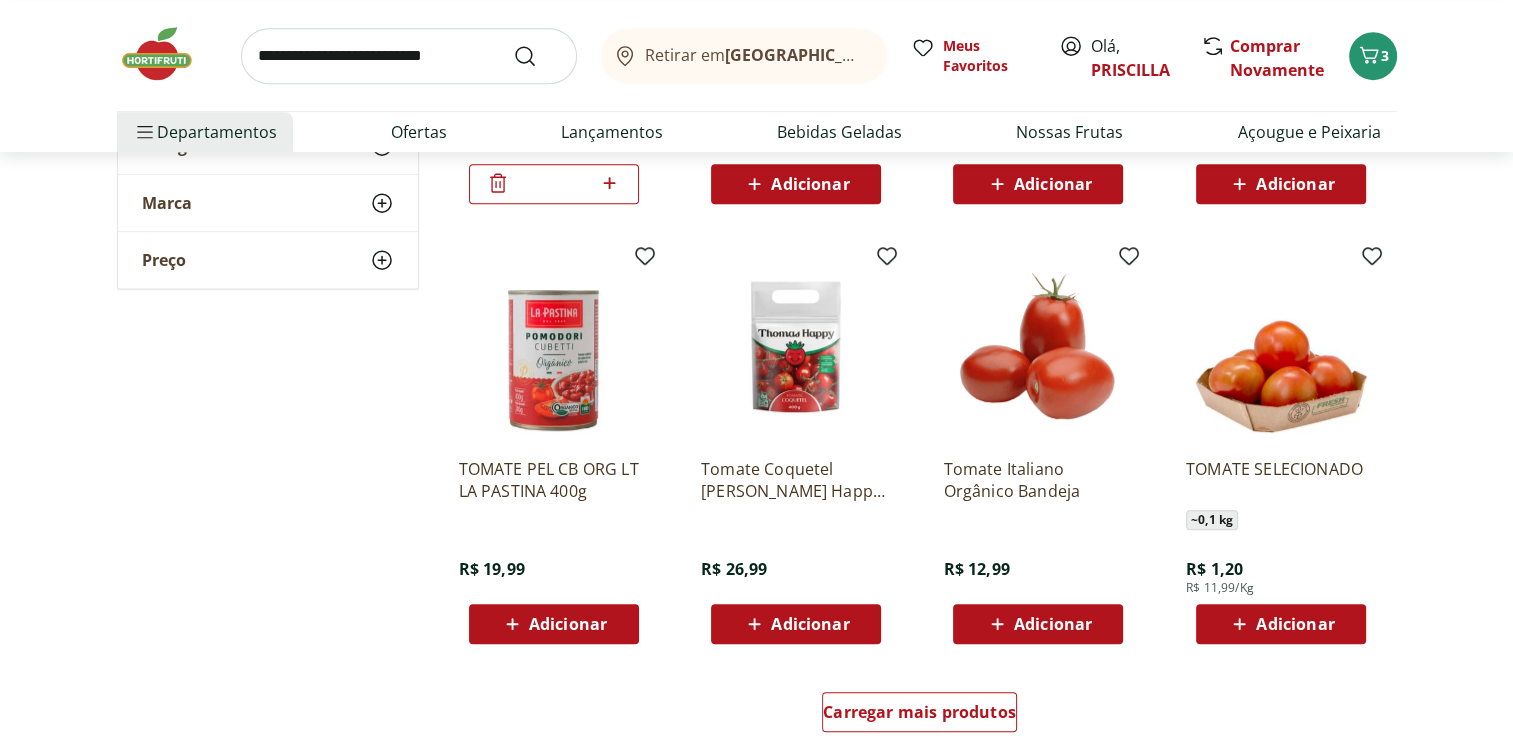 scroll, scrollTop: 1000, scrollLeft: 0, axis: vertical 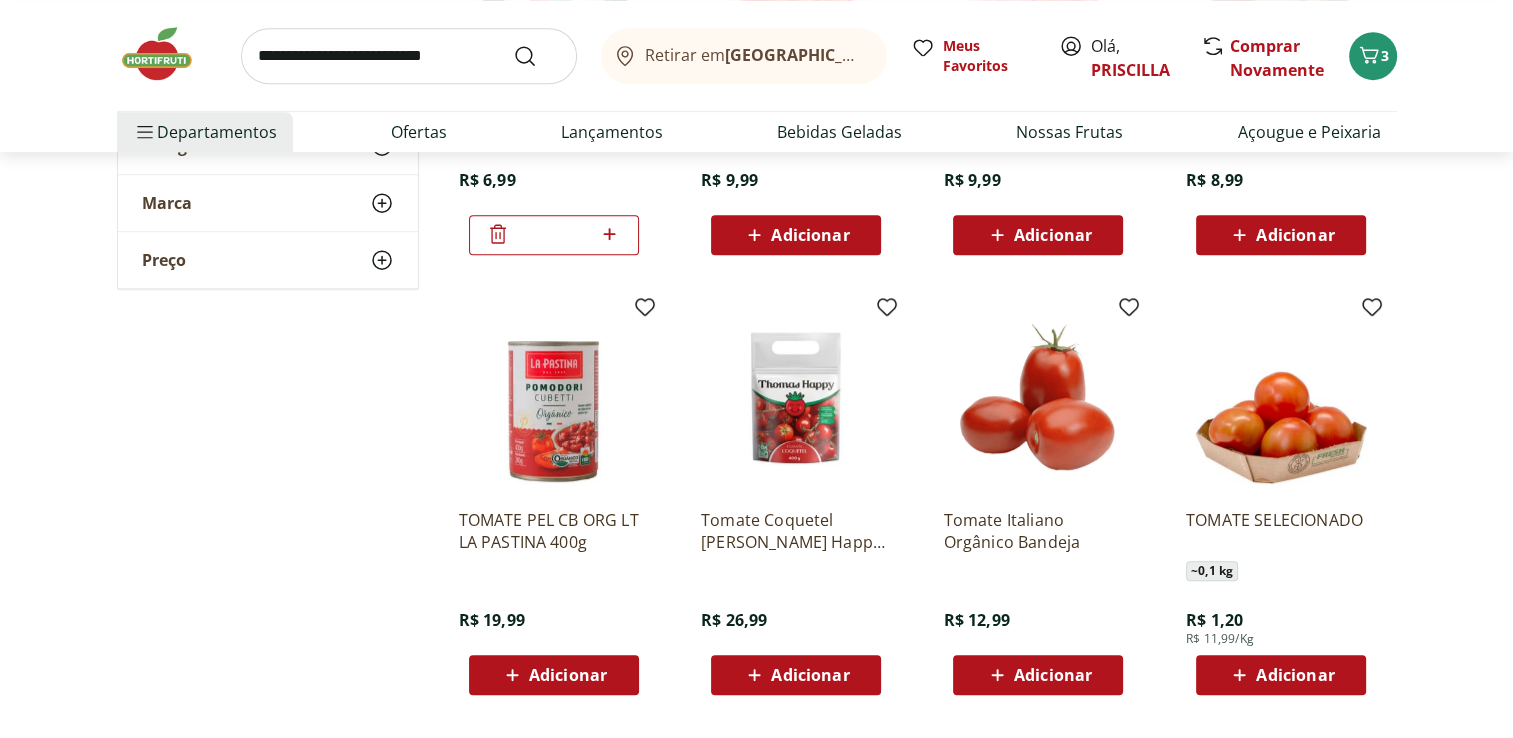 click at bounding box center (409, 56) 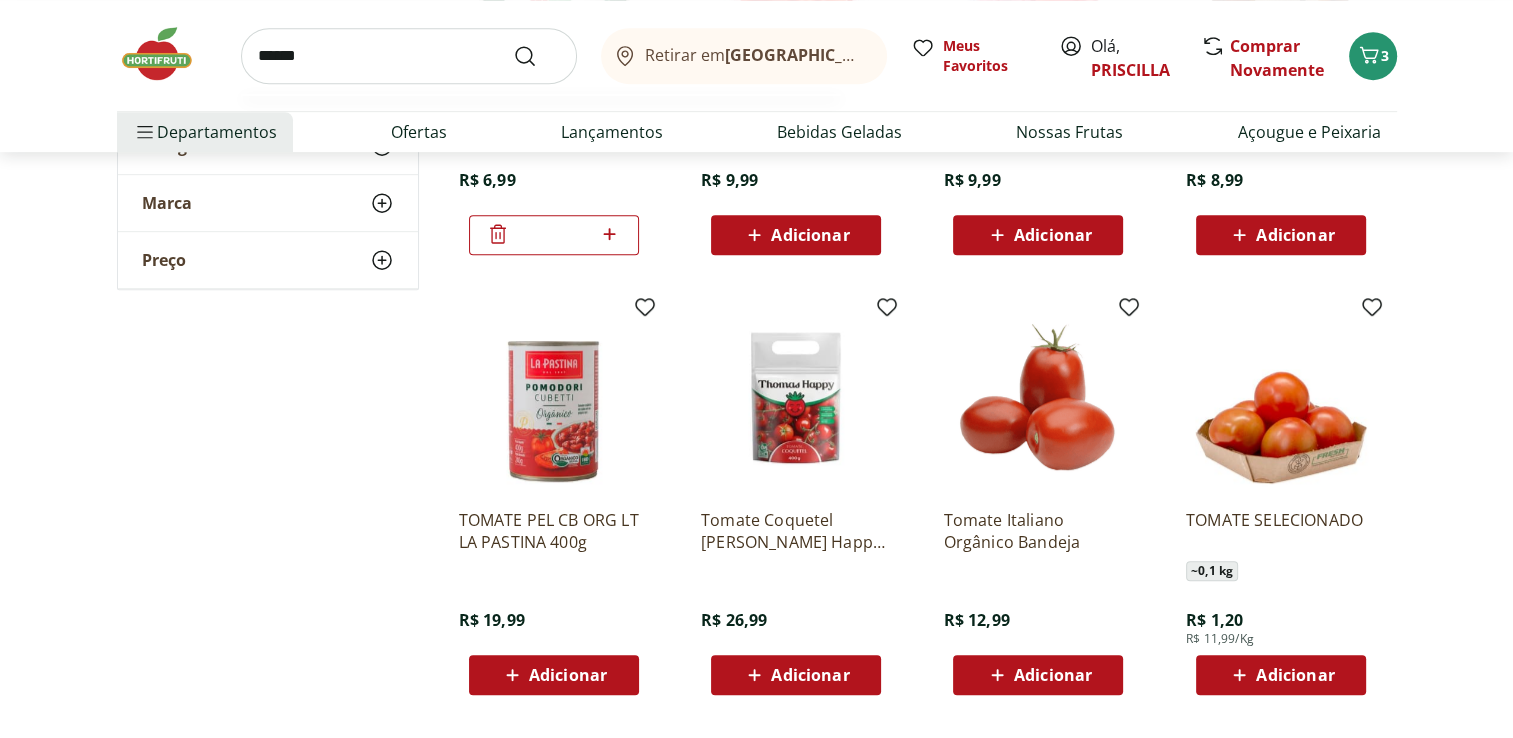type on "******" 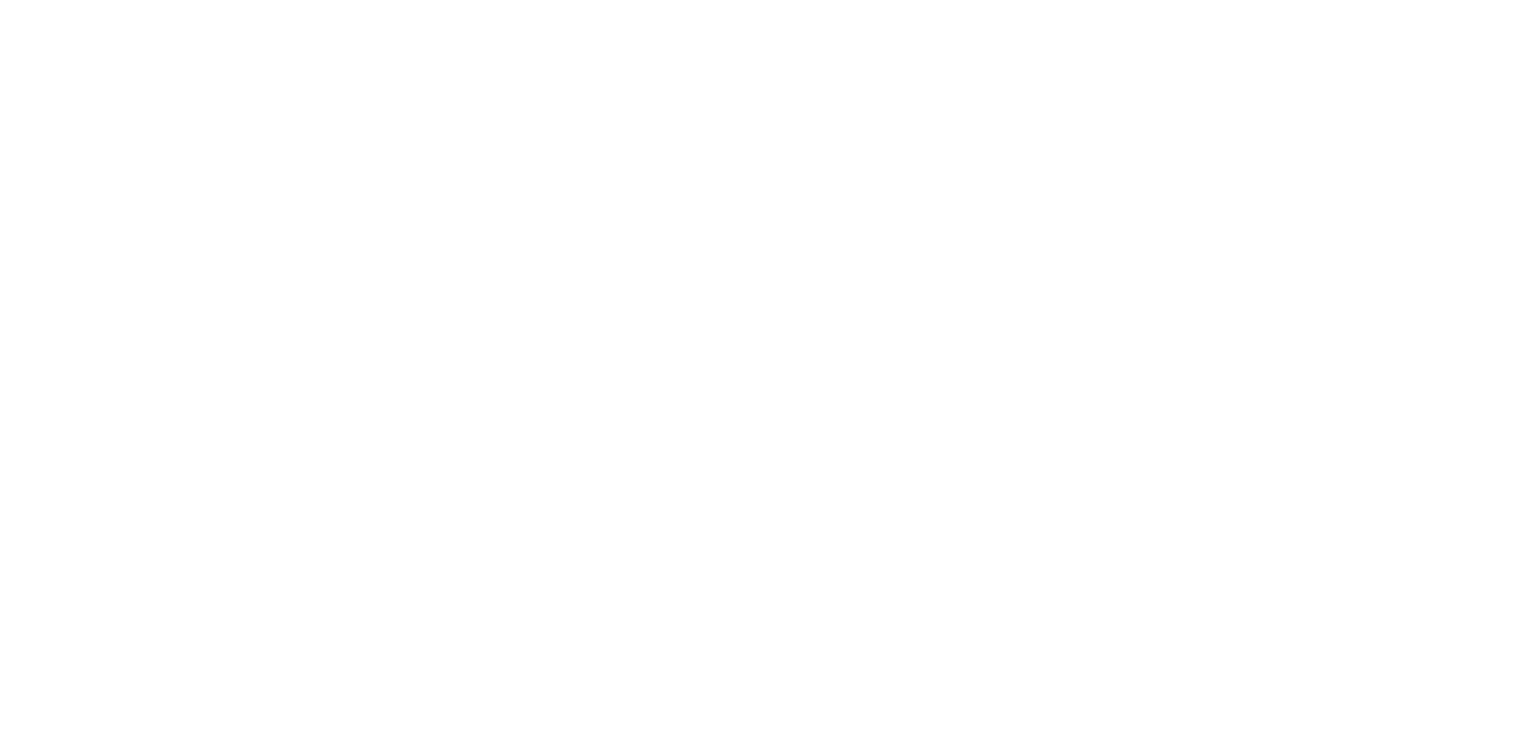 scroll, scrollTop: 0, scrollLeft: 0, axis: both 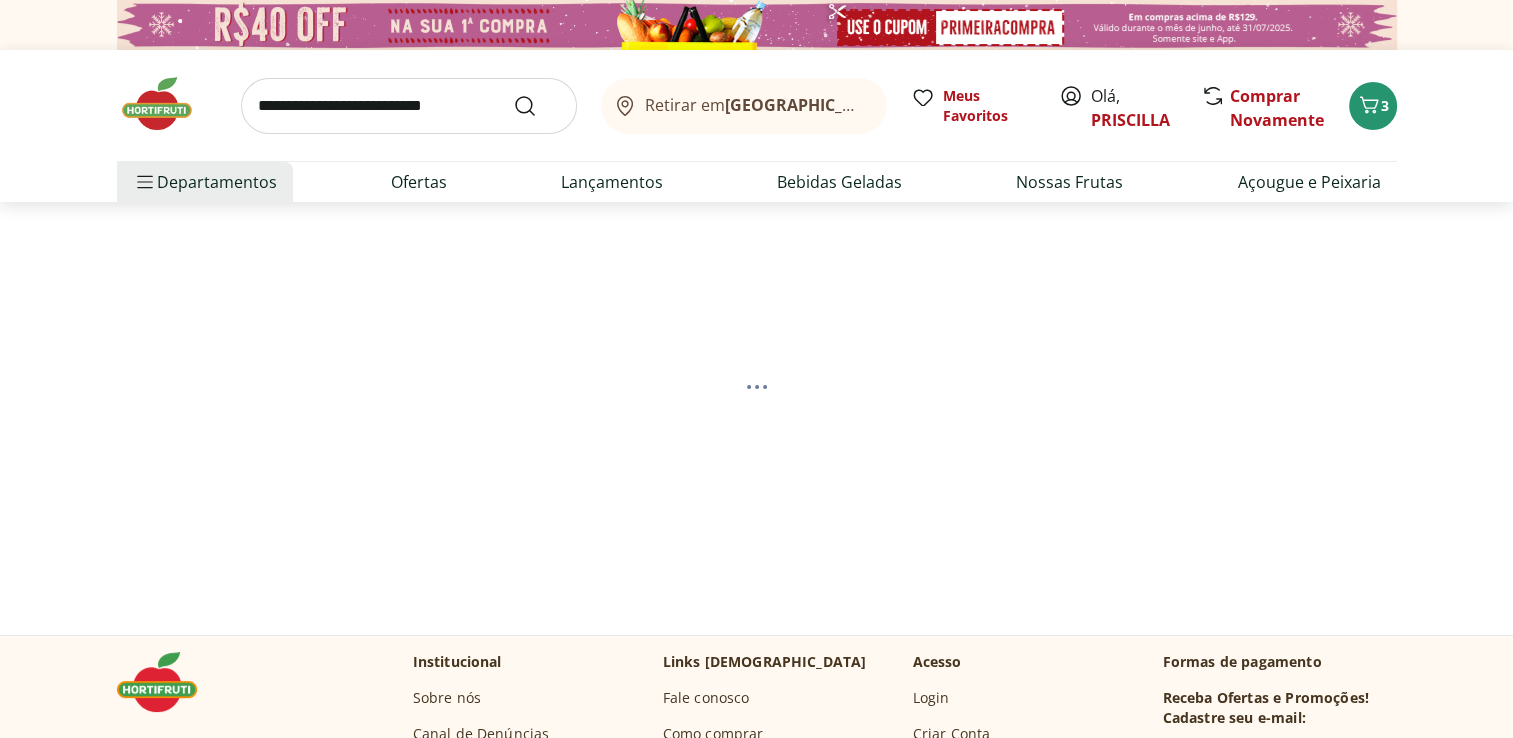 select on "**********" 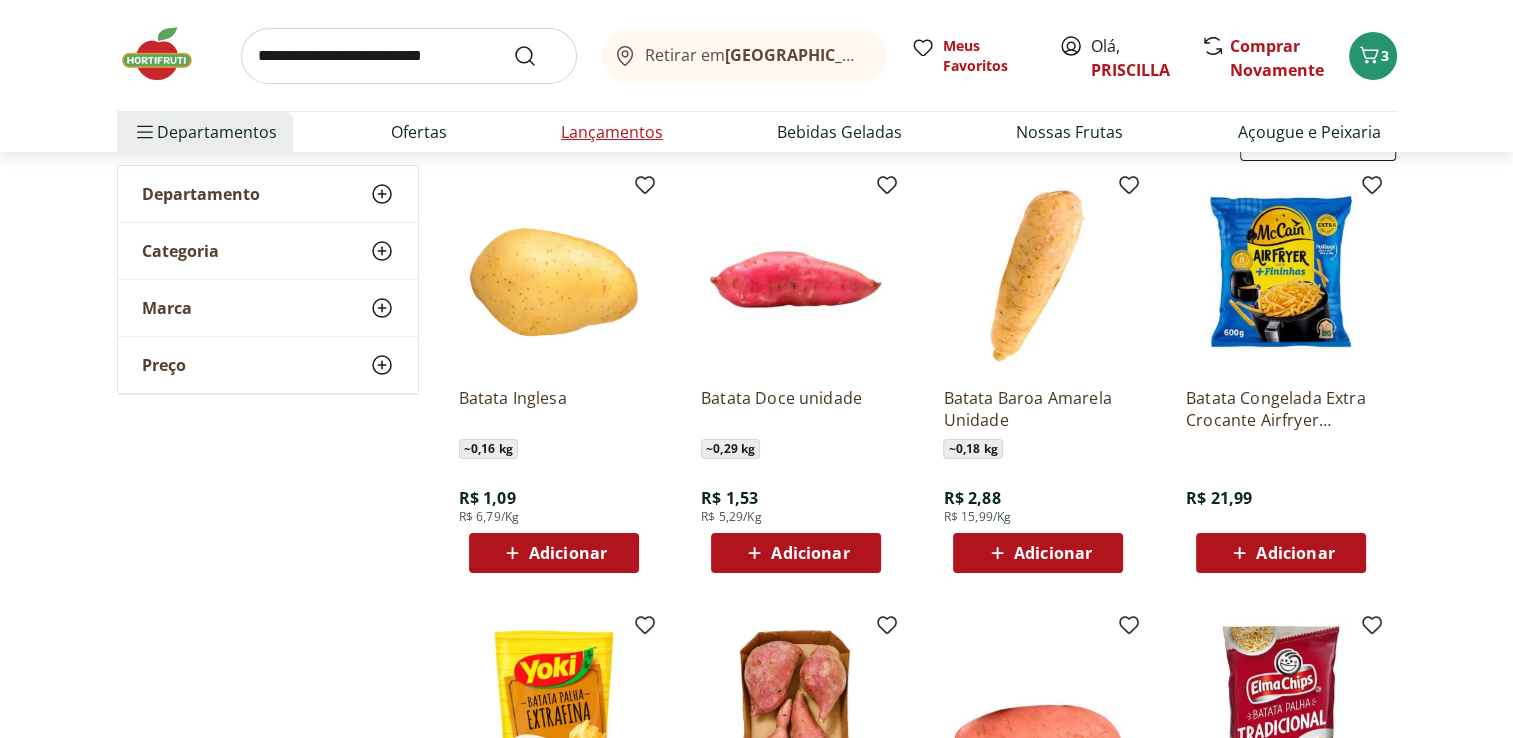 scroll, scrollTop: 100, scrollLeft: 0, axis: vertical 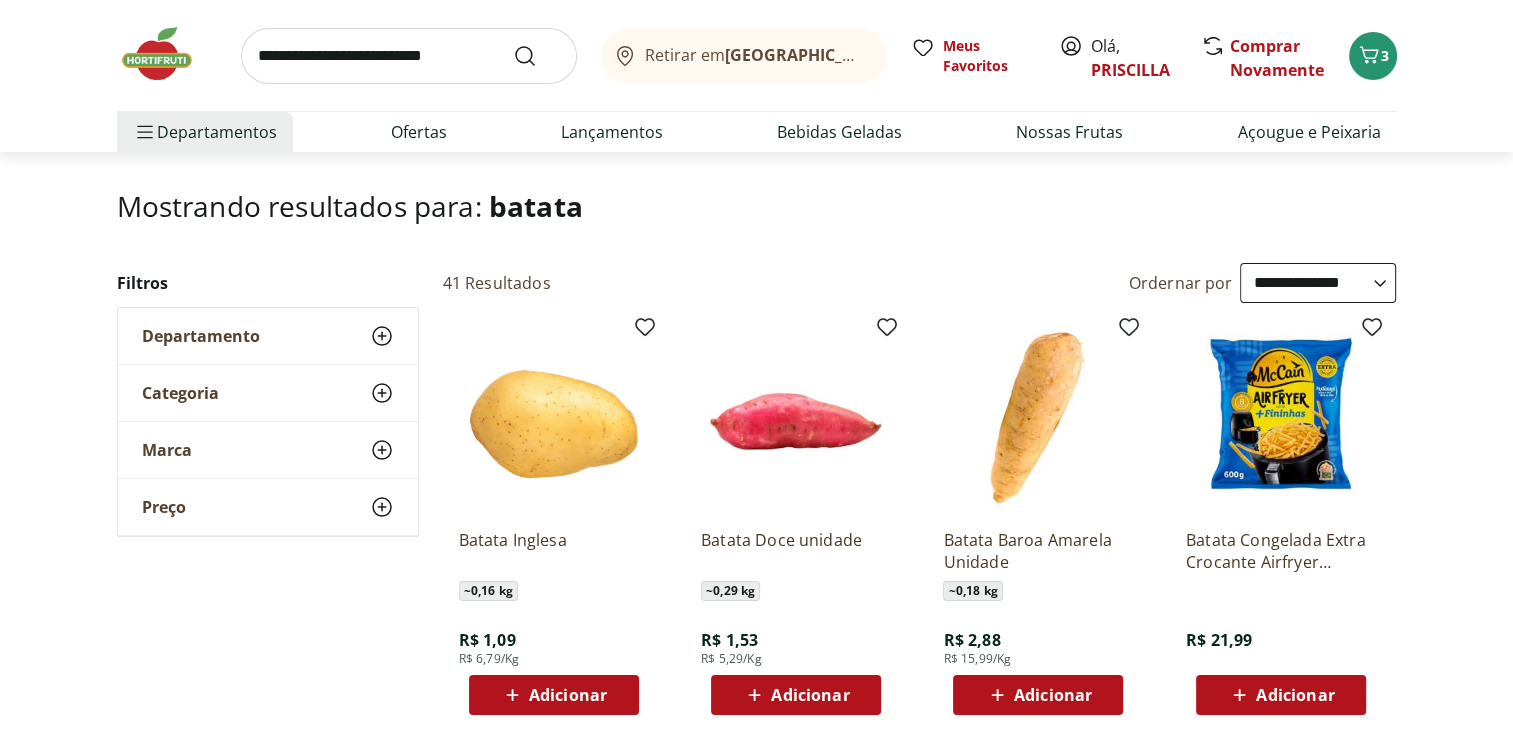 click at bounding box center (409, 56) 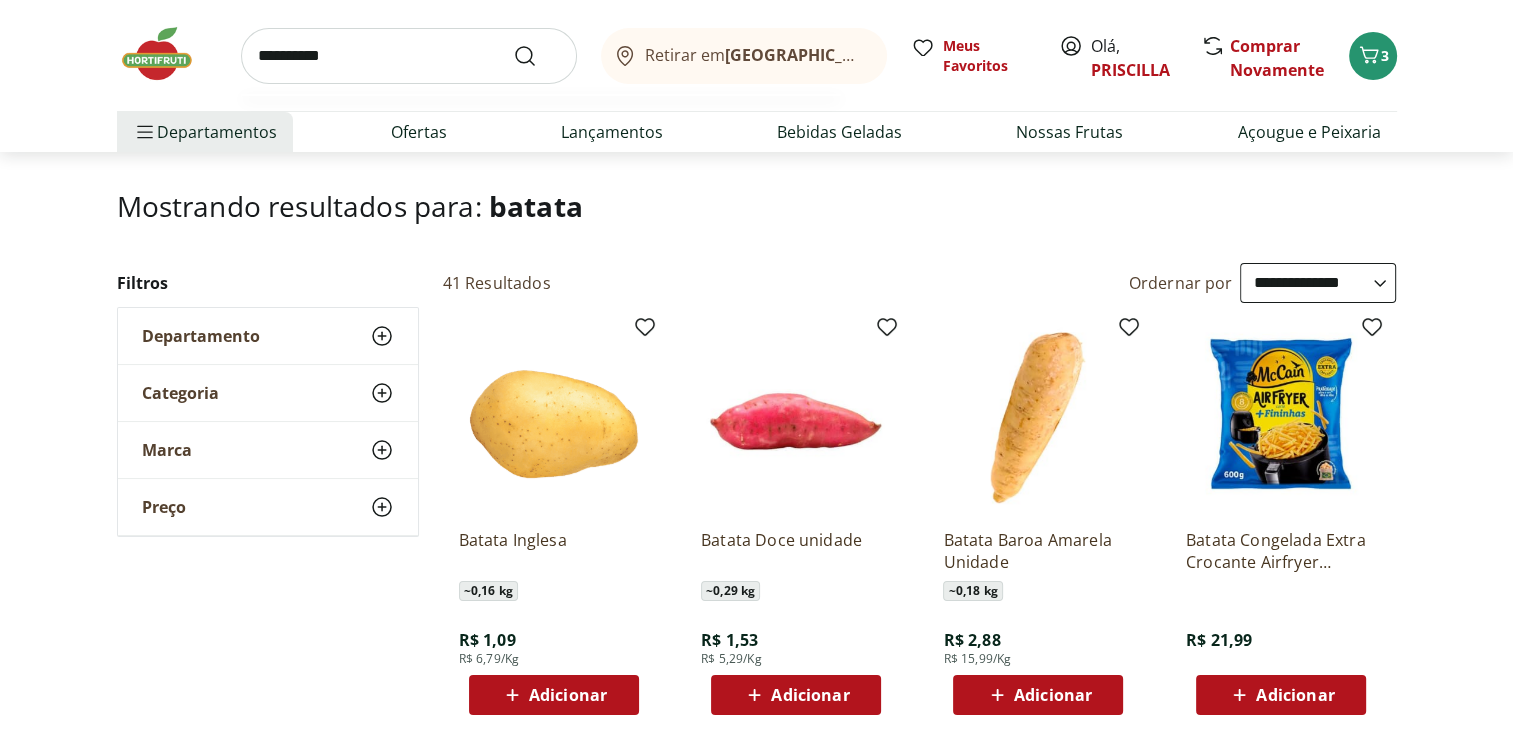 type on "**********" 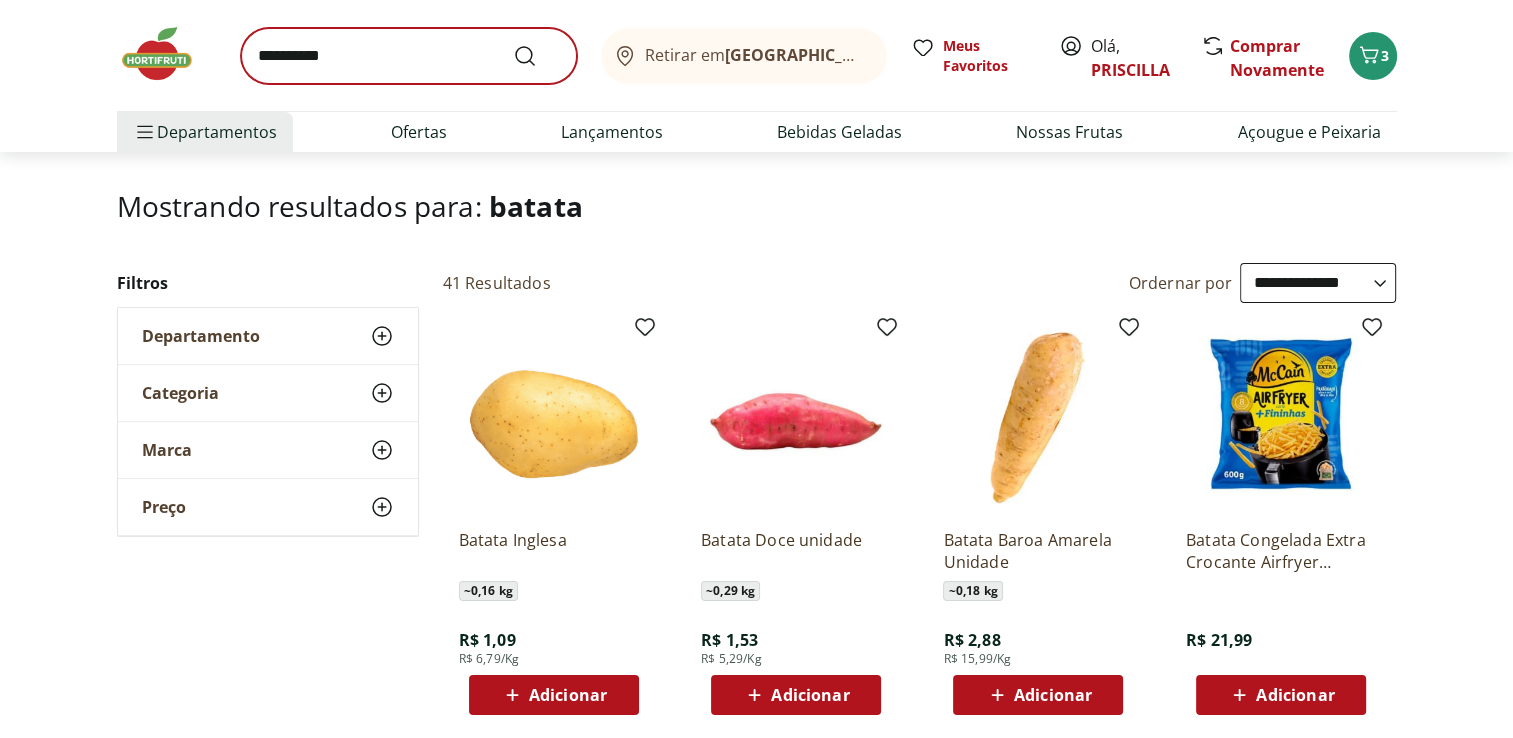 scroll, scrollTop: 0, scrollLeft: 0, axis: both 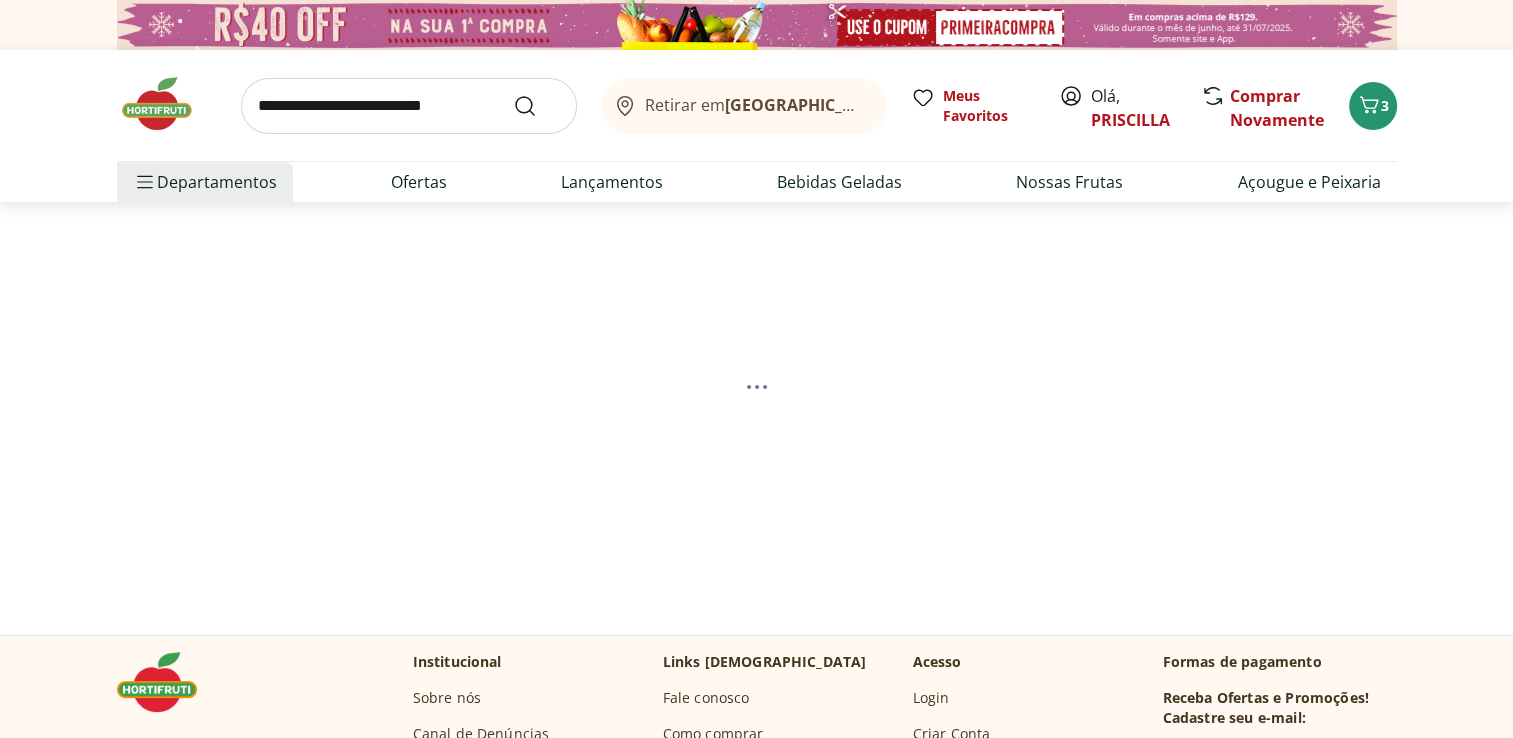 select on "**********" 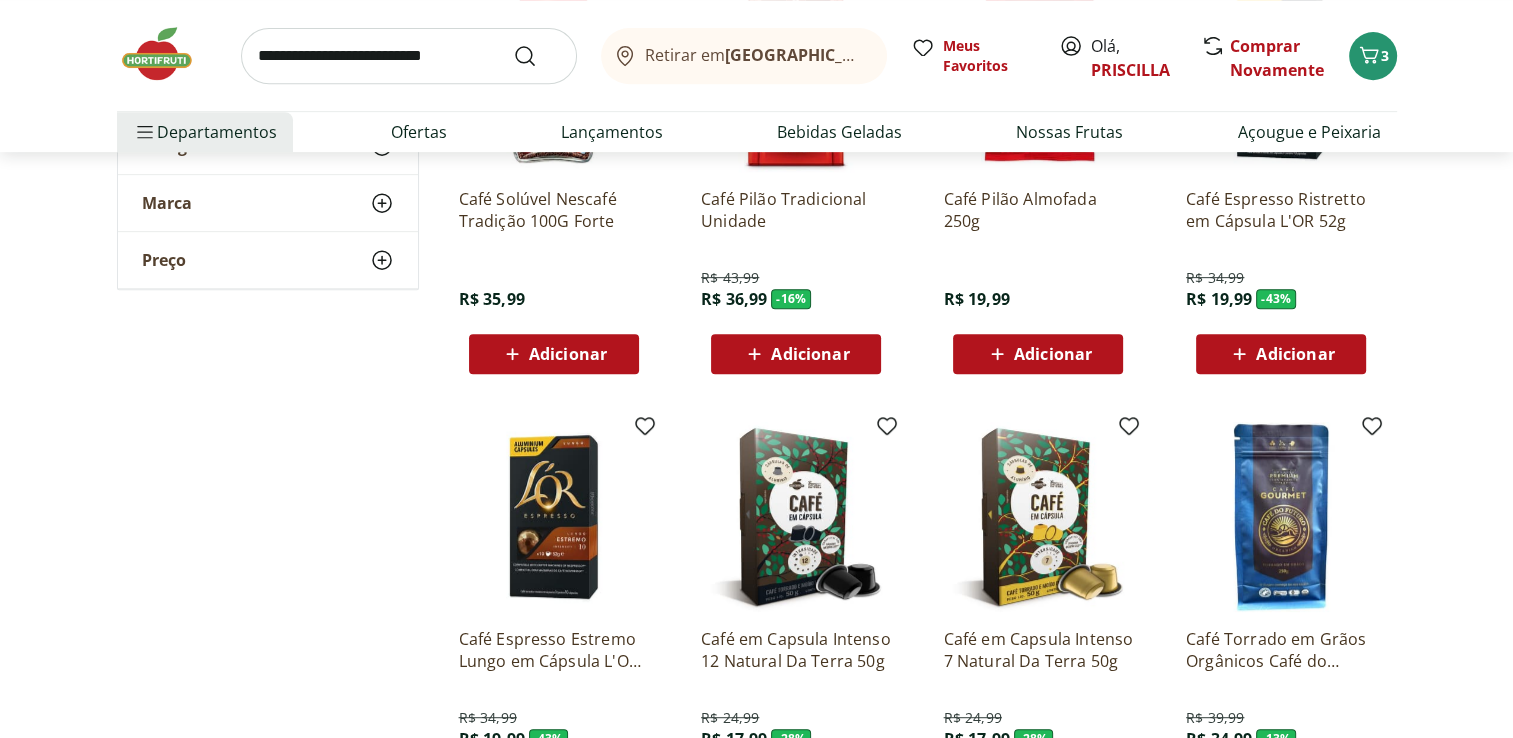 scroll, scrollTop: 800, scrollLeft: 0, axis: vertical 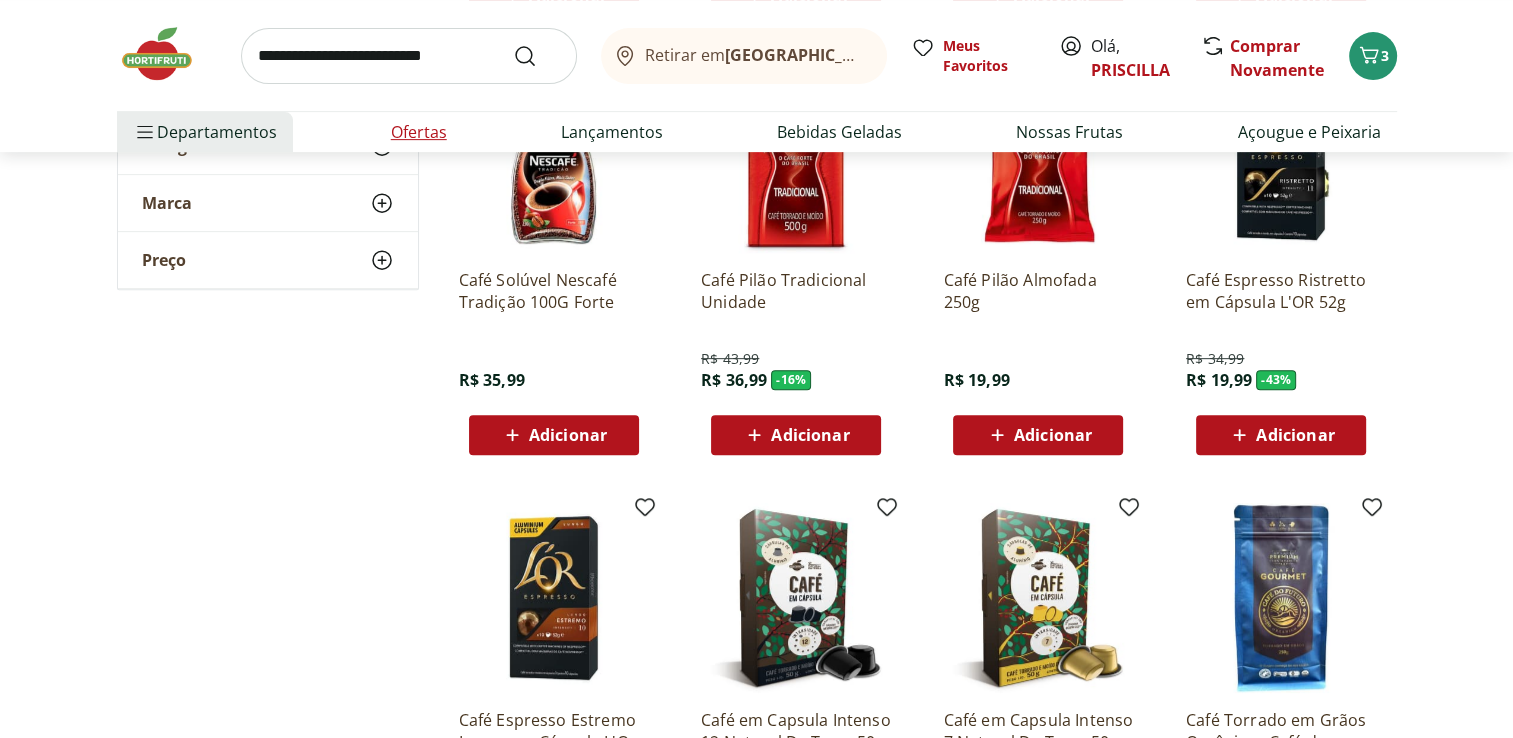 click on "Ofertas" at bounding box center (419, 132) 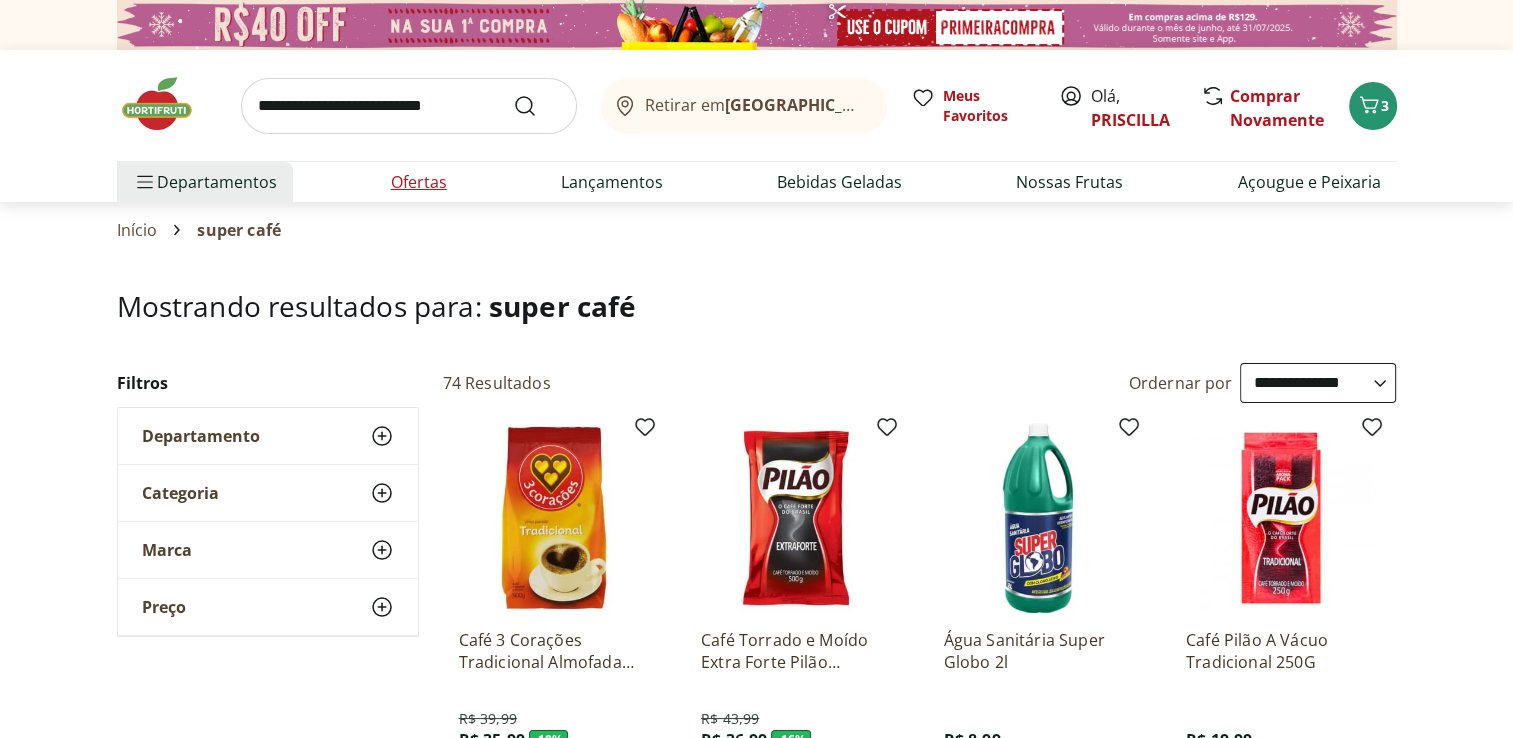 select on "**********" 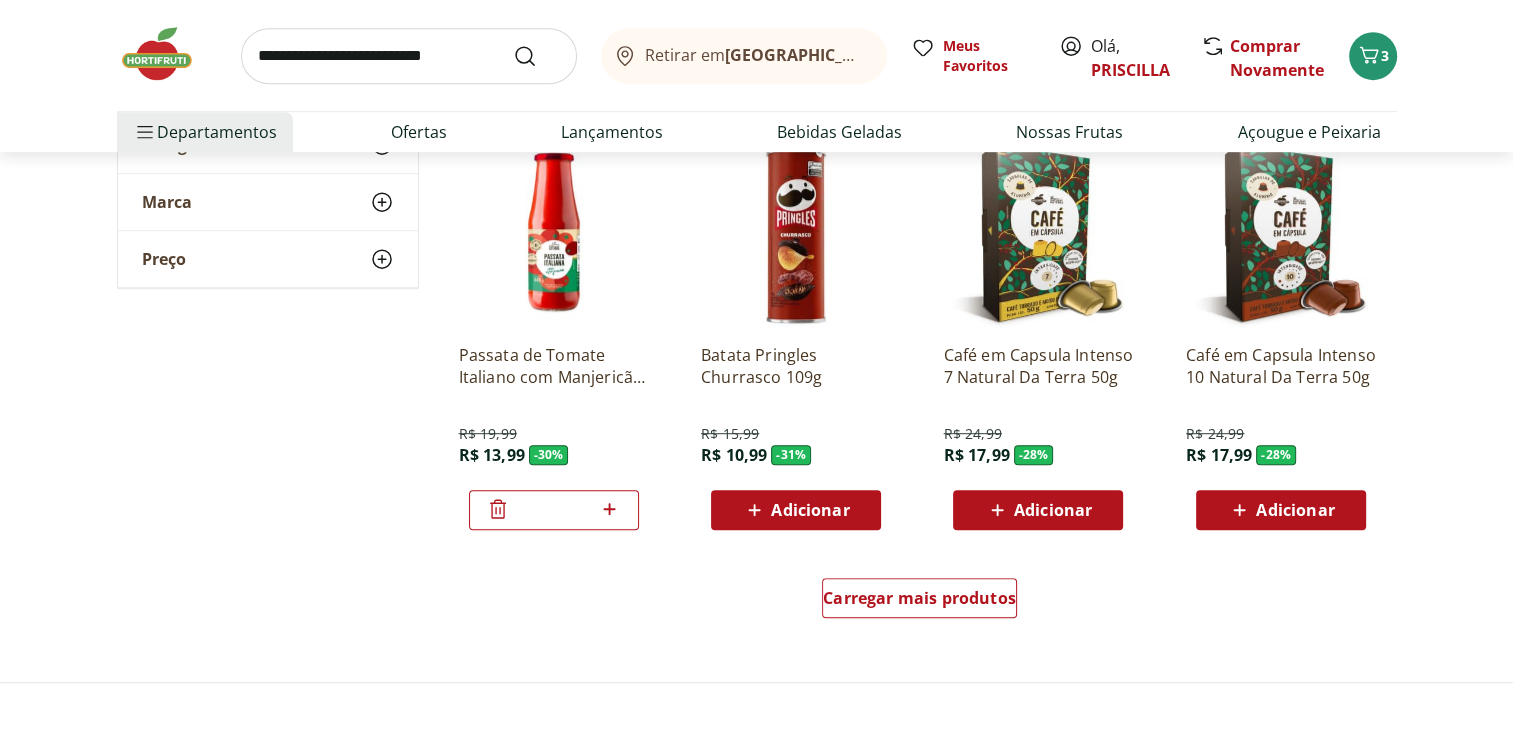 scroll, scrollTop: 1100, scrollLeft: 0, axis: vertical 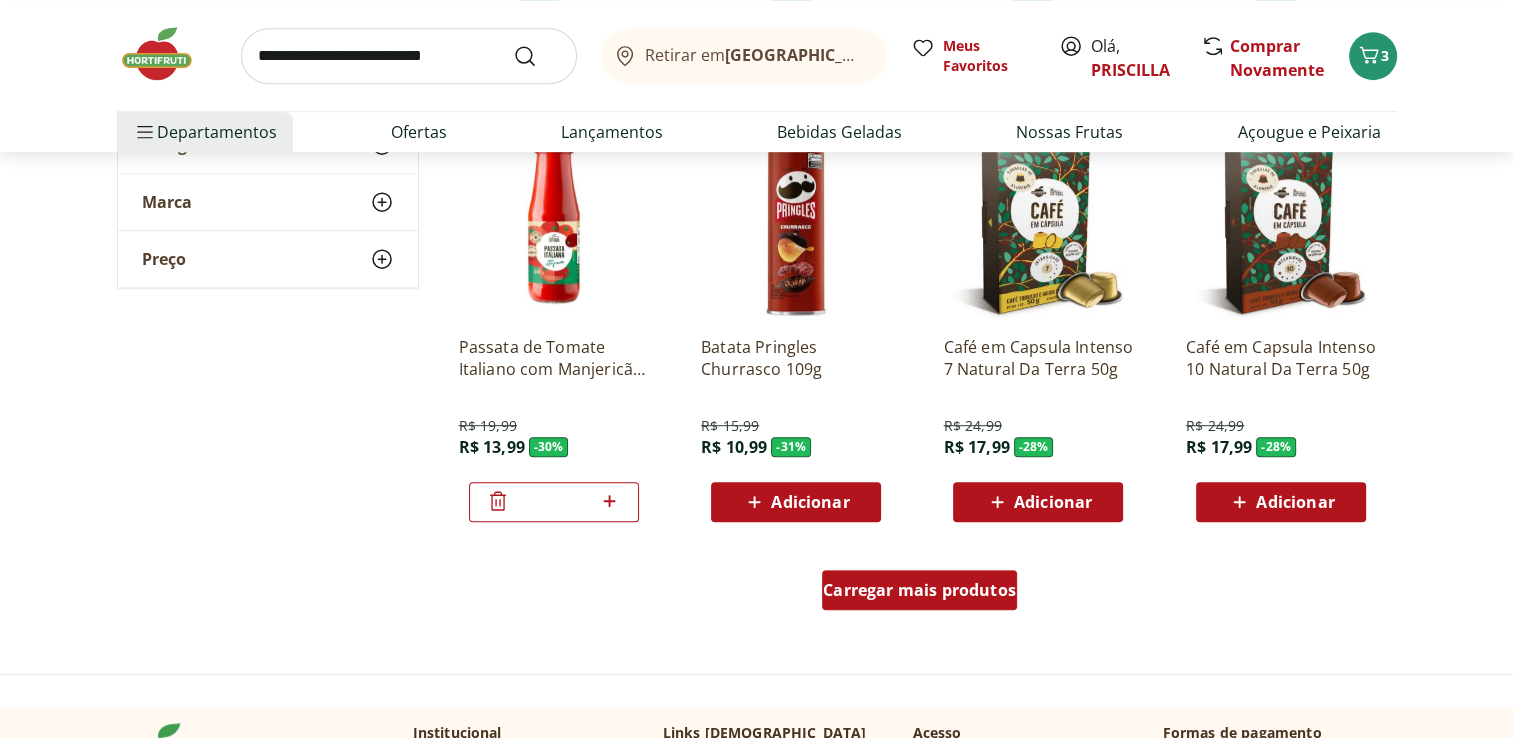 click on "Carregar mais produtos" at bounding box center (919, 590) 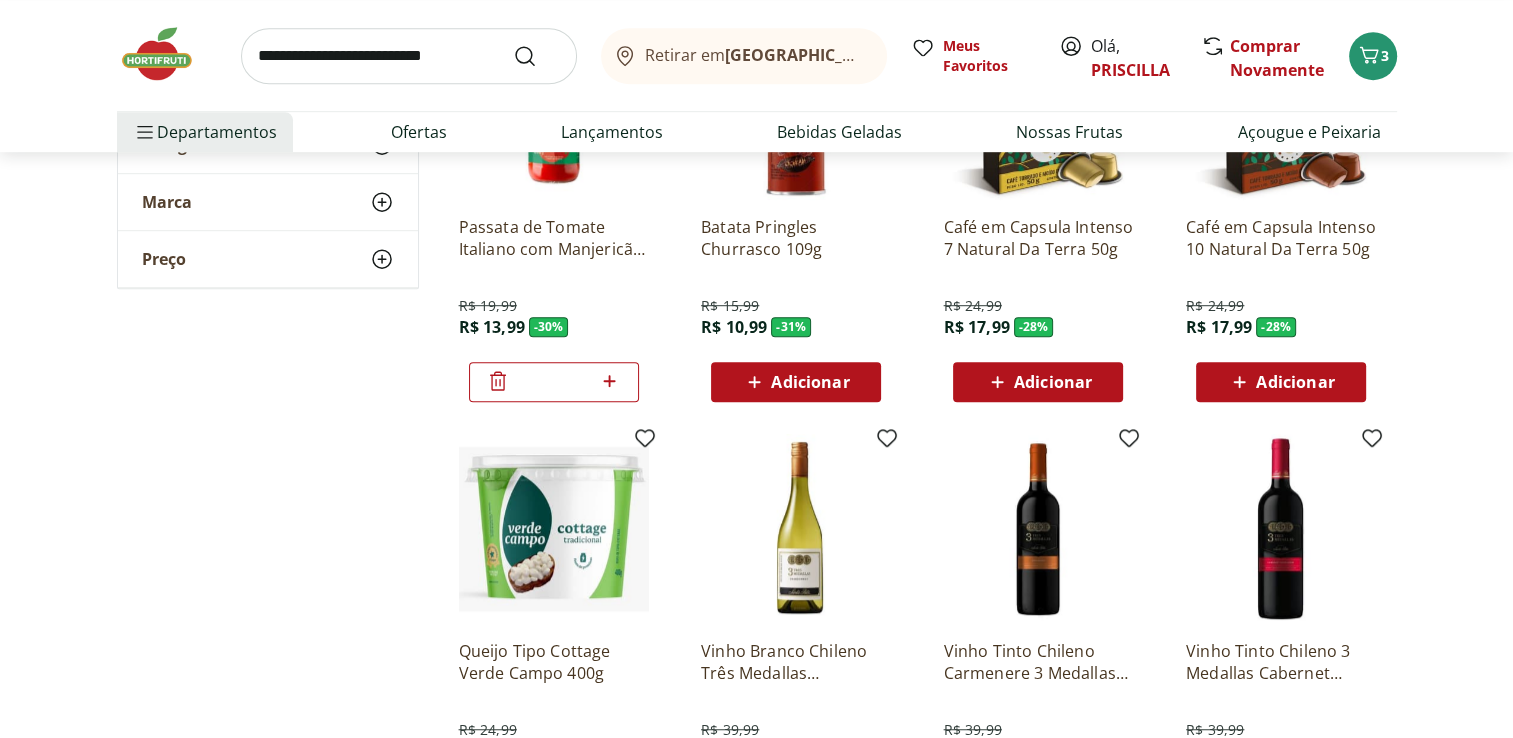 scroll, scrollTop: 1400, scrollLeft: 0, axis: vertical 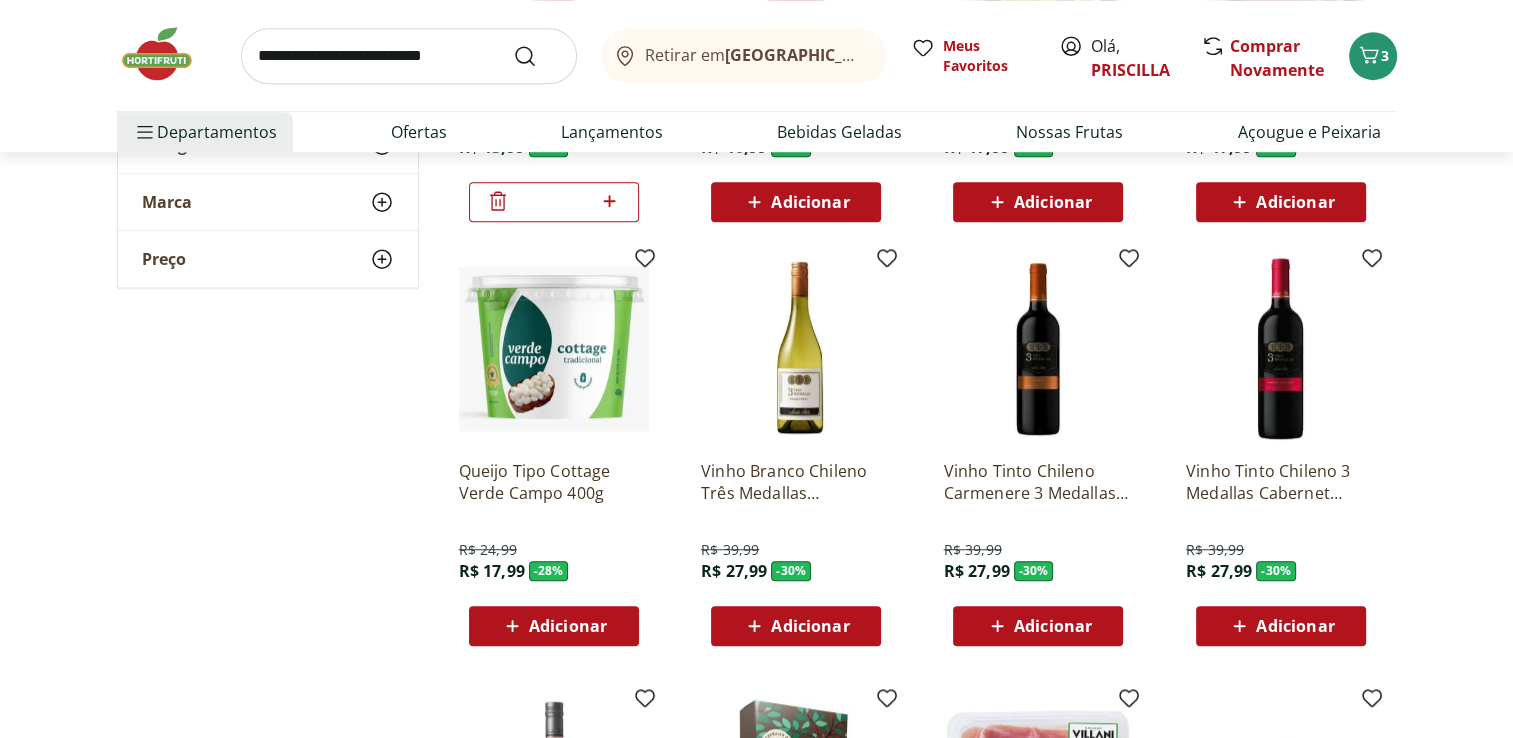 click on "Adicionar" at bounding box center [568, 626] 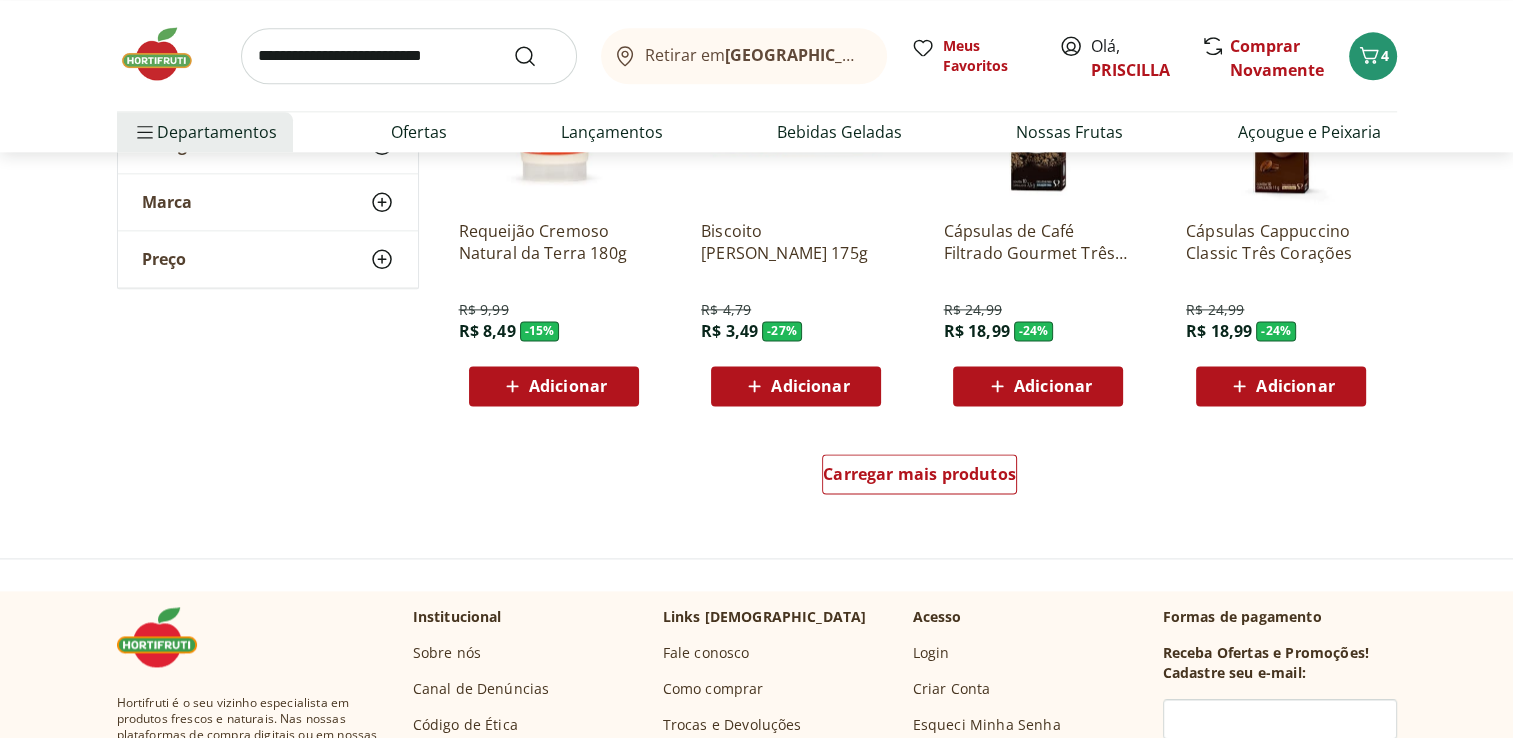 scroll, scrollTop: 2600, scrollLeft: 0, axis: vertical 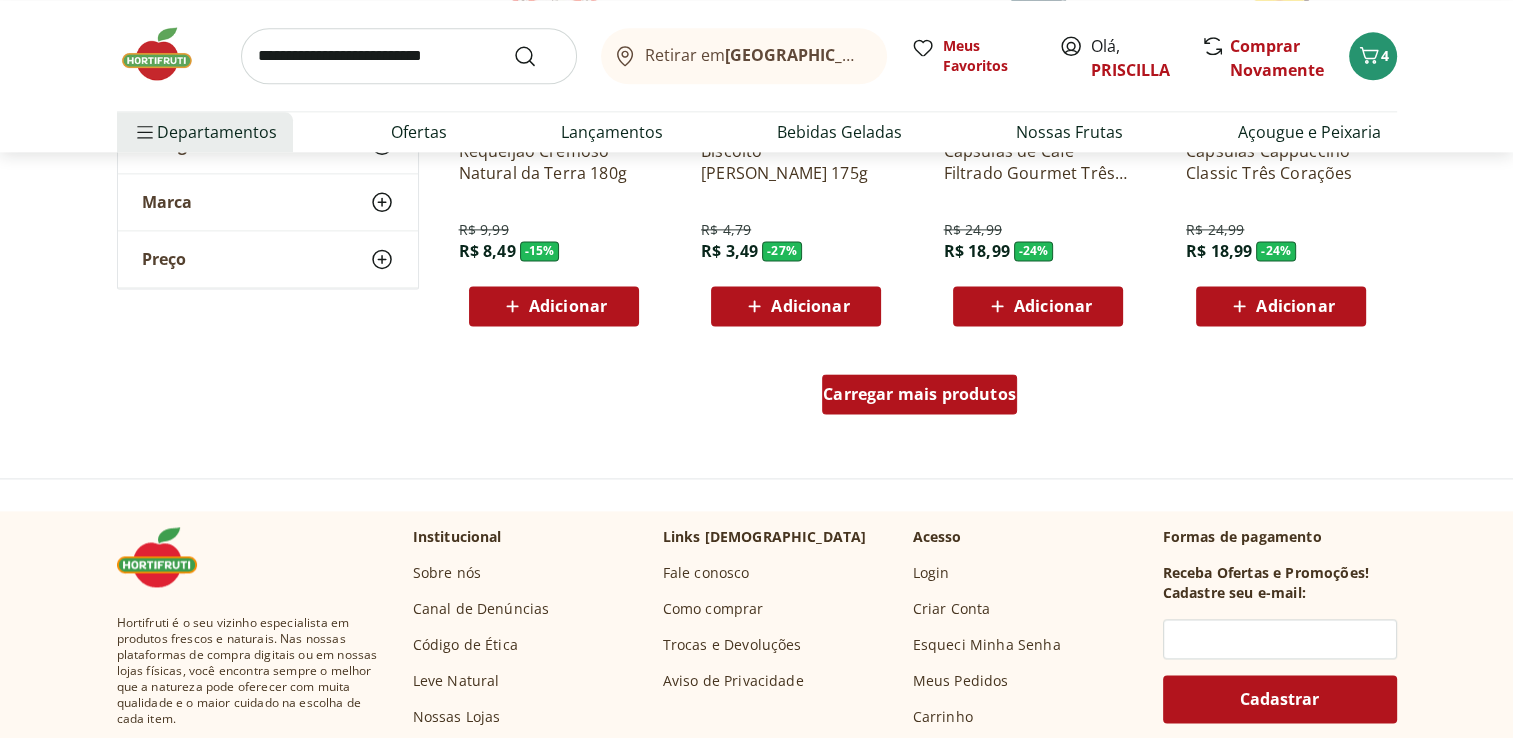 click on "Carregar mais produtos" at bounding box center (919, 394) 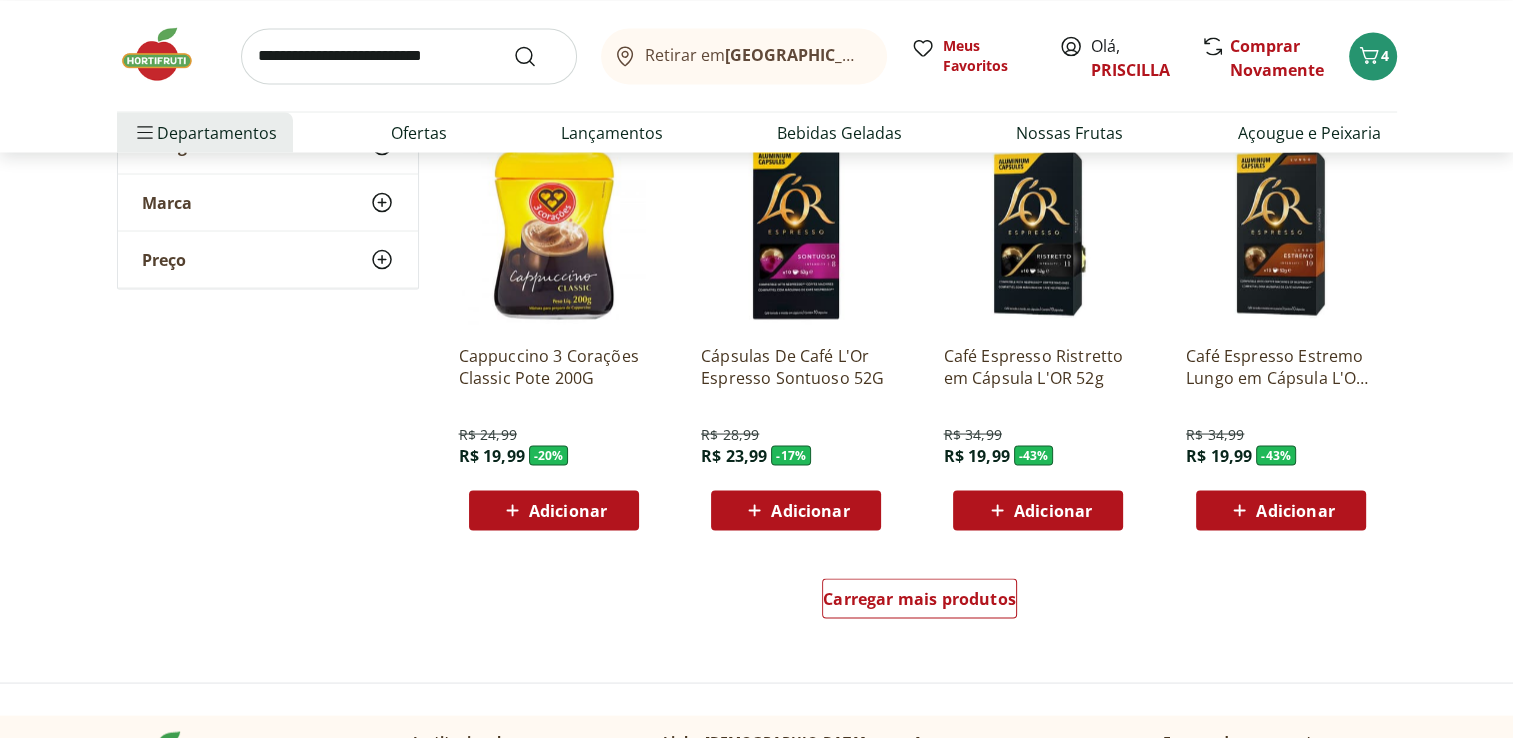 scroll, scrollTop: 3900, scrollLeft: 0, axis: vertical 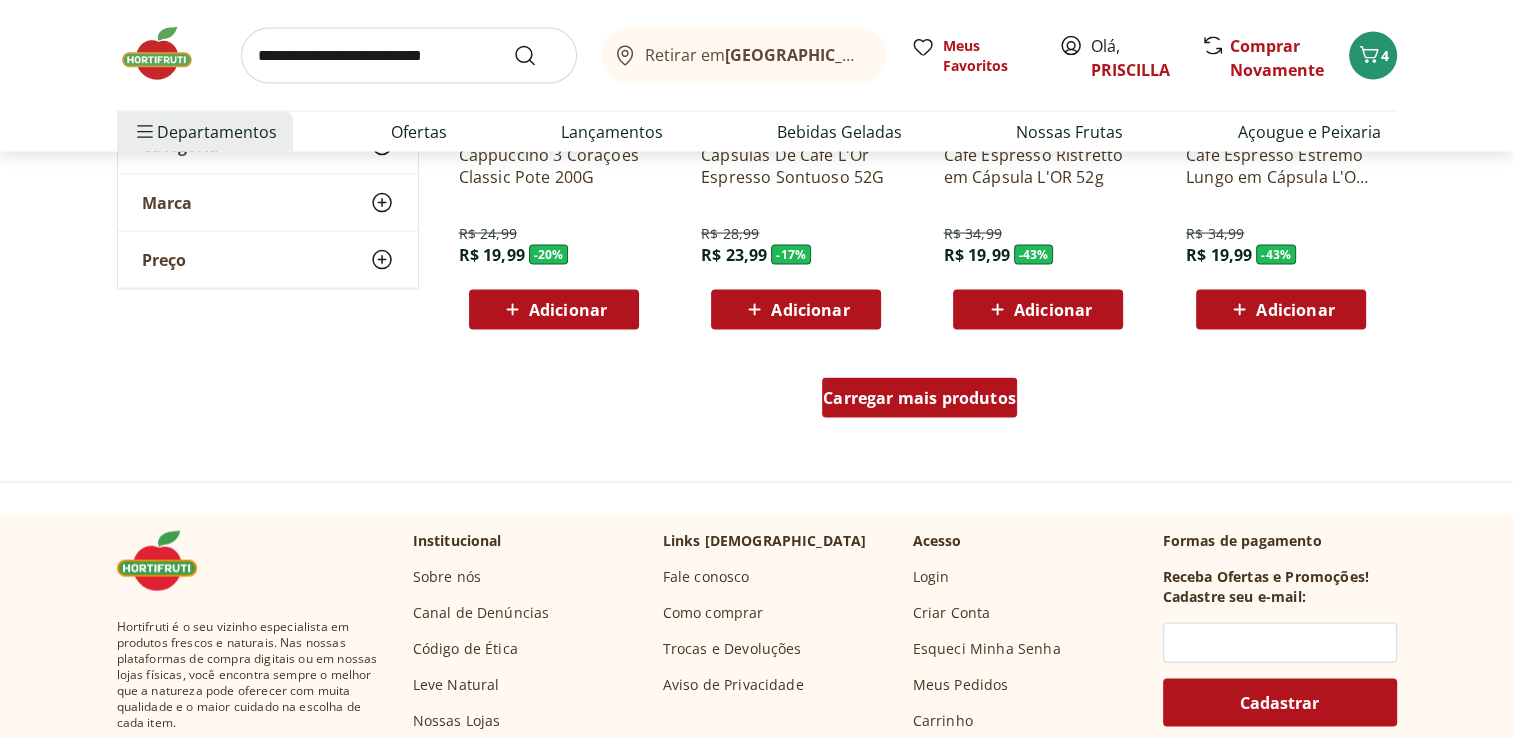 click on "Carregar mais produtos" at bounding box center [919, 398] 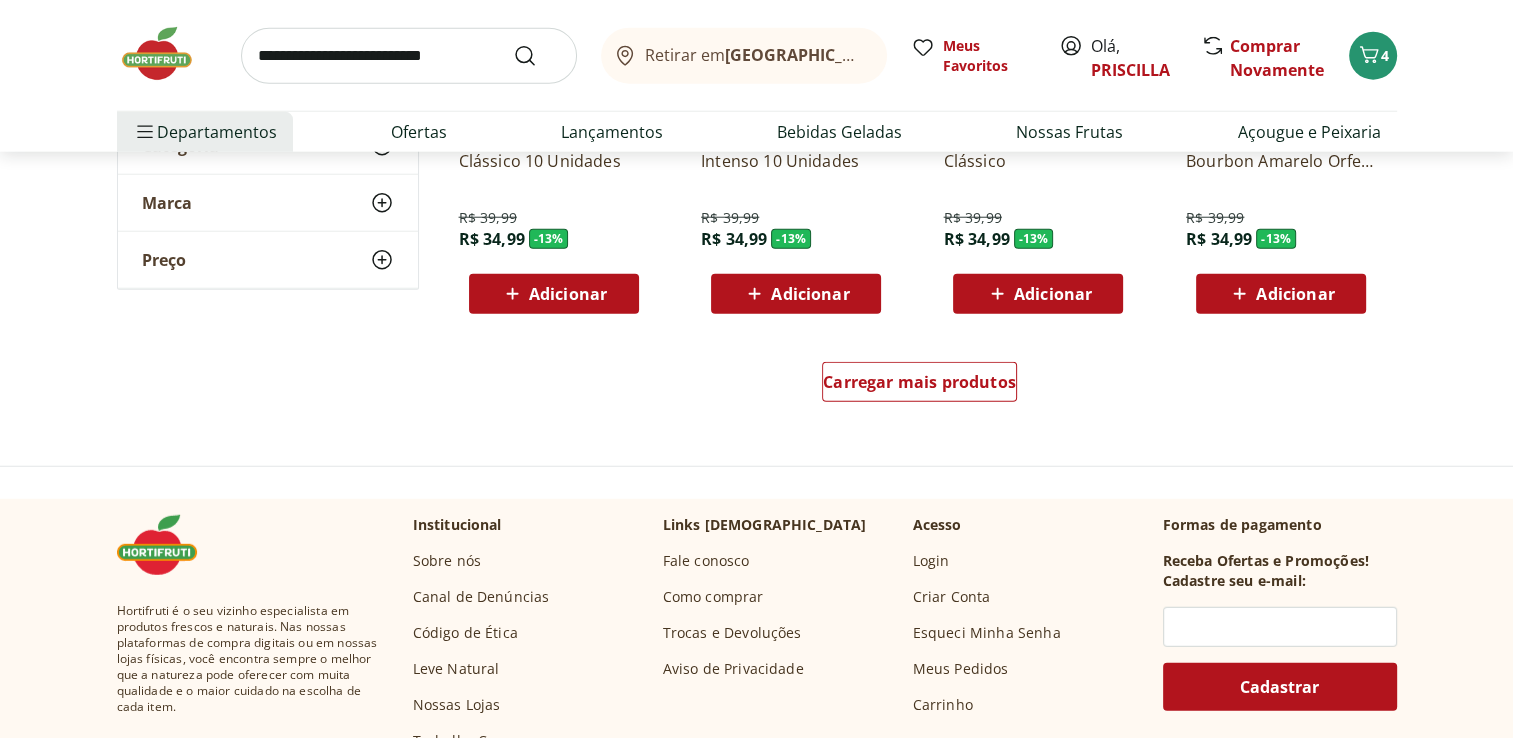scroll, scrollTop: 5300, scrollLeft: 0, axis: vertical 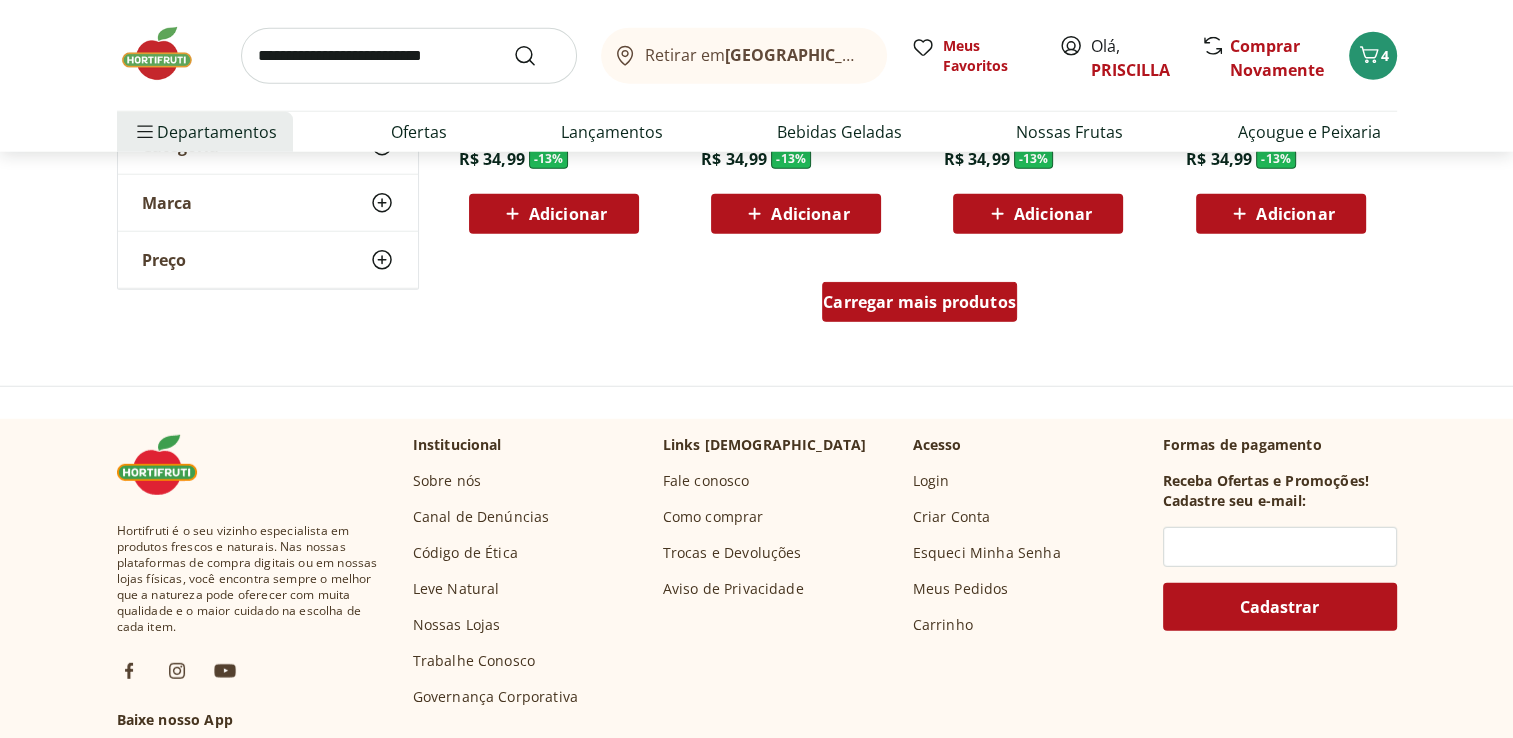 click on "Carregar mais produtos" at bounding box center (919, 302) 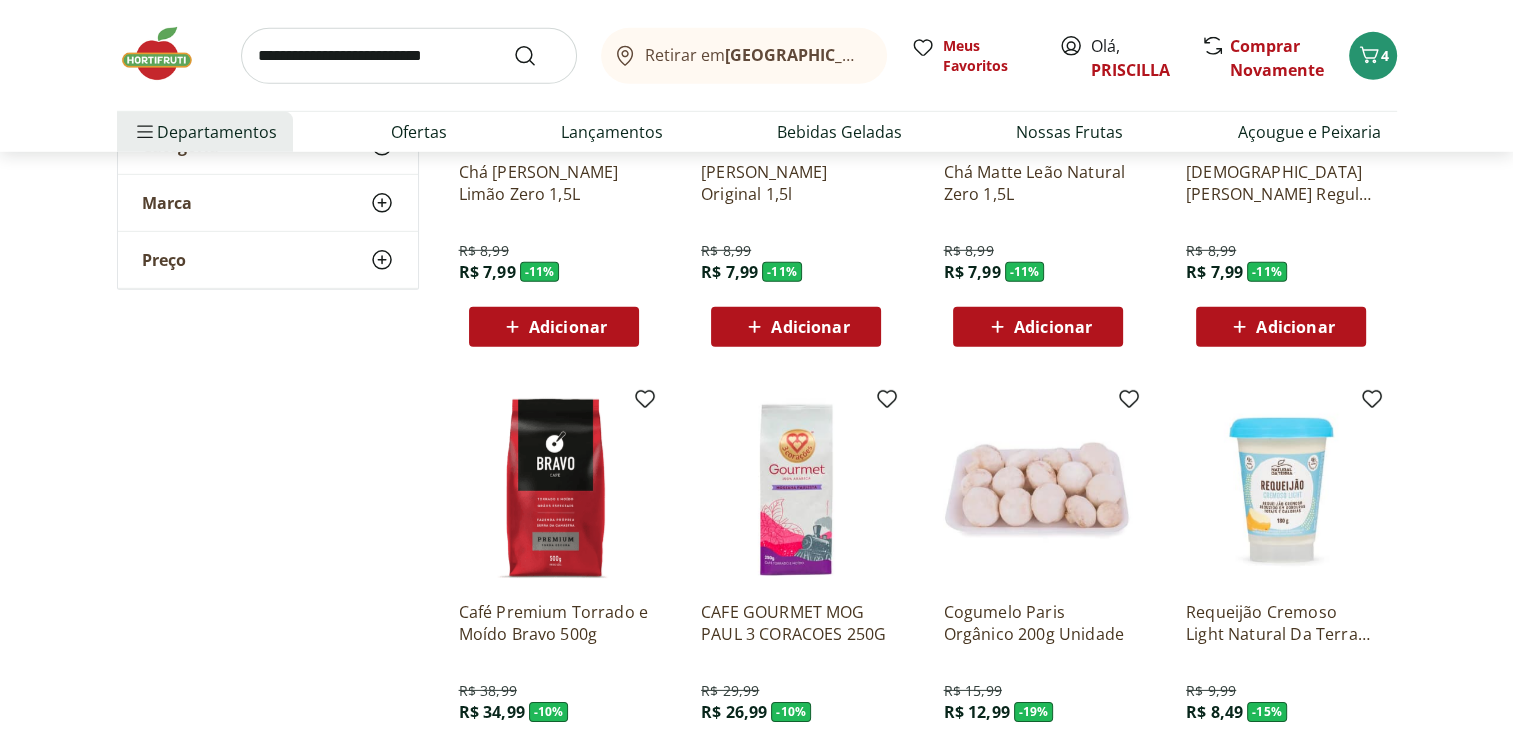 scroll, scrollTop: 6300, scrollLeft: 0, axis: vertical 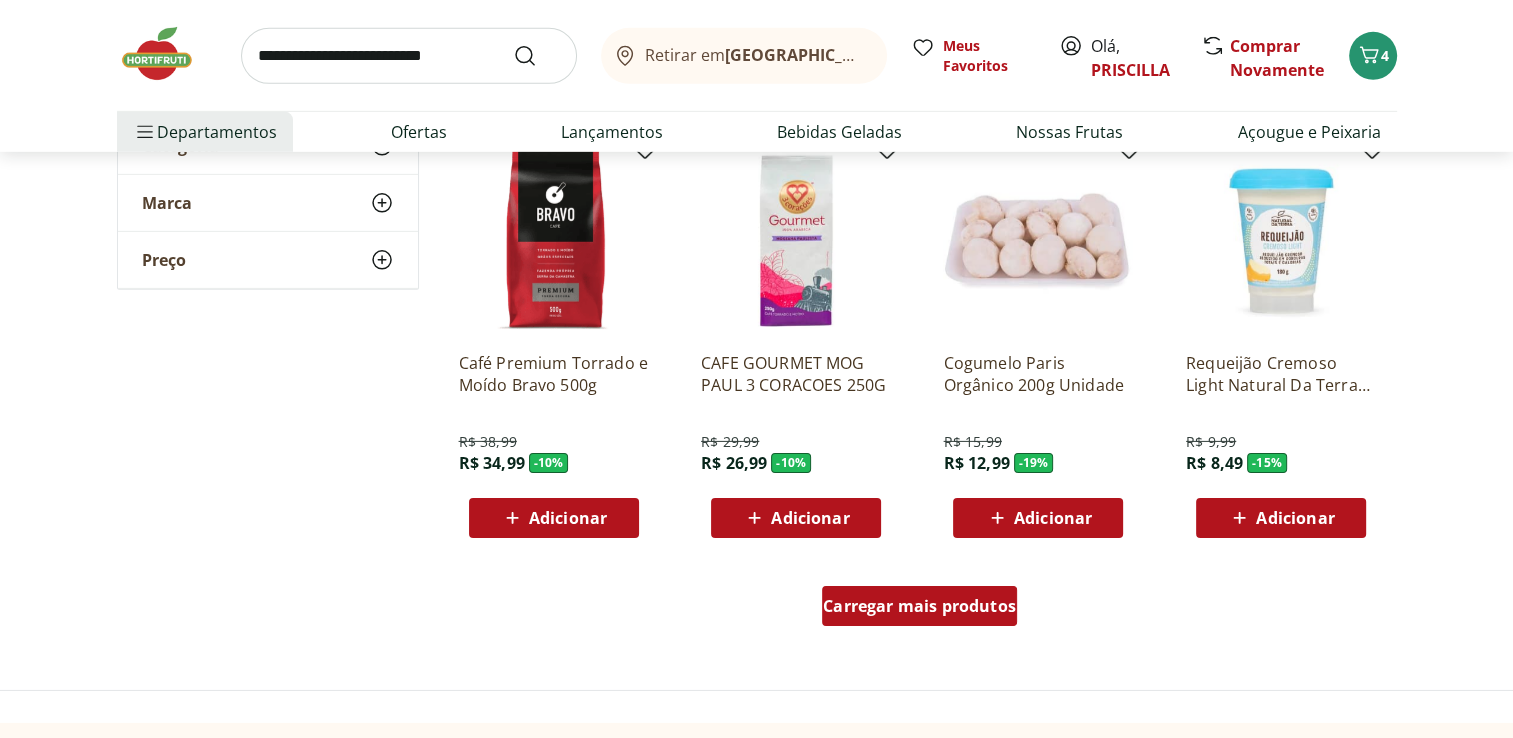 click on "Carregar mais produtos" at bounding box center (919, 606) 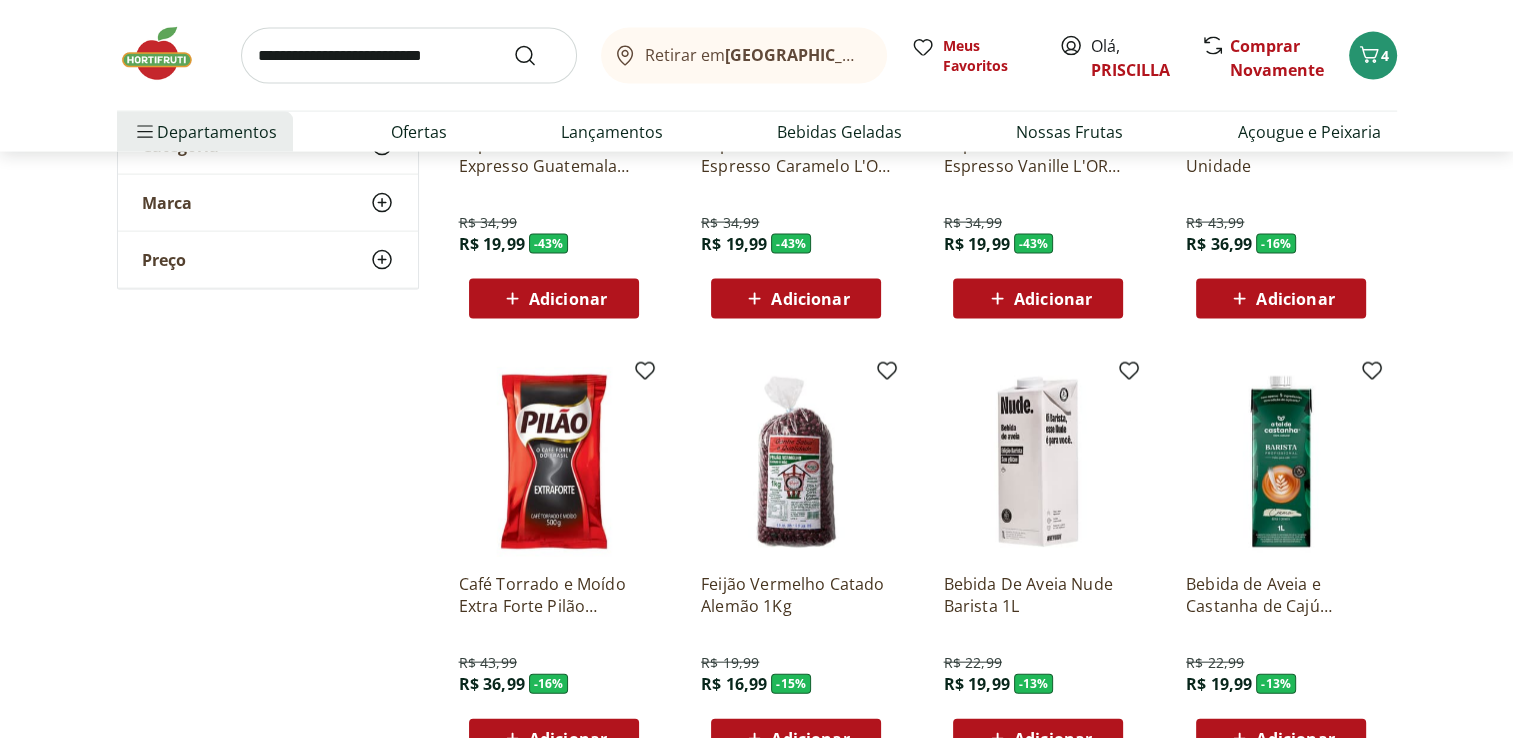 scroll, scrollTop: 4300, scrollLeft: 0, axis: vertical 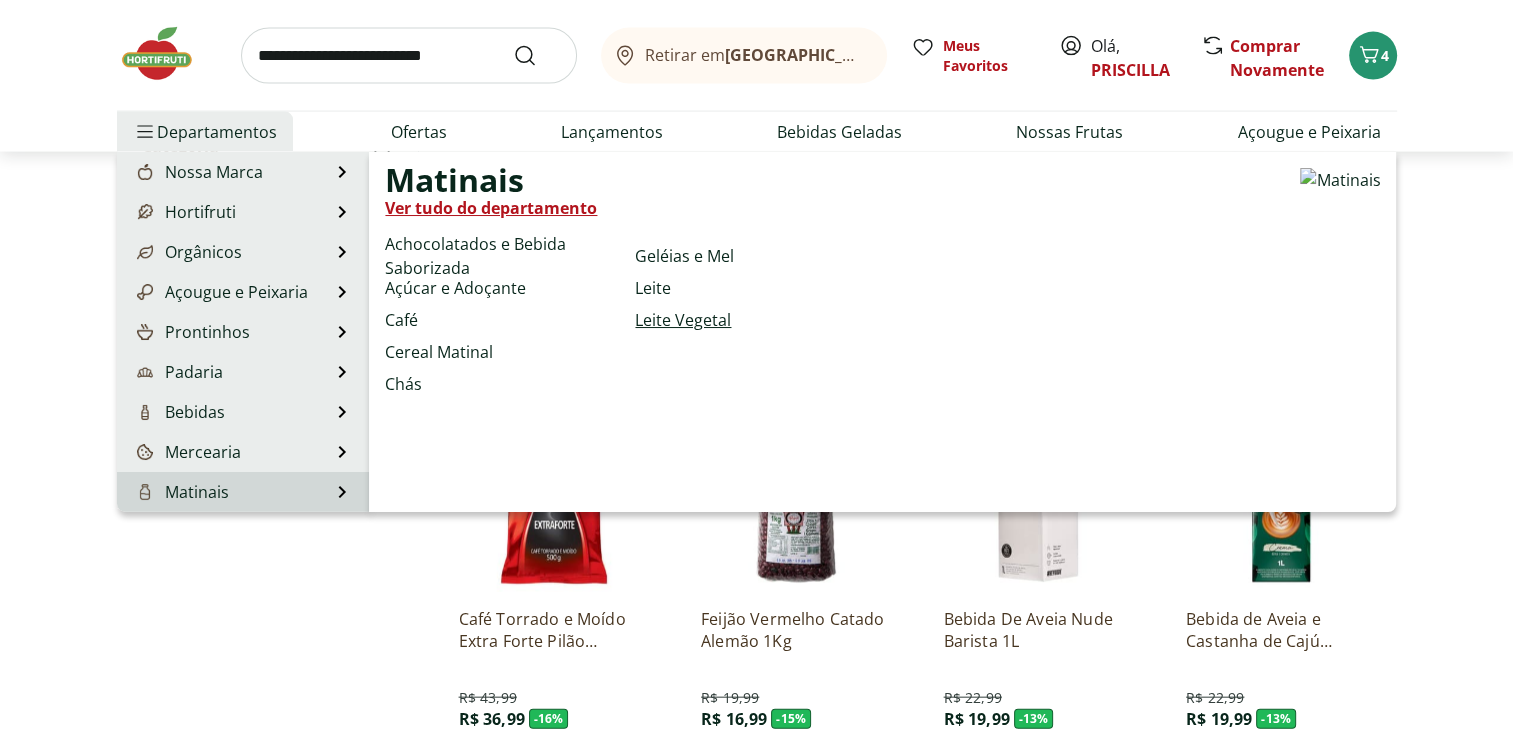 click on "Leite Vegetal" at bounding box center [683, 320] 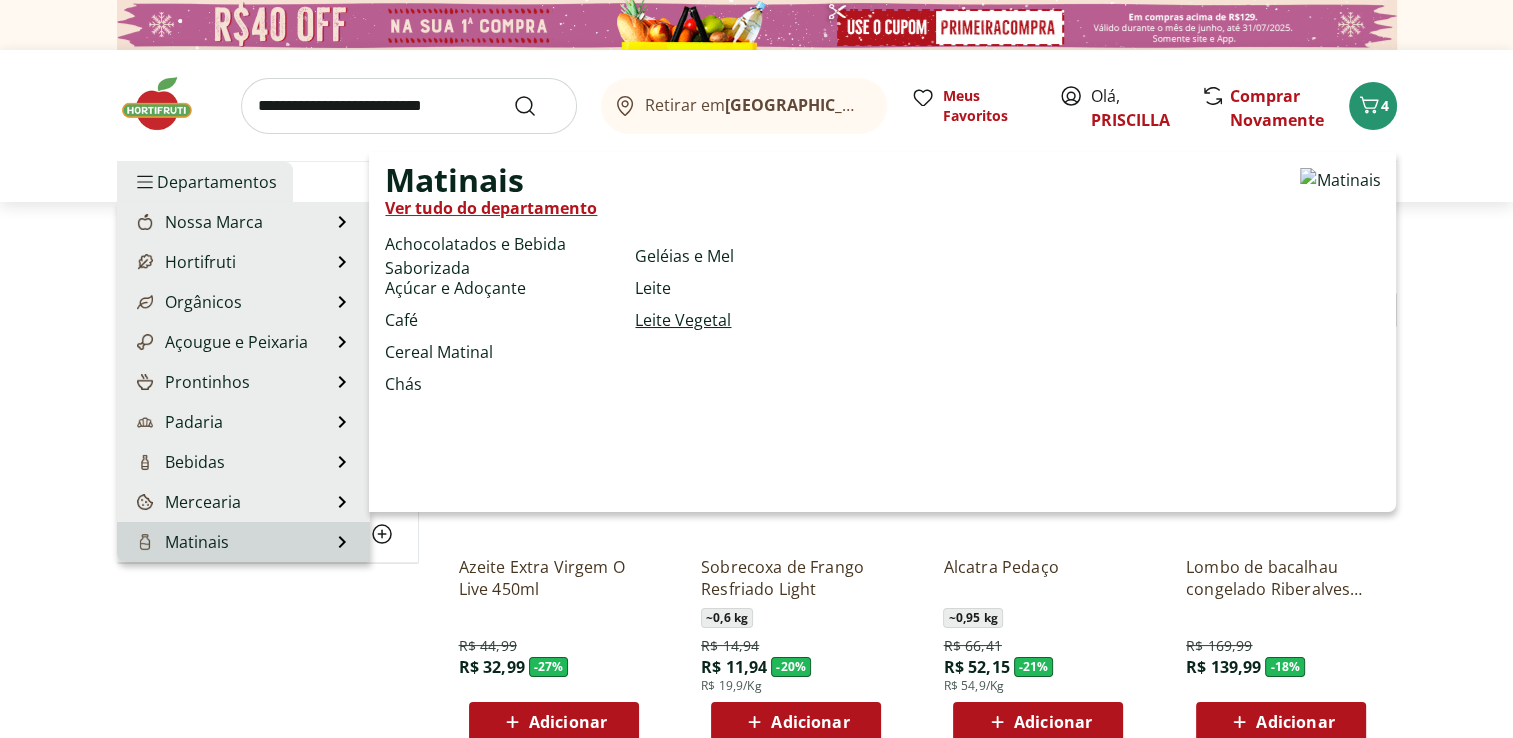 select on "**********" 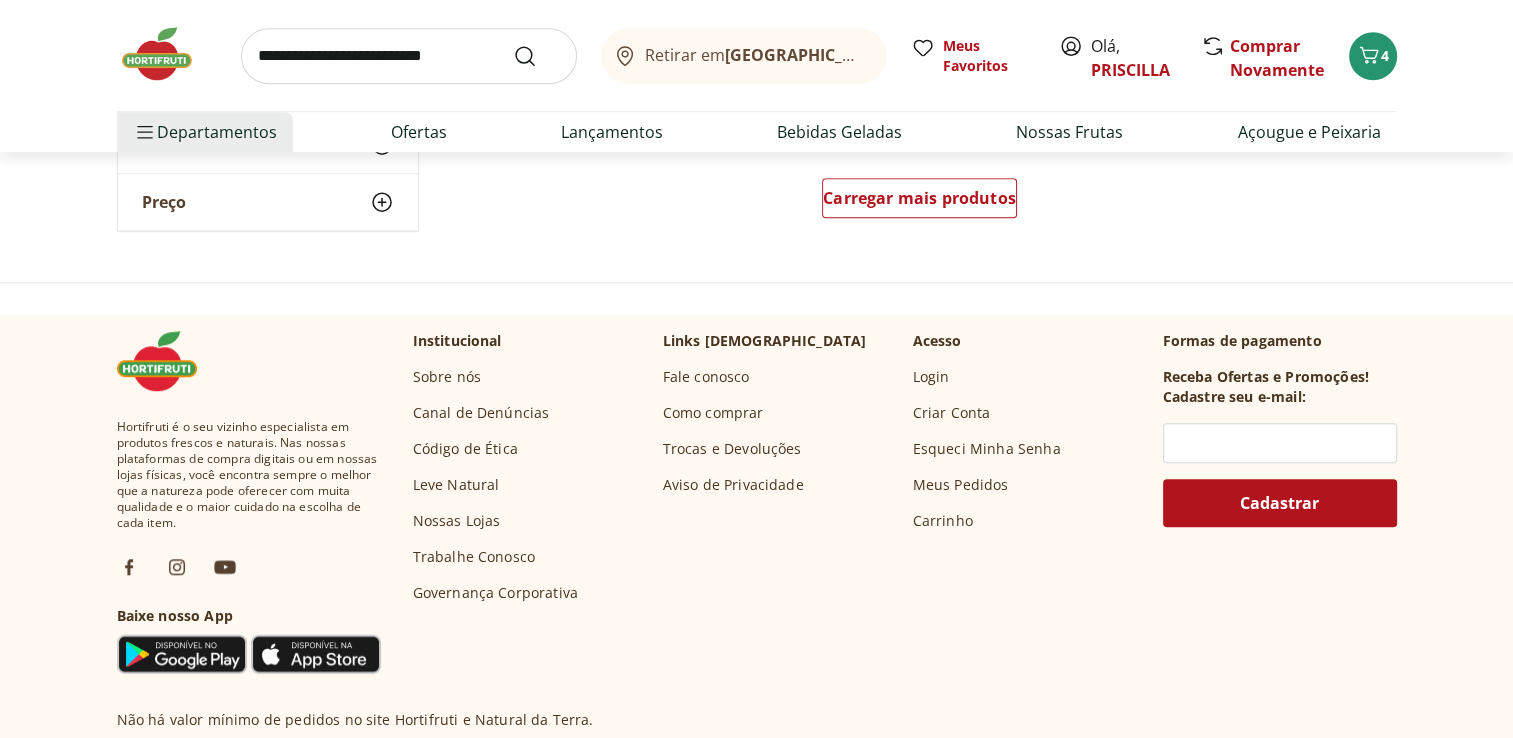 scroll, scrollTop: 1500, scrollLeft: 0, axis: vertical 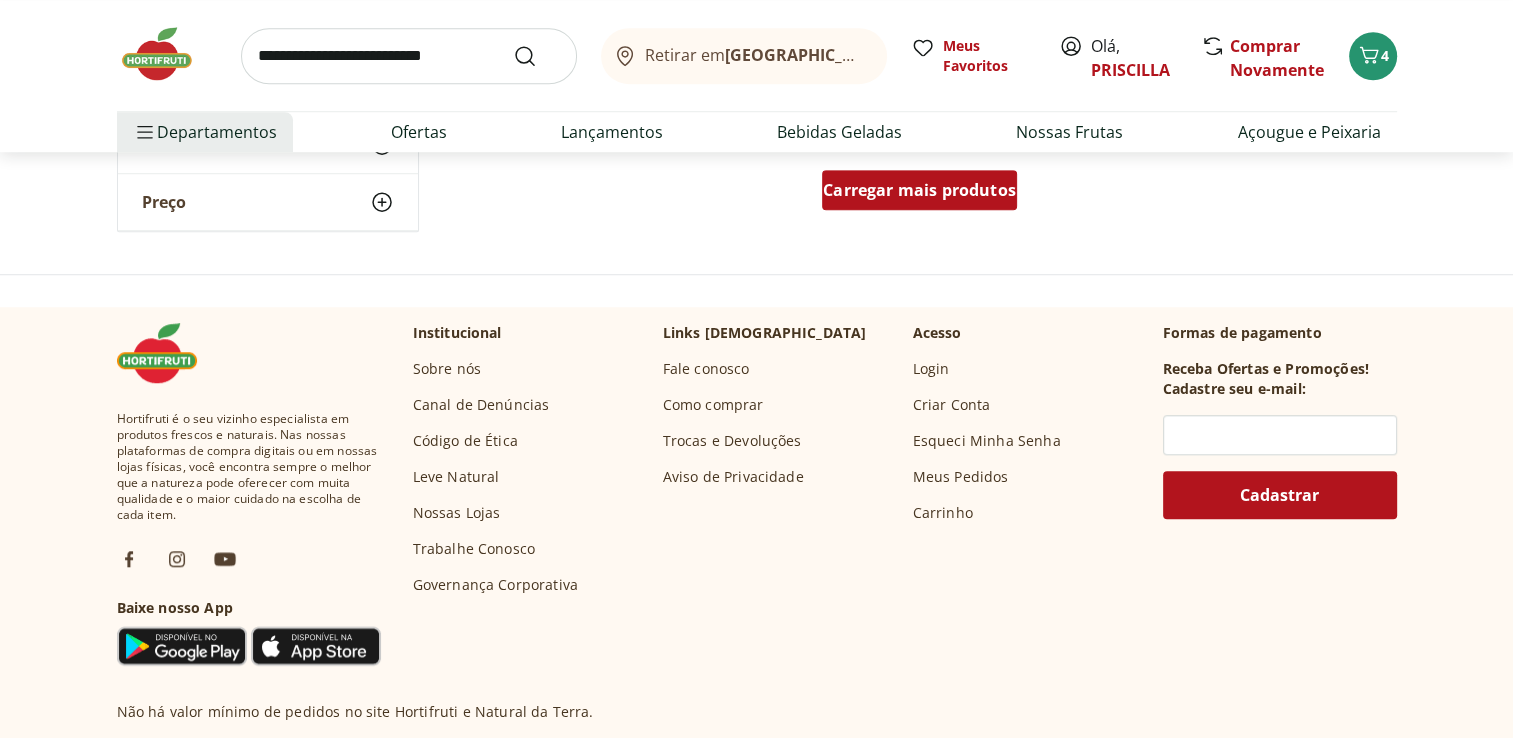 click on "Carregar mais produtos" at bounding box center [919, 190] 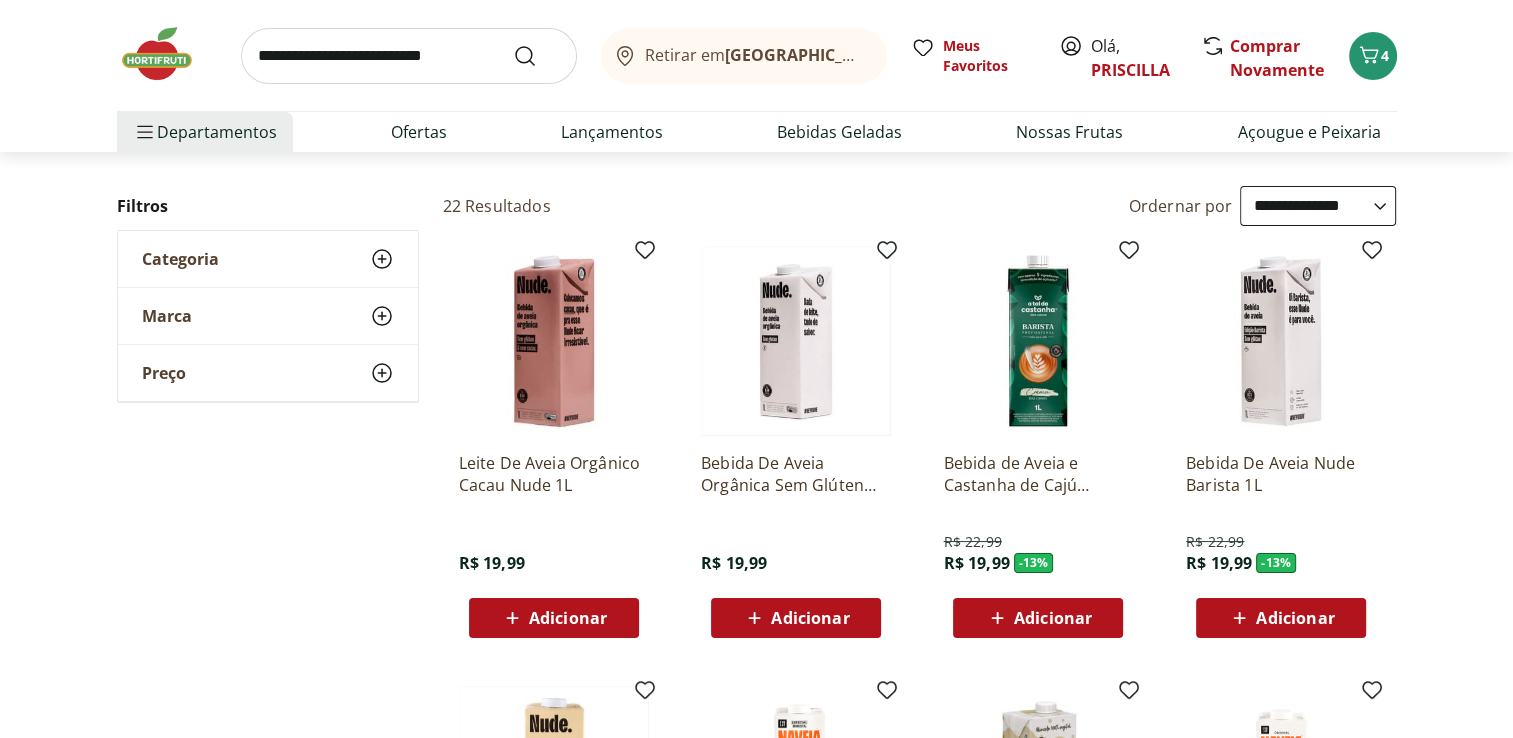 scroll, scrollTop: 0, scrollLeft: 0, axis: both 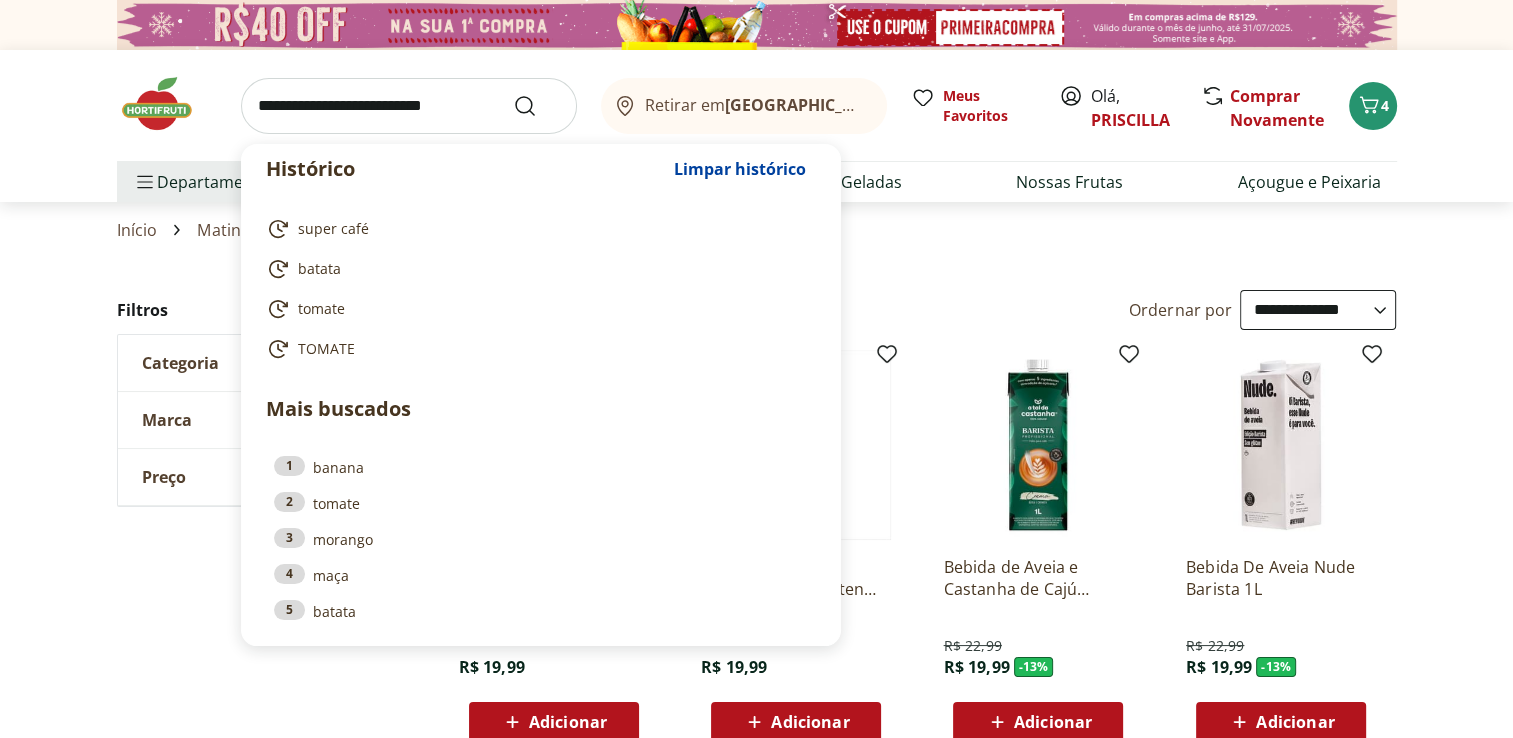 click at bounding box center [409, 106] 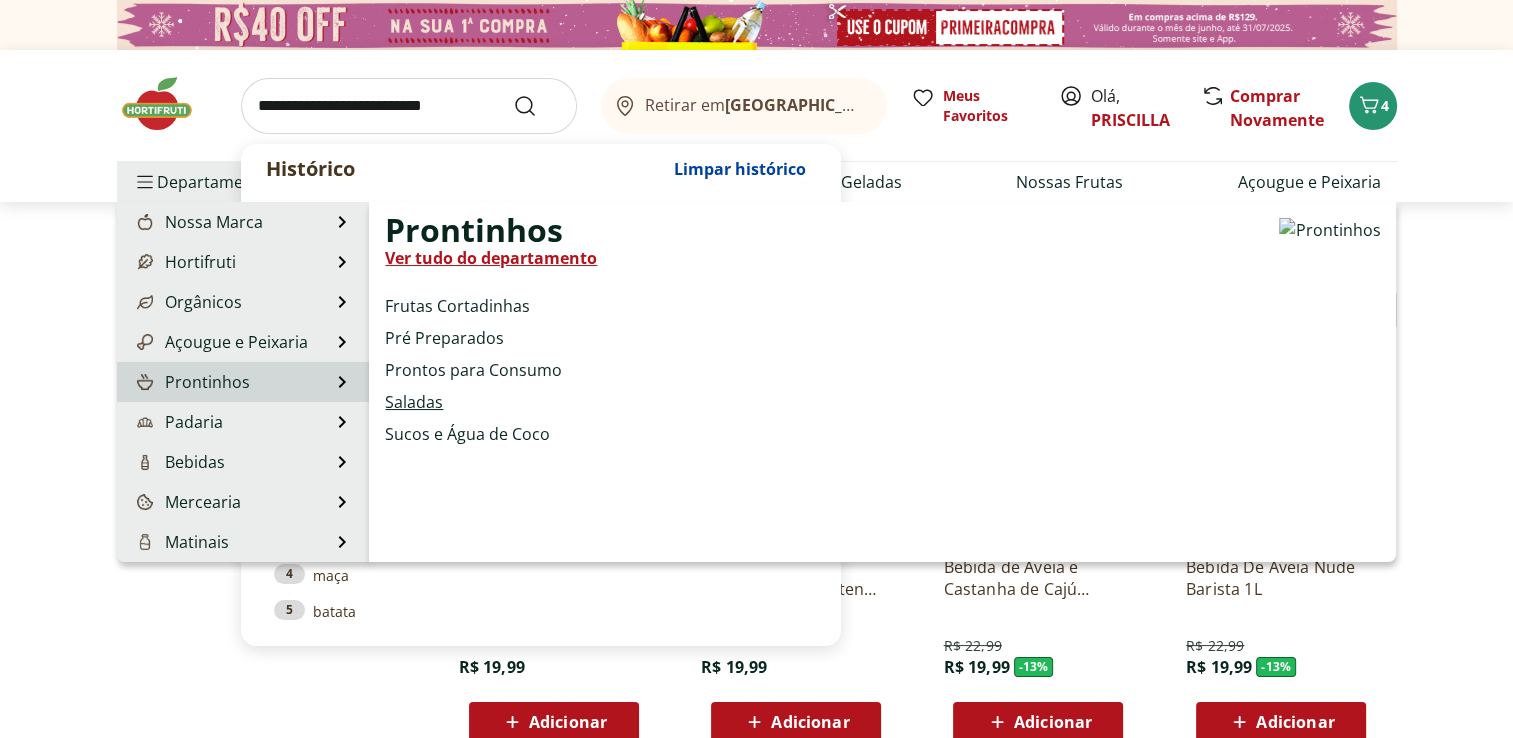 click on "Saladas" at bounding box center [414, 402] 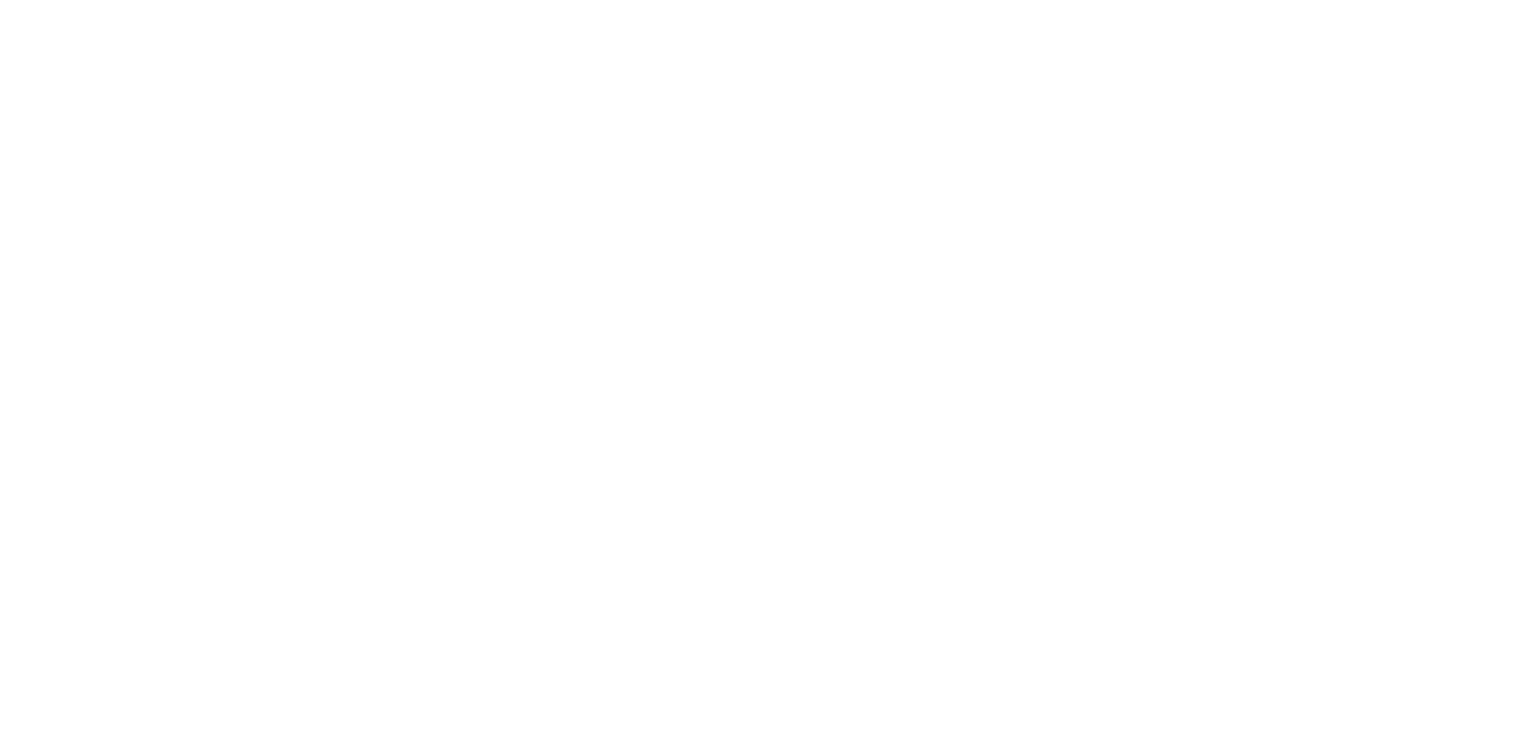 select on "**********" 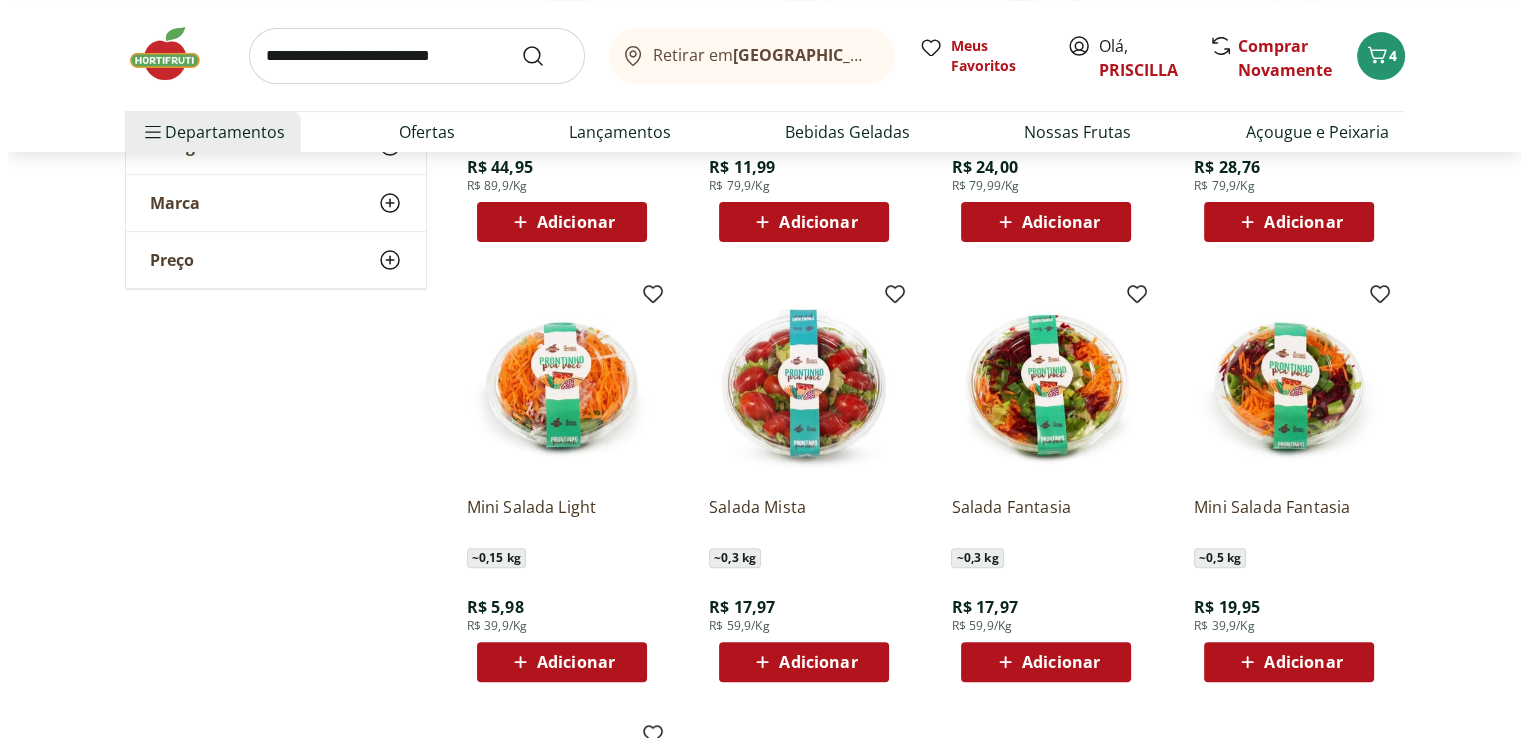 scroll, scrollTop: 0, scrollLeft: 0, axis: both 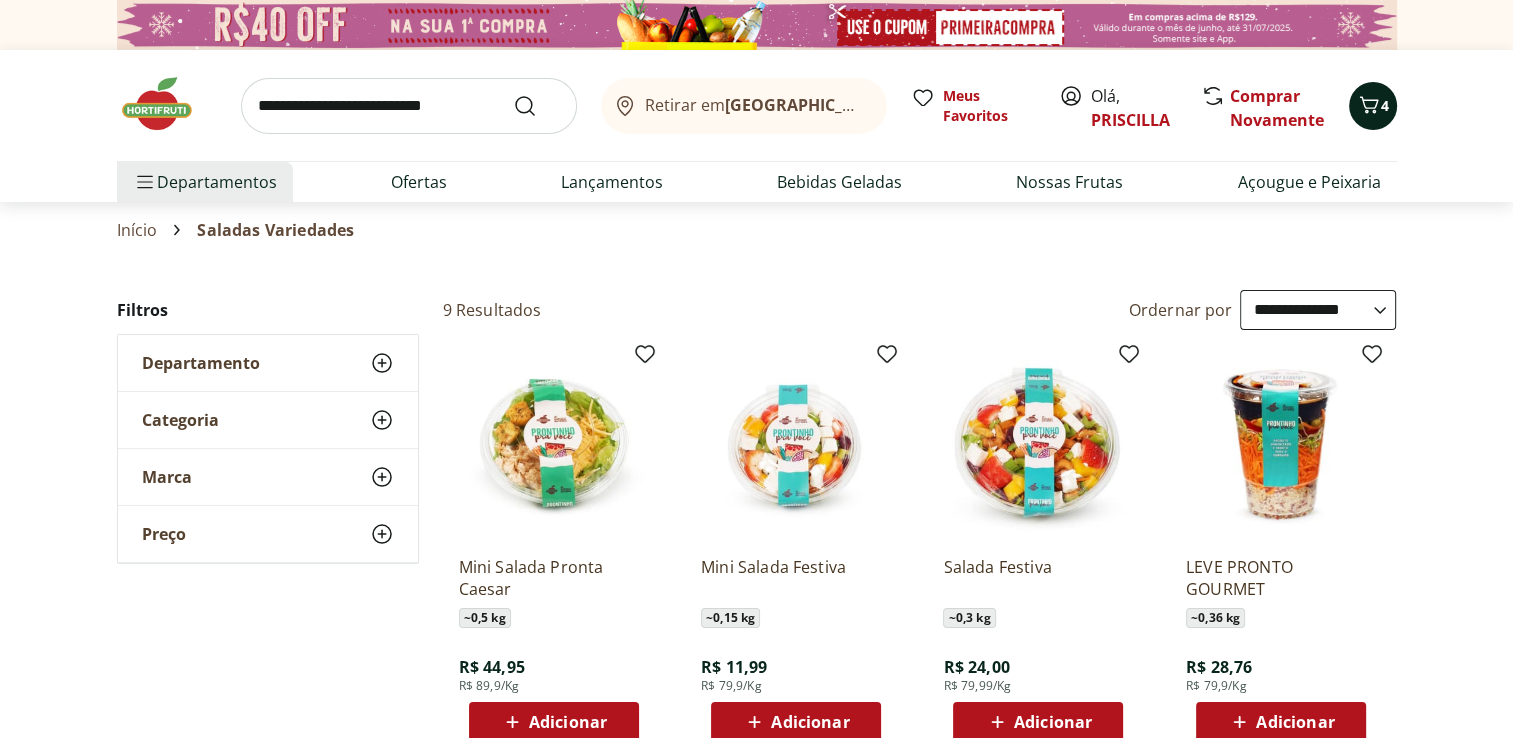 click 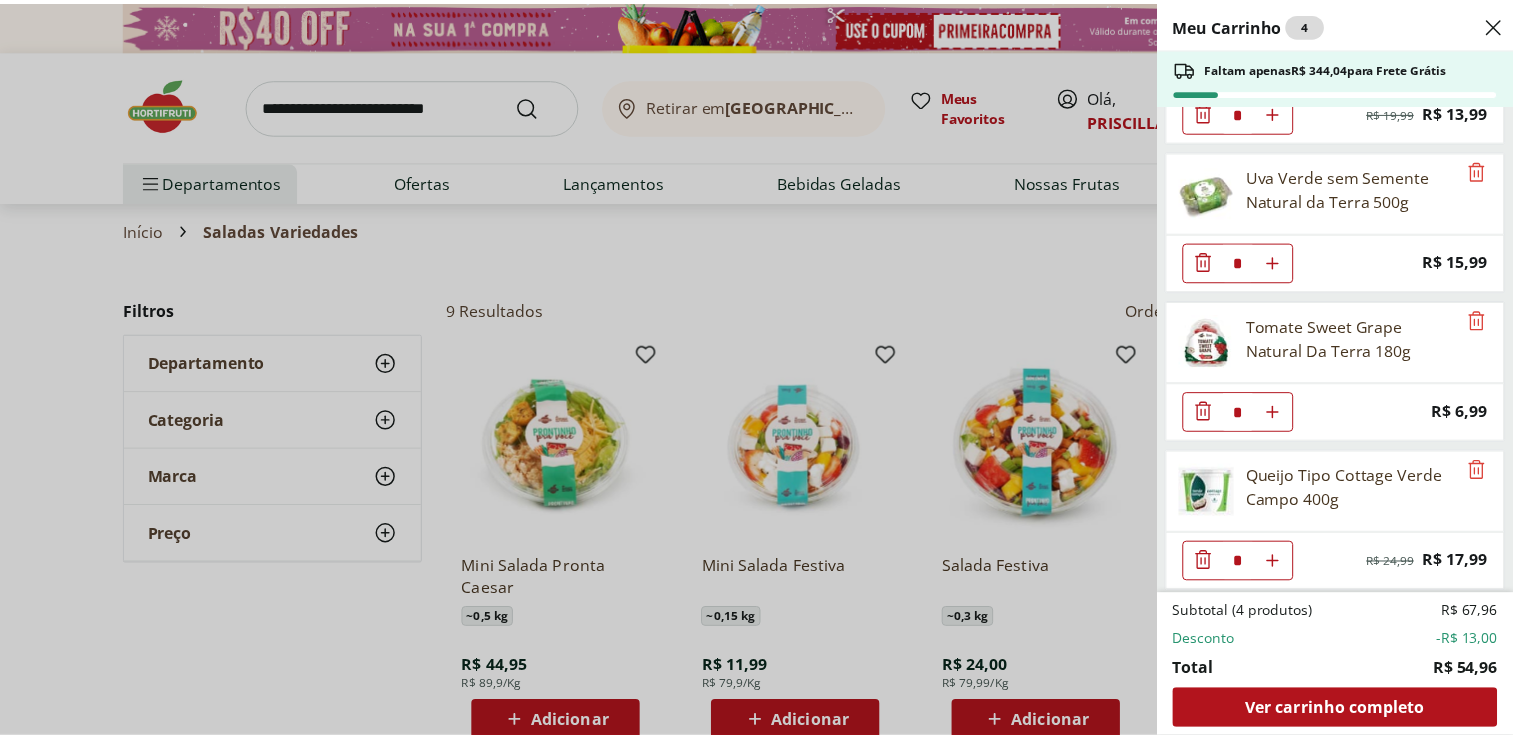 scroll, scrollTop: 0, scrollLeft: 0, axis: both 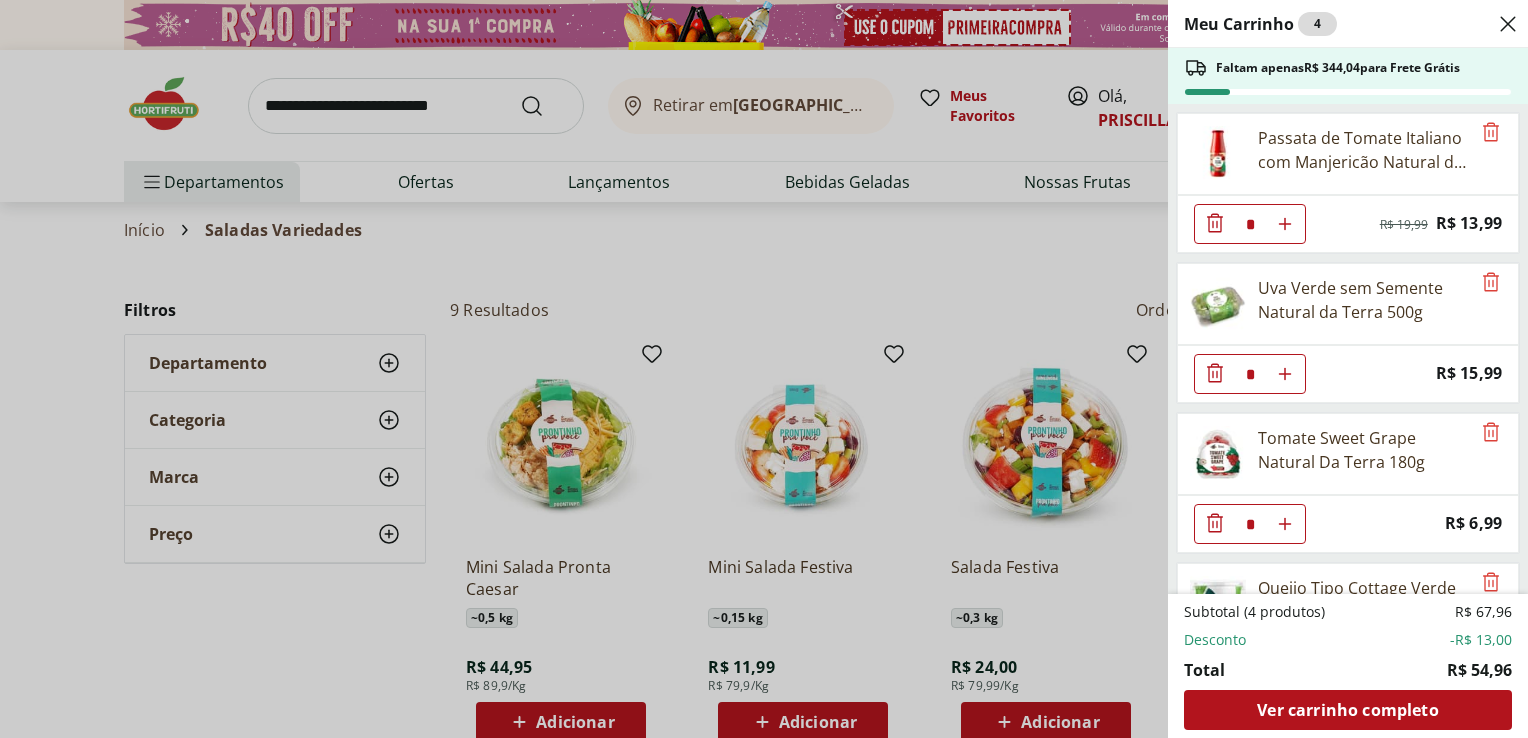 click 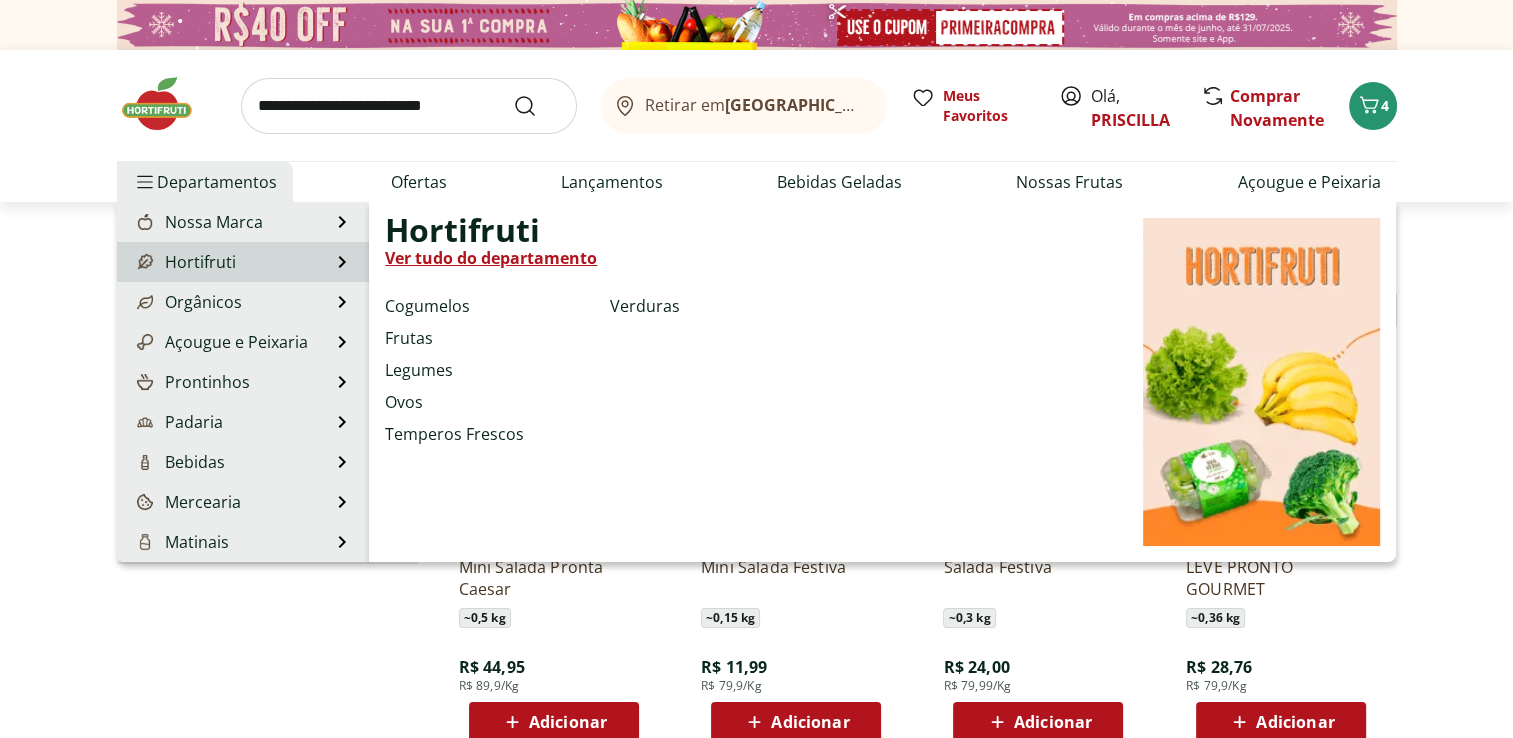 click on "Hortifruti" at bounding box center [184, 262] 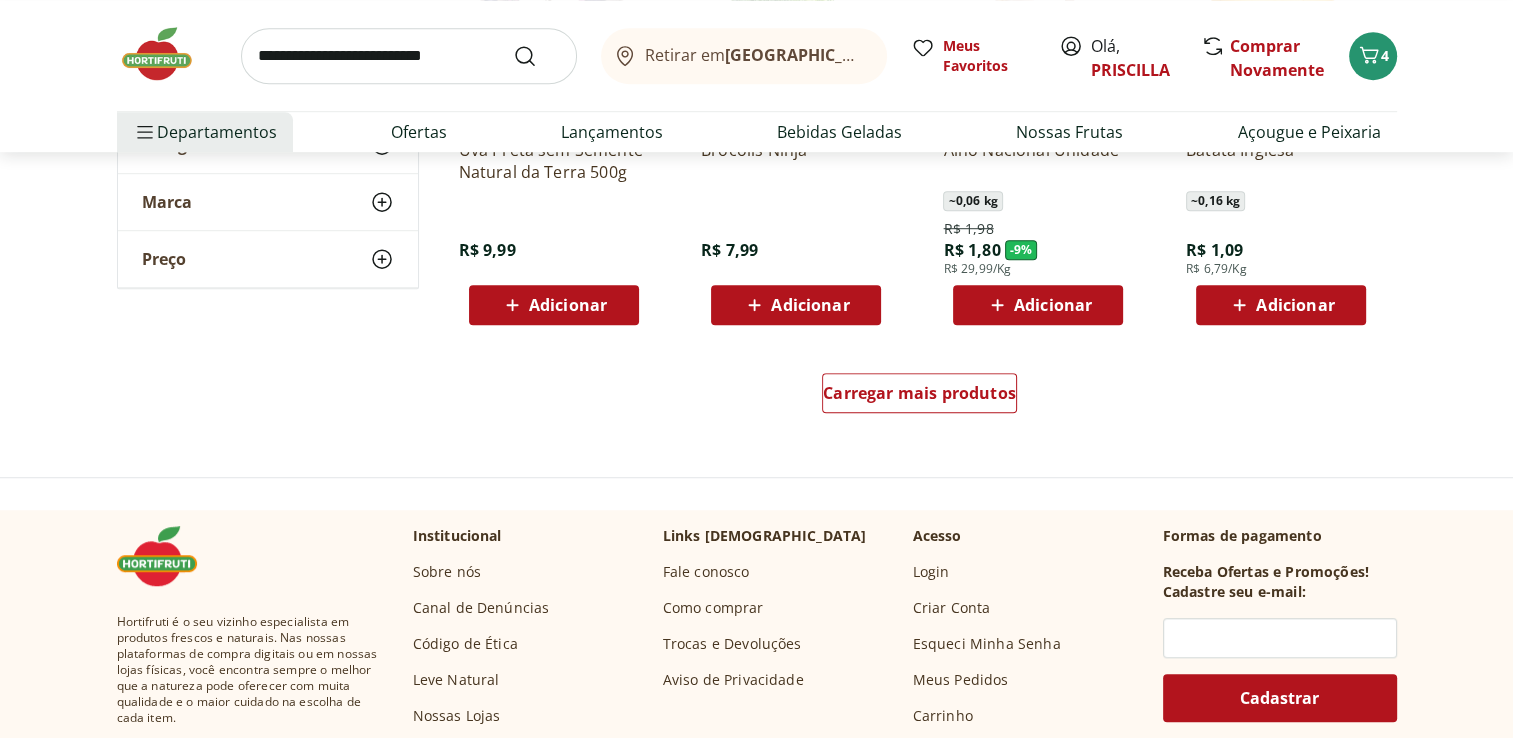scroll, scrollTop: 1300, scrollLeft: 0, axis: vertical 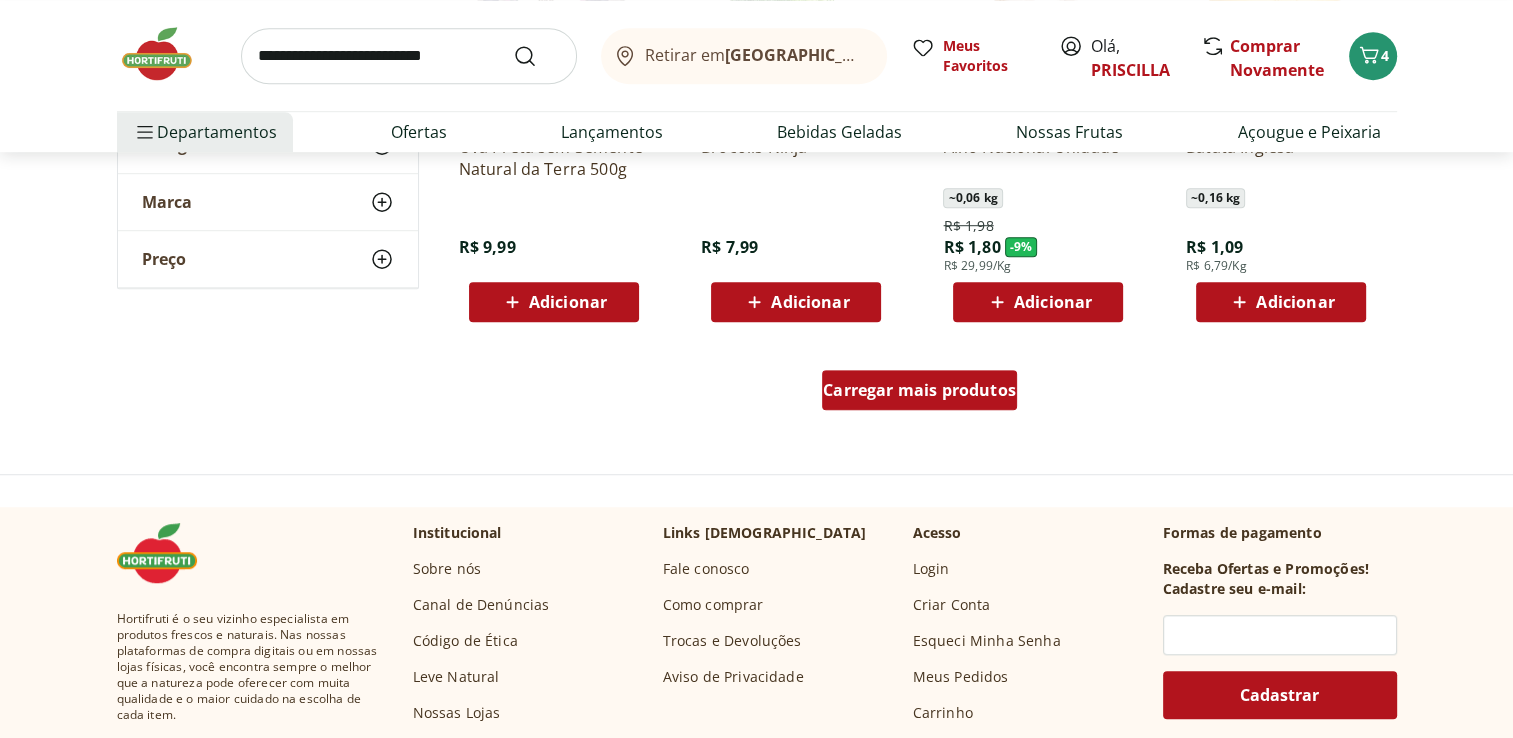 click on "Carregar mais produtos" at bounding box center (919, 390) 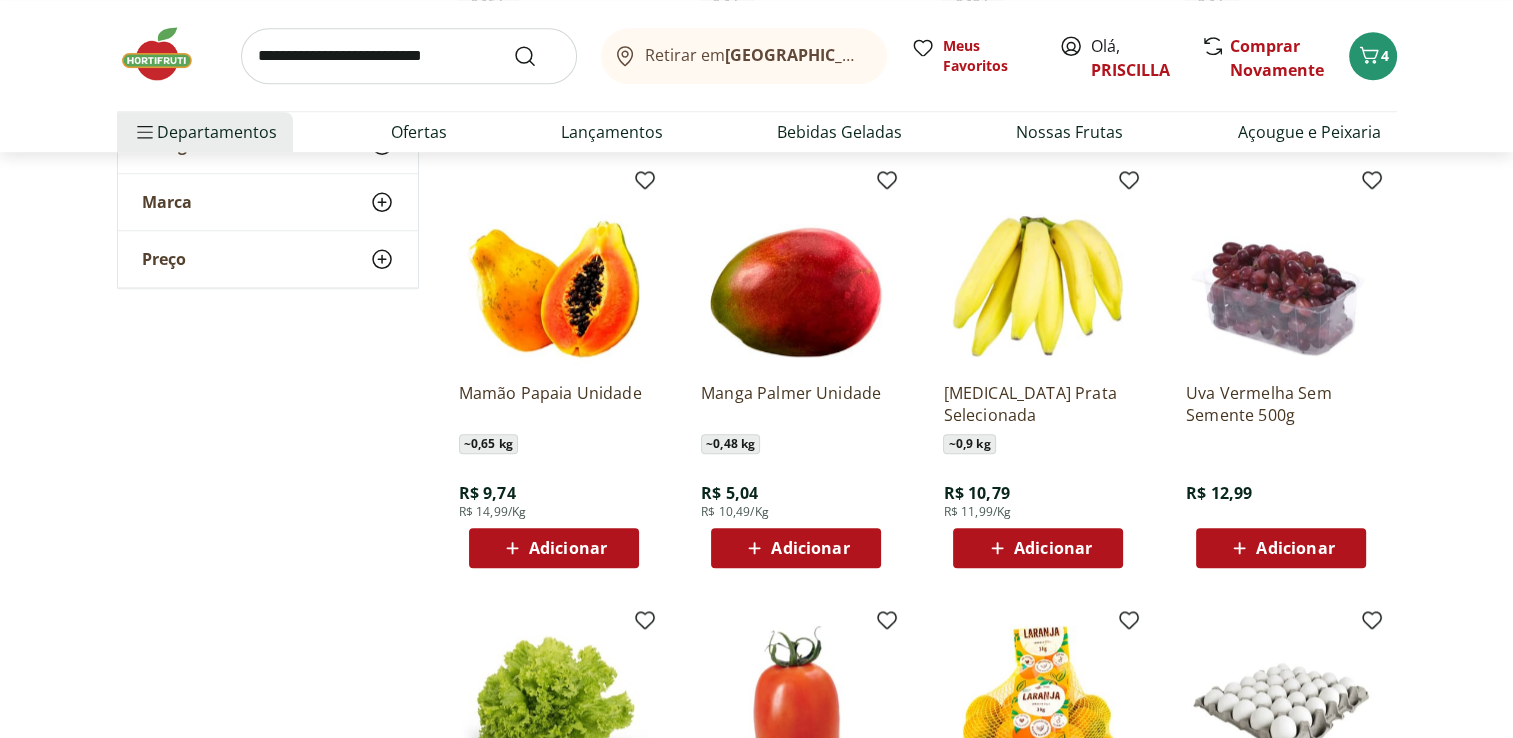 scroll, scrollTop: 1900, scrollLeft: 0, axis: vertical 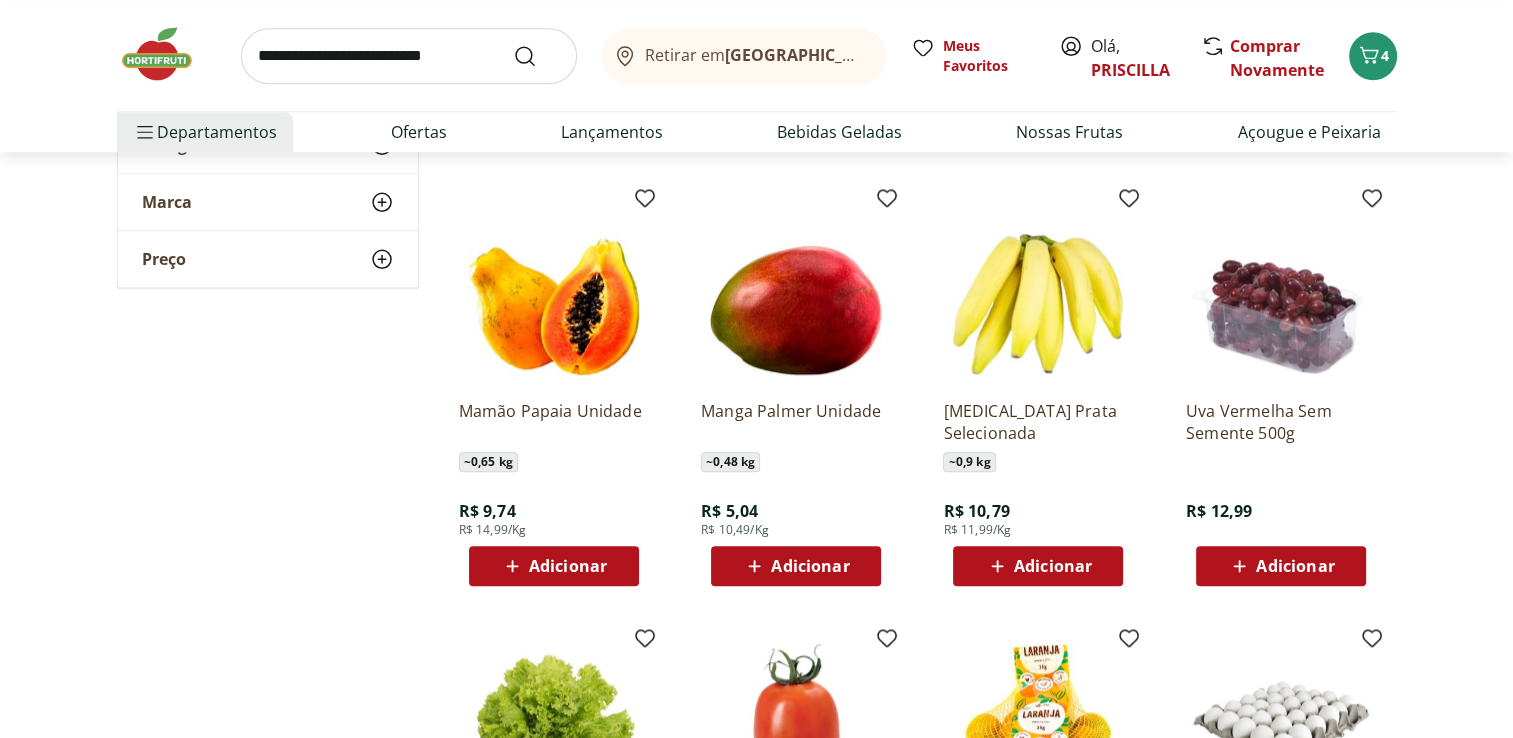 click 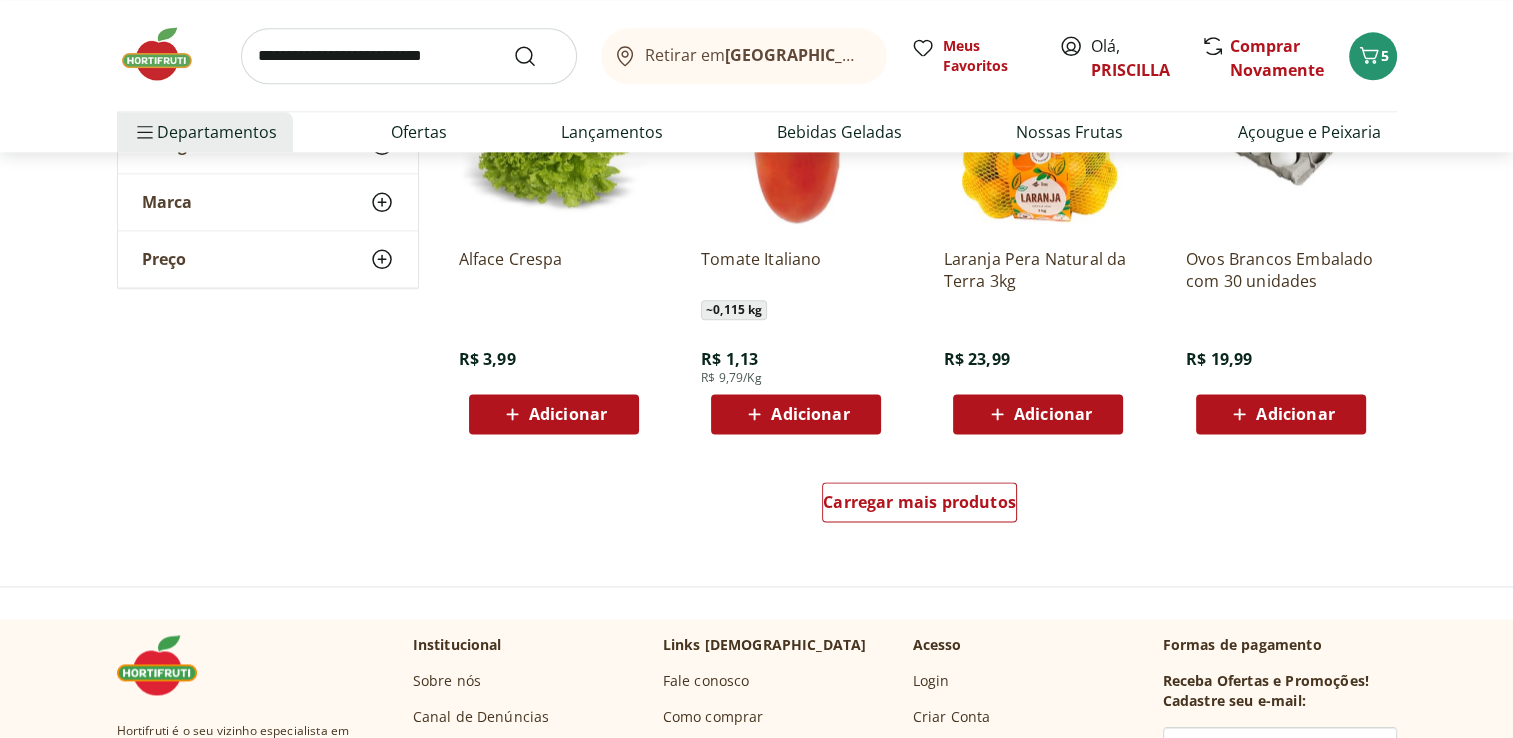 scroll, scrollTop: 2600, scrollLeft: 0, axis: vertical 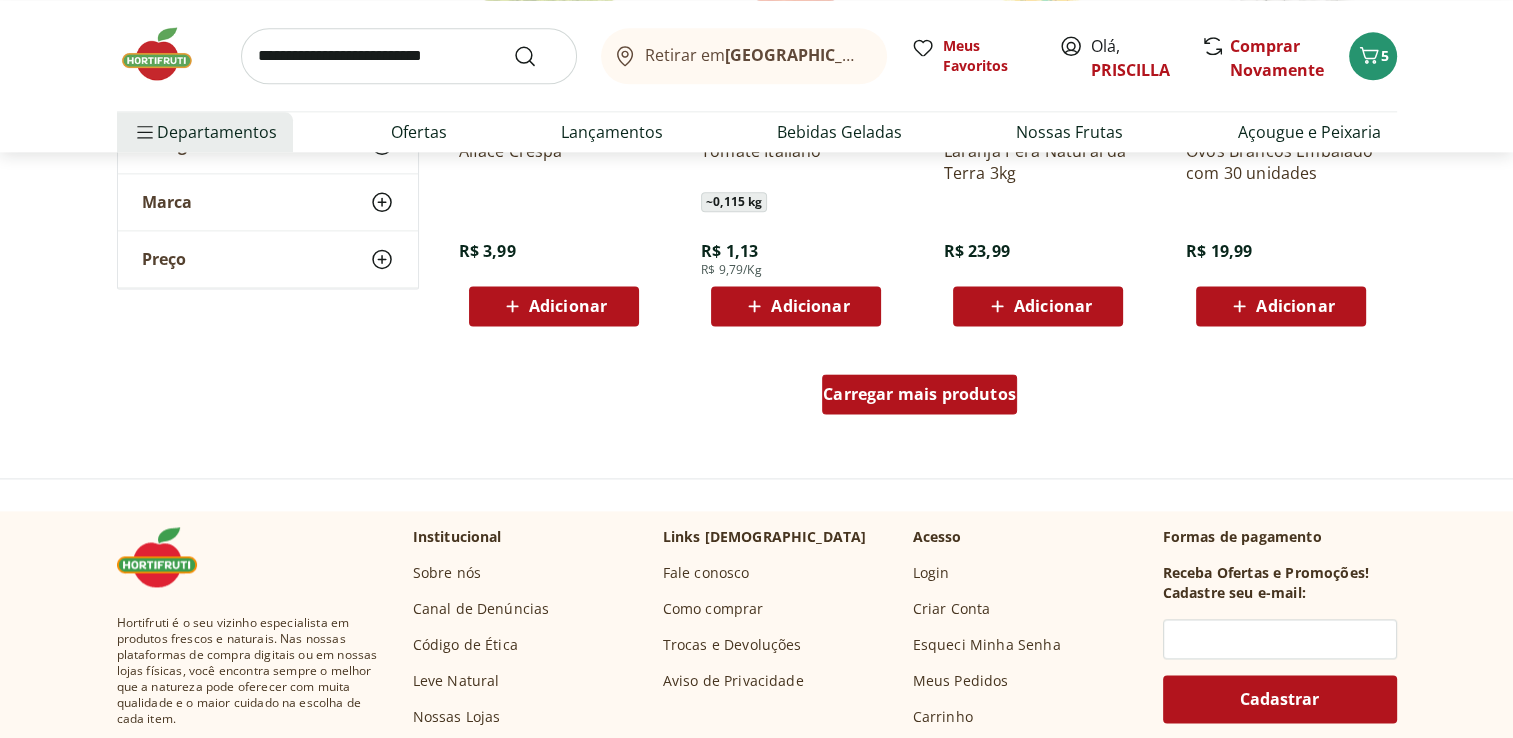 click on "Carregar mais produtos" at bounding box center (919, 394) 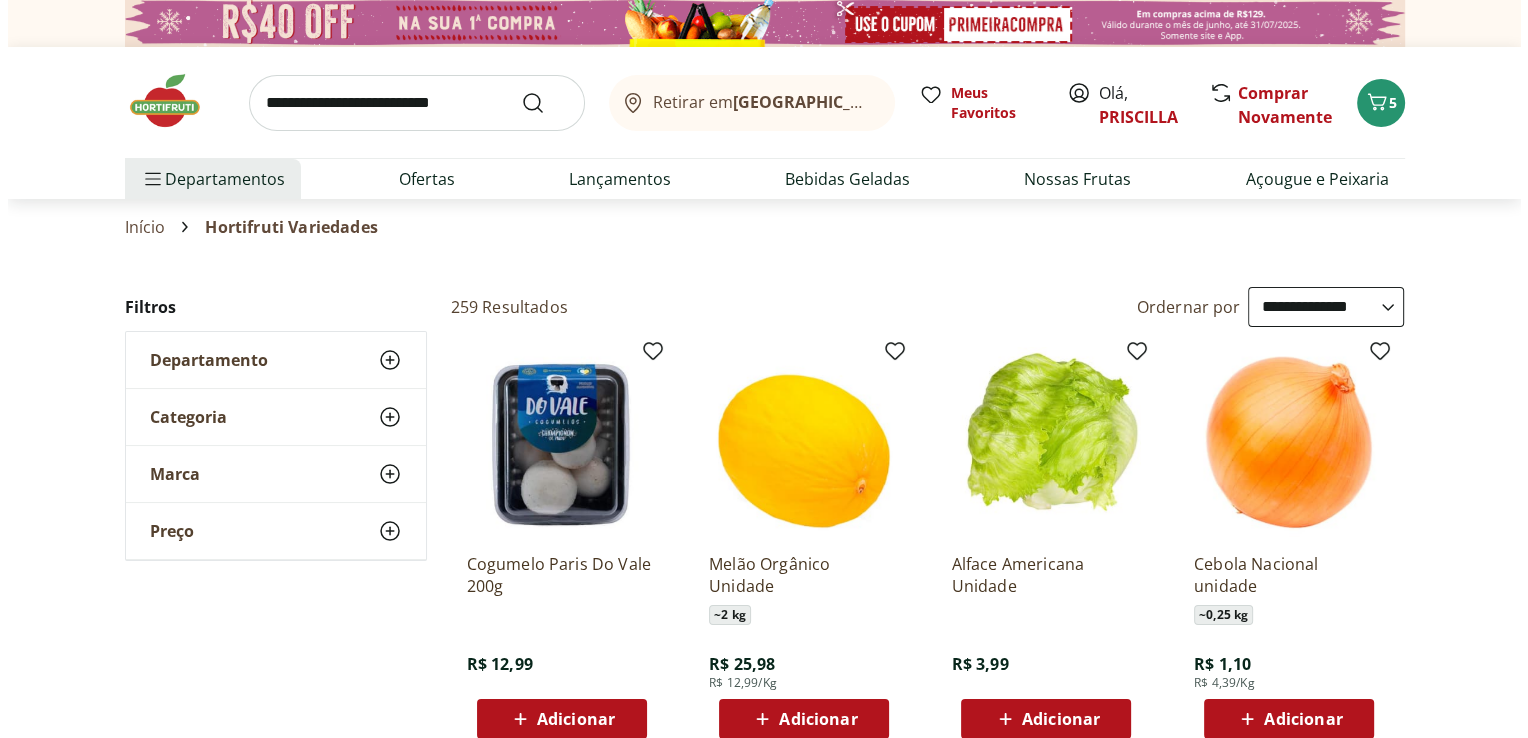 scroll, scrollTop: 0, scrollLeft: 0, axis: both 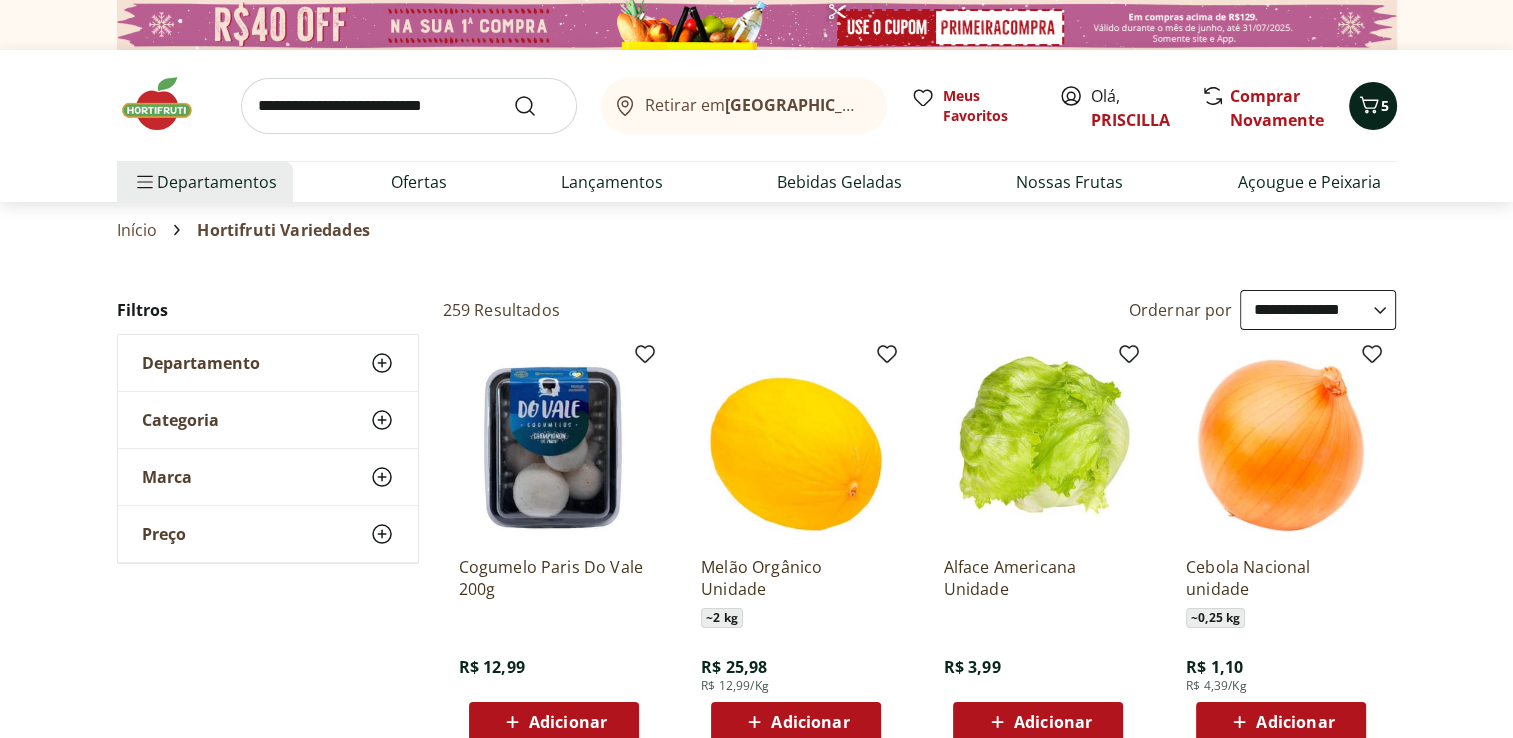 click 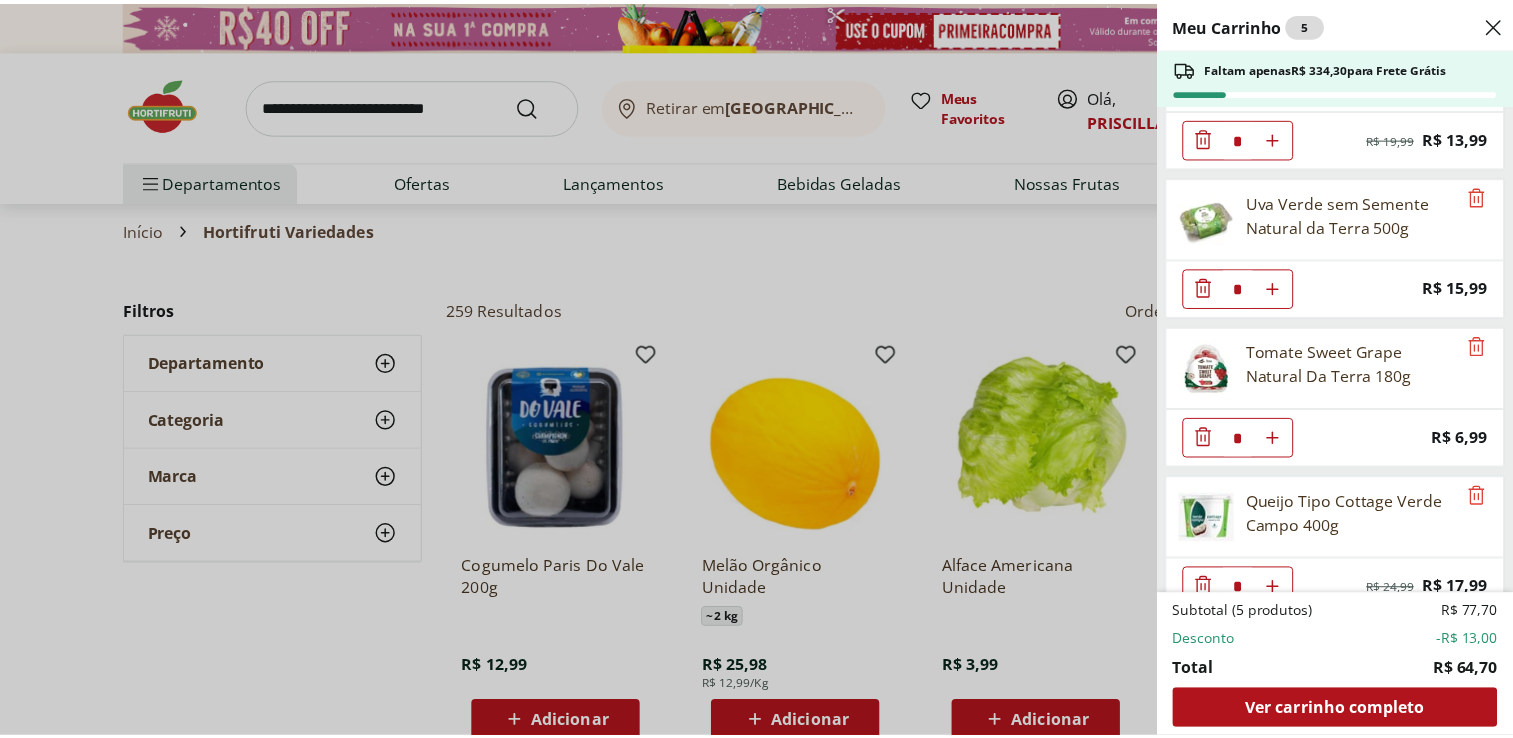 scroll, scrollTop: 0, scrollLeft: 0, axis: both 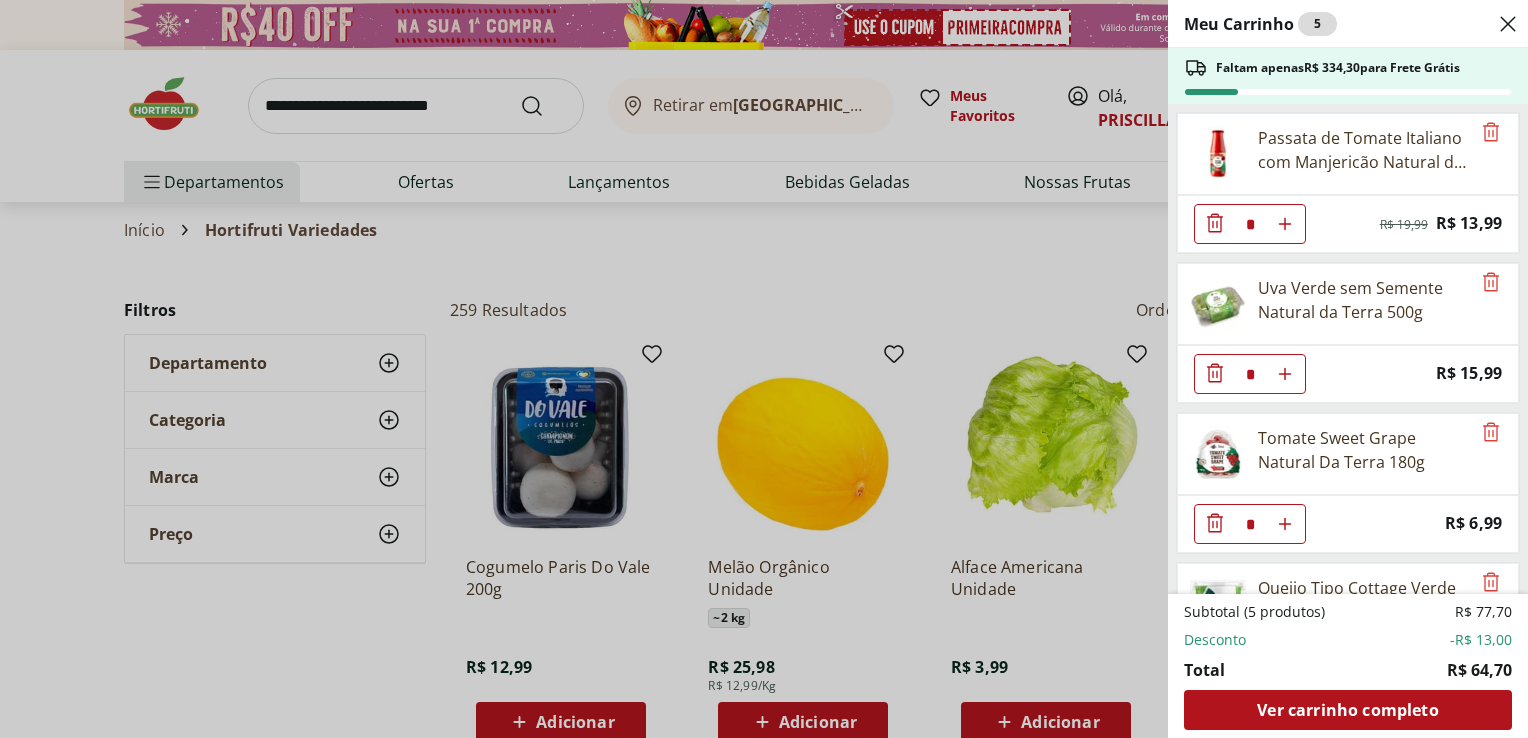 click on "Meu Carrinho 5 Faltam apenas  R$ 334,30  para Frete Grátis Passata de Tomate Italiano com Manjericão Natural da Terra 680g * Original price: R$ 19,99 Price: R$ 13,99 Uva Verde sem Semente Natural da Terra 500g * Price: R$ 15,99 Tomate Sweet Grape Natural Da Terra 180g * Price: R$ 6,99 Queijo Tipo Cottage Verde Campo 400g * Original price: R$ 24,99 Price: R$ 17,99 Mamão Papaia Unidade * Price: R$ 9,74 Subtotal (5 produtos) R$ 77,70 Desconto -R$ 13,00 Total R$ 64,70 Ver carrinho completo" at bounding box center (764, 369) 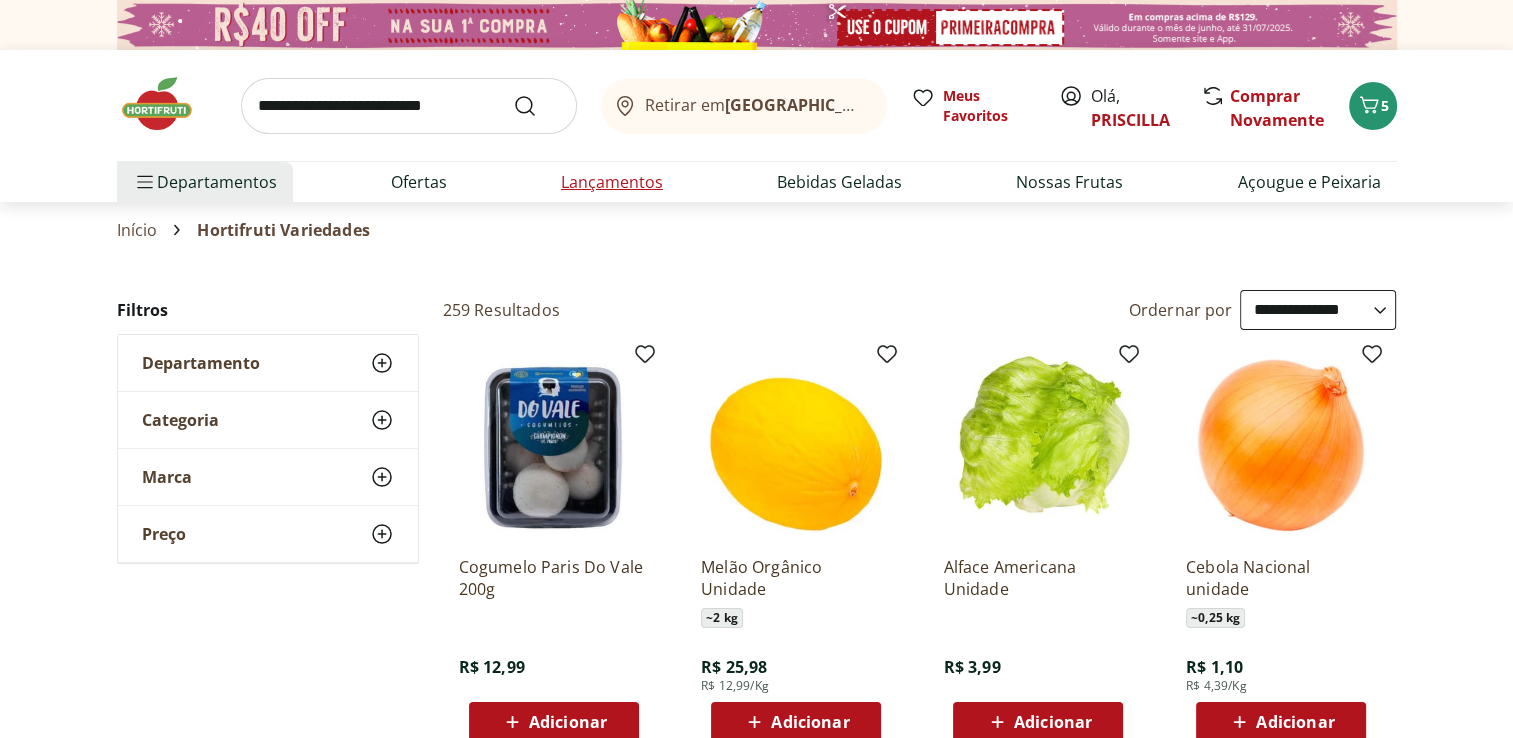 click on "Lançamentos" at bounding box center [612, 182] 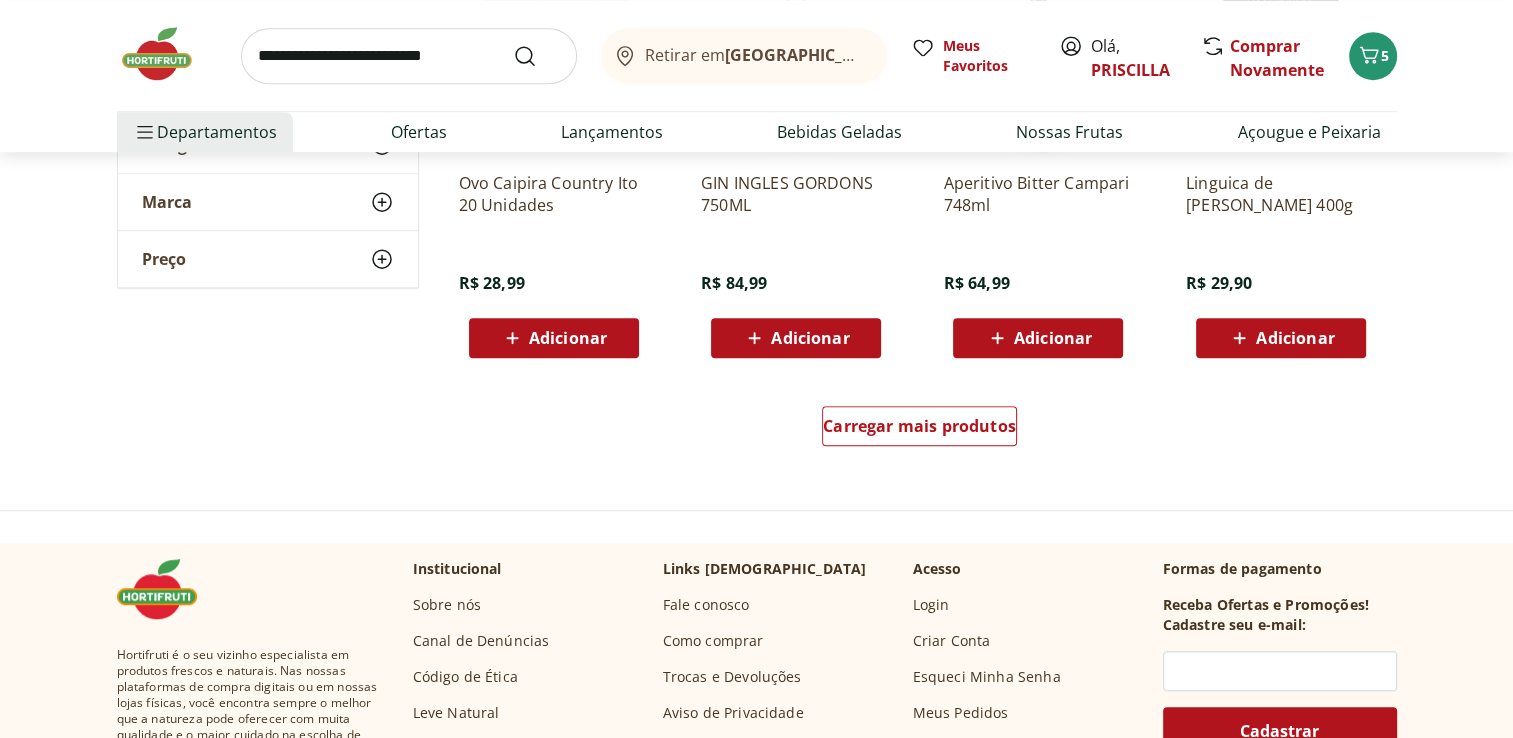 scroll, scrollTop: 900, scrollLeft: 0, axis: vertical 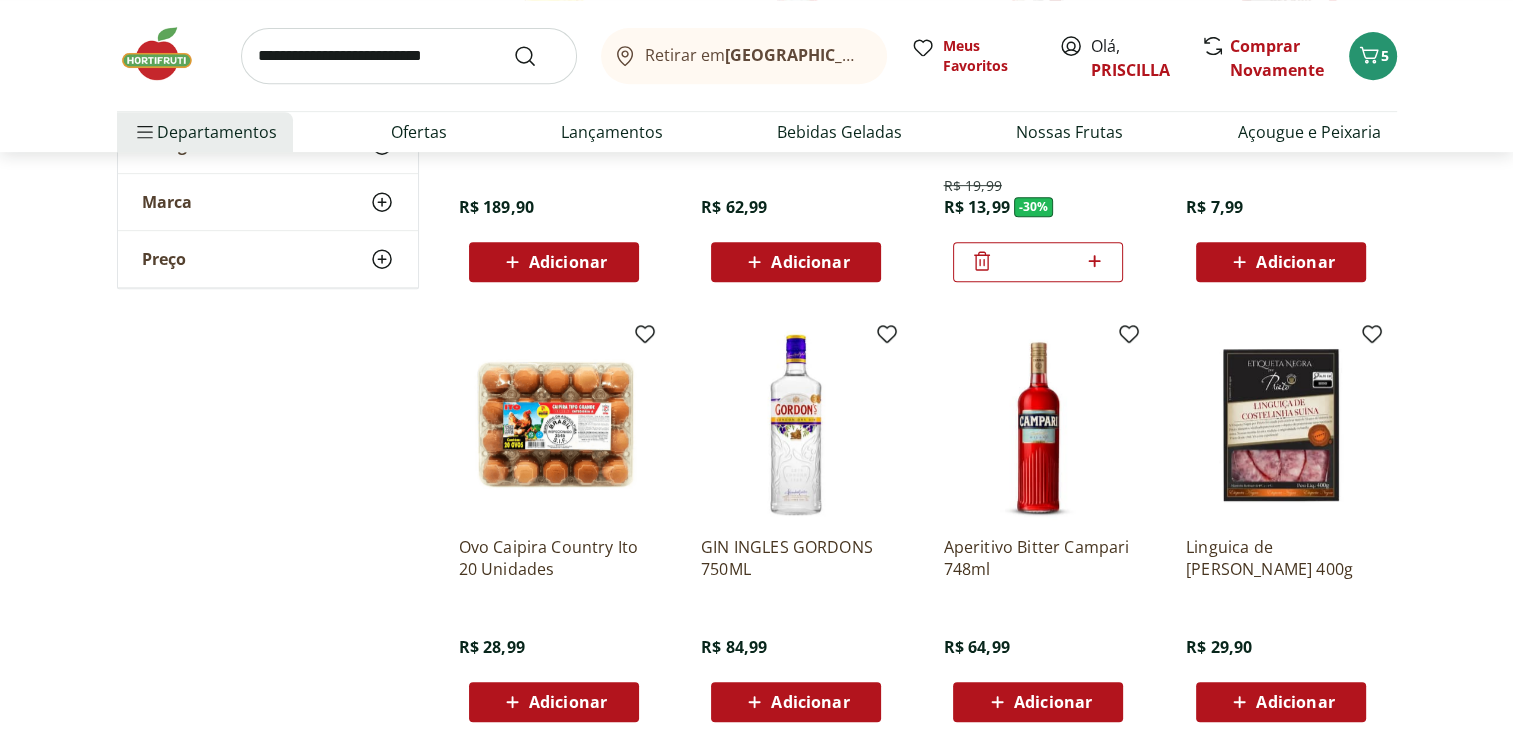 click at bounding box center [409, 56] 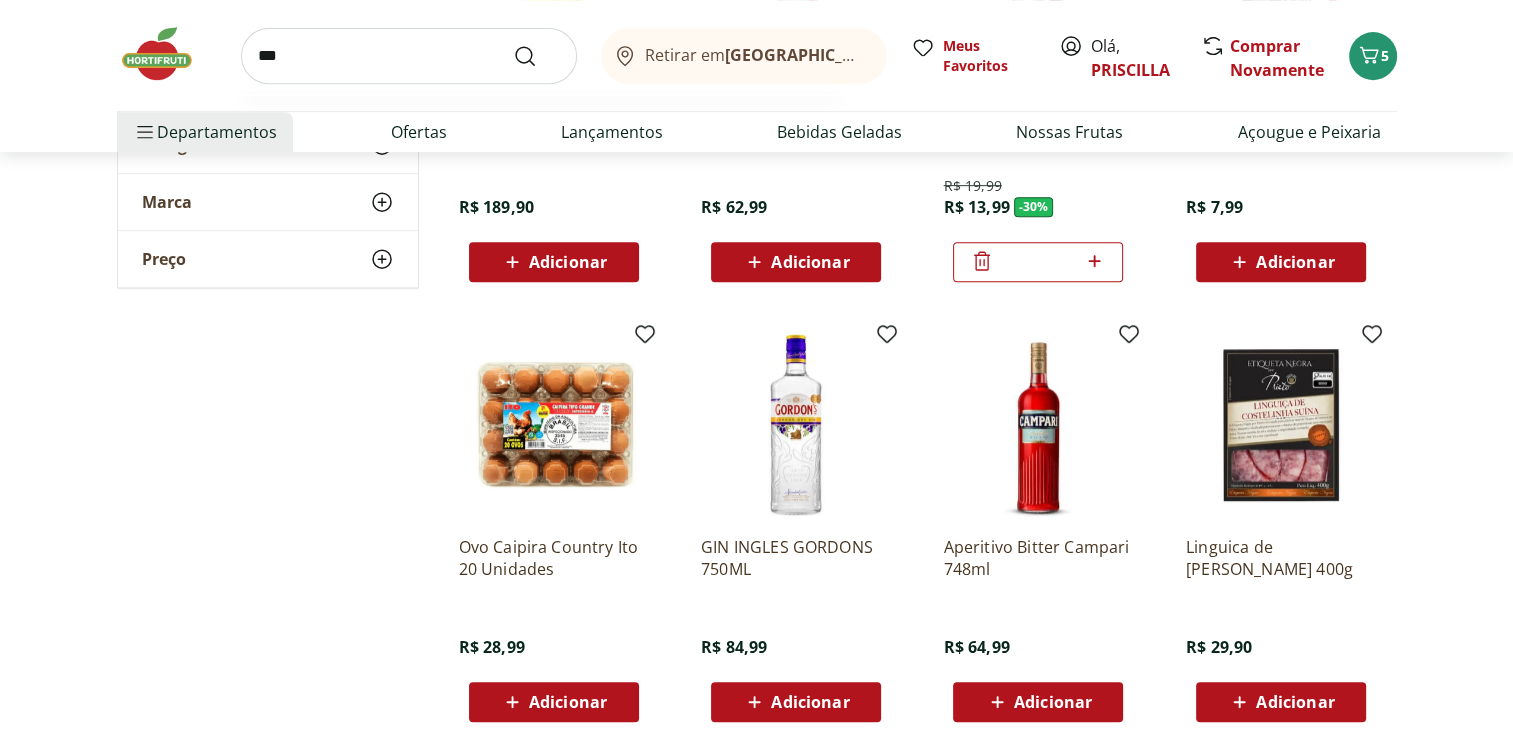 type on "***" 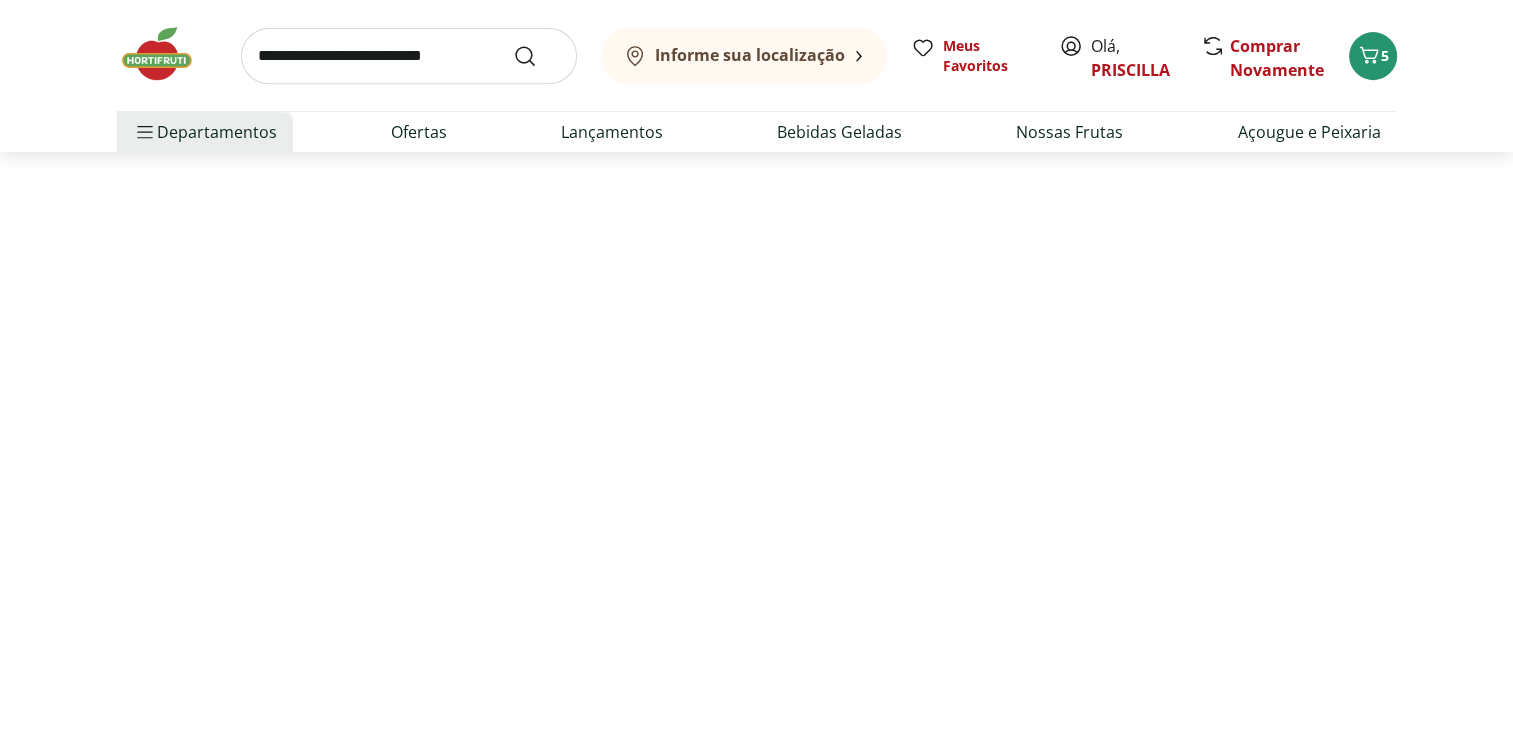 scroll, scrollTop: 0, scrollLeft: 0, axis: both 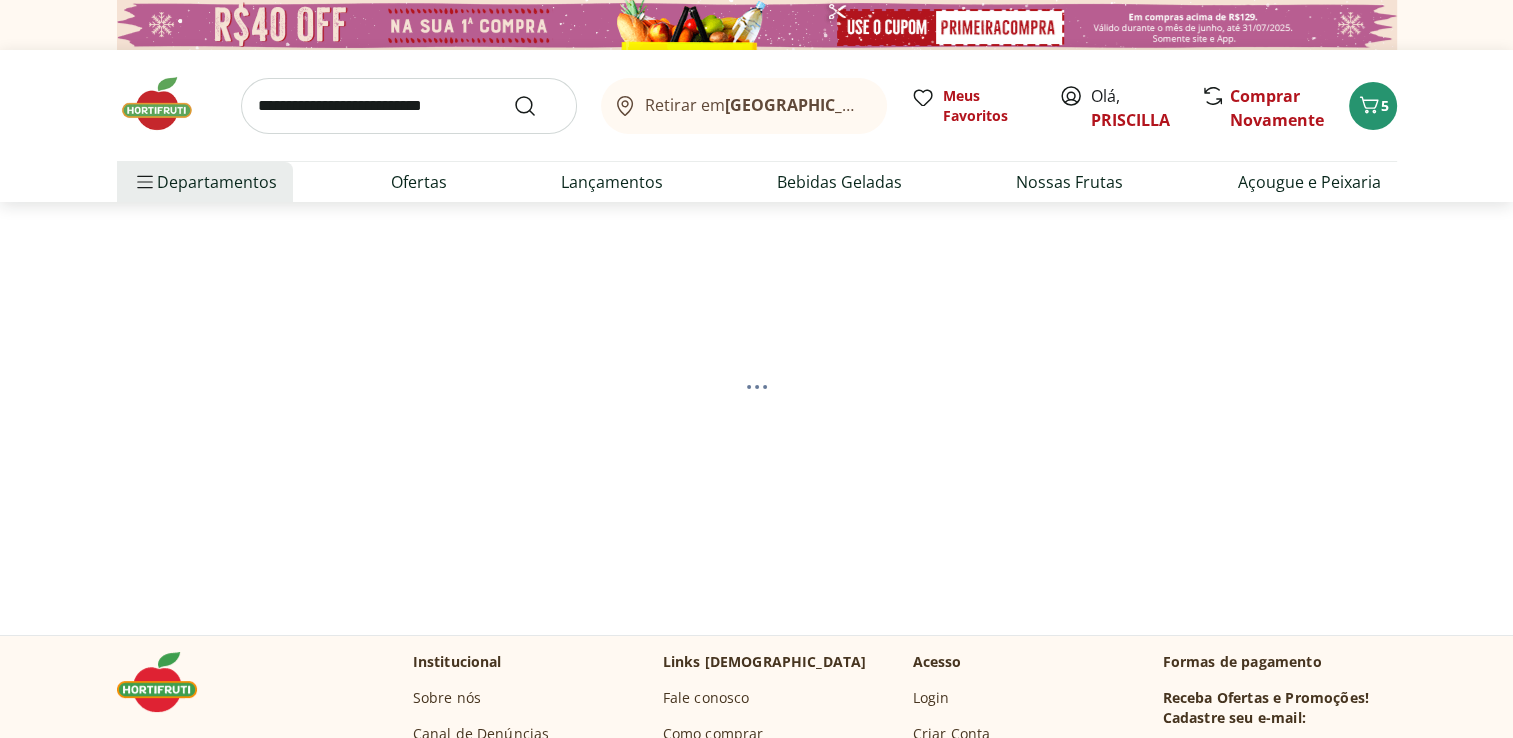 select on "**********" 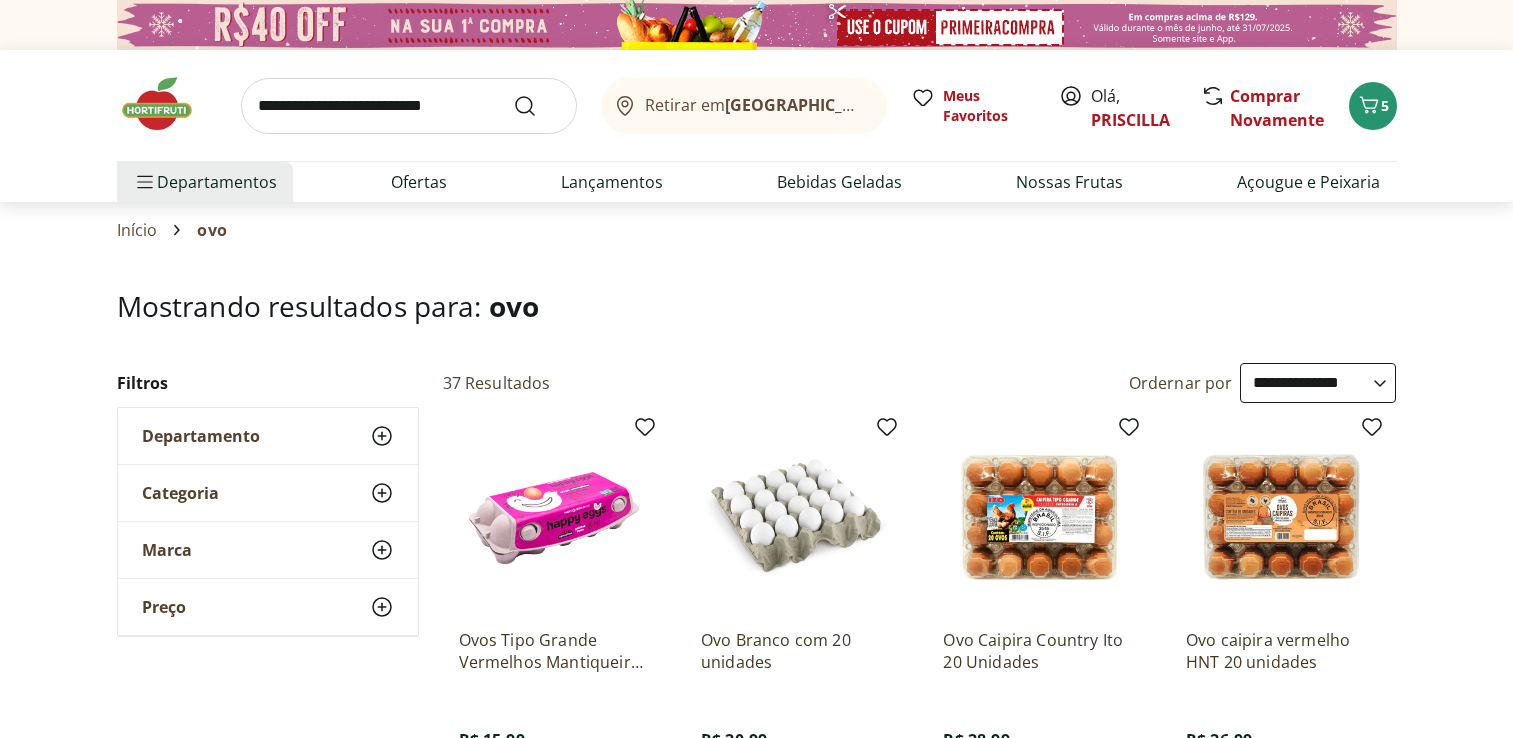 select on "**********" 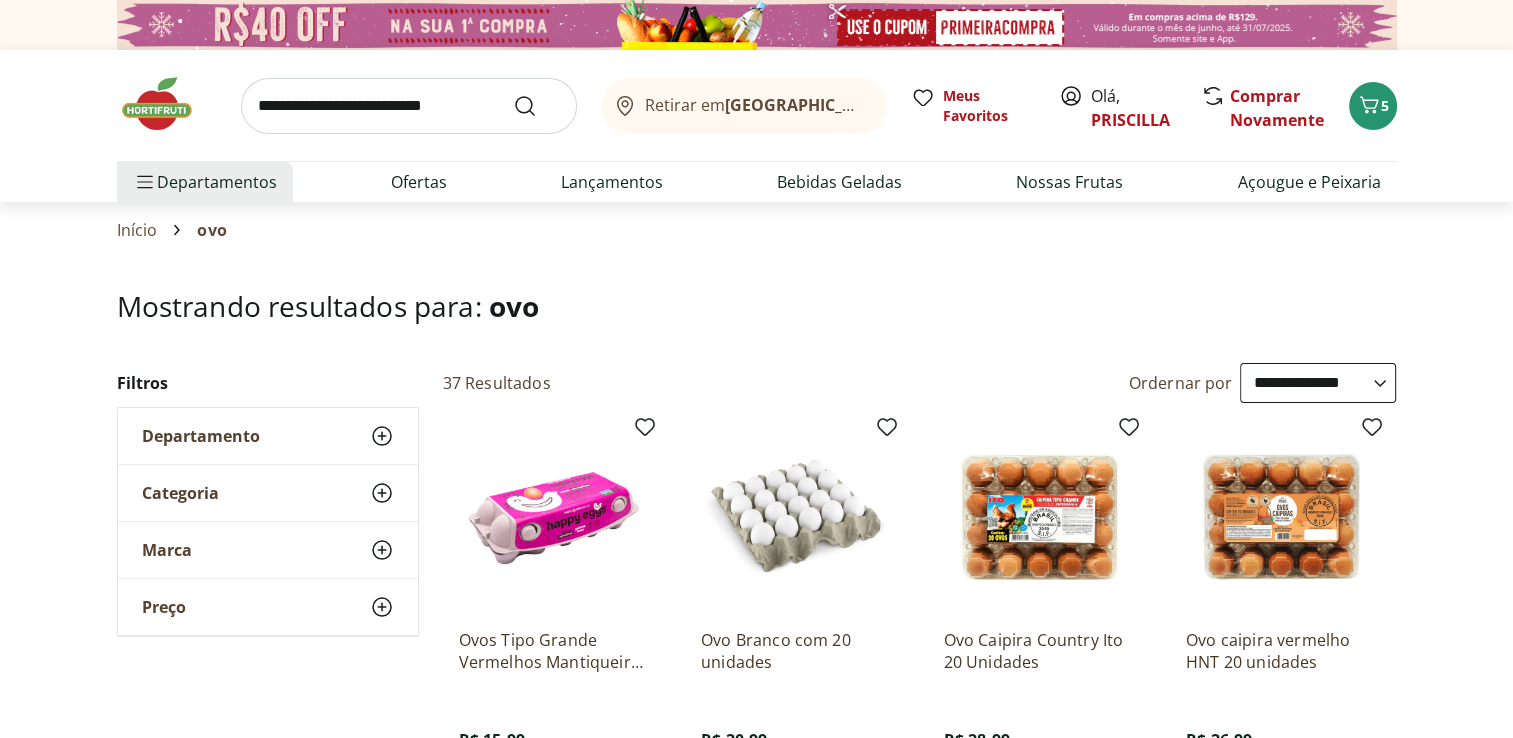 scroll, scrollTop: 0, scrollLeft: 0, axis: both 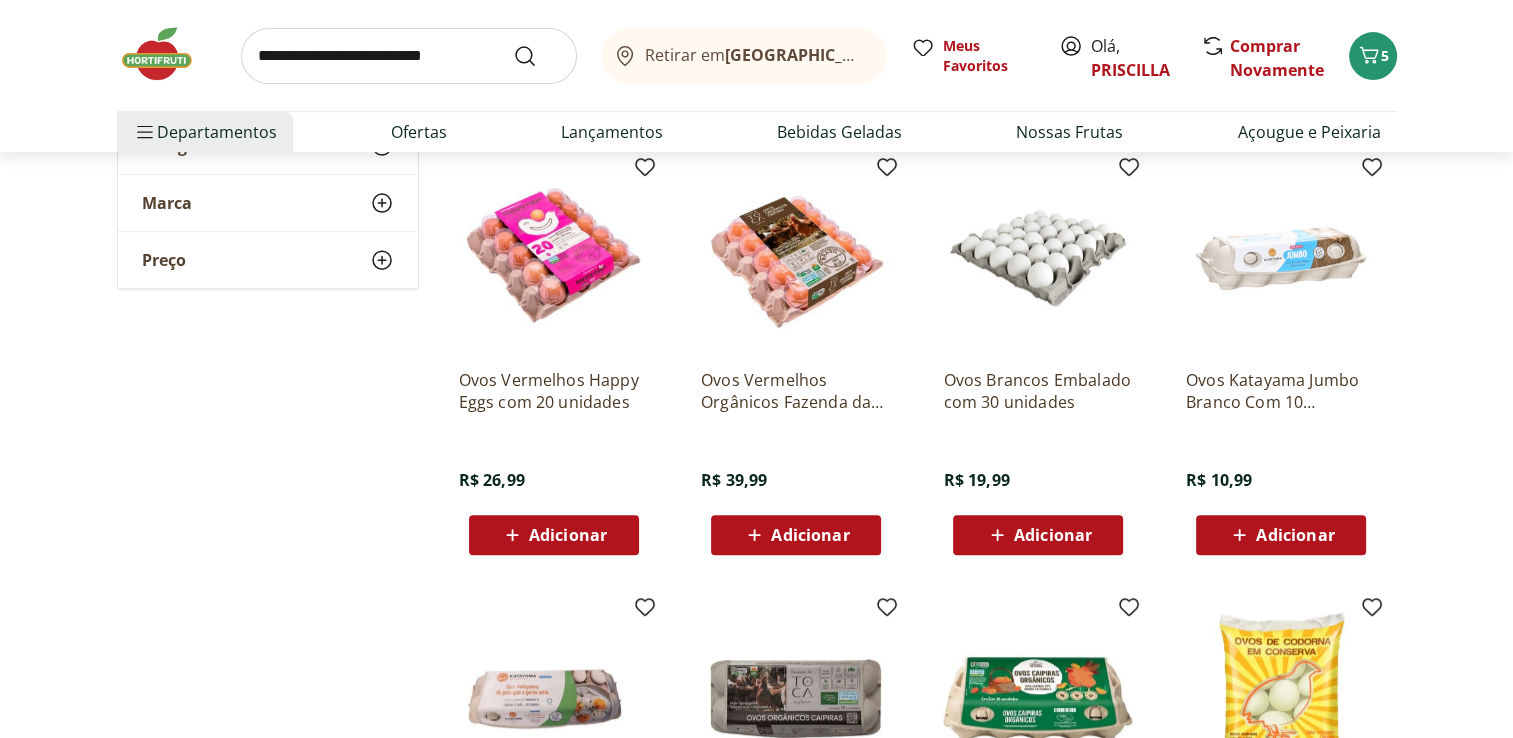 click on "Adicionar" at bounding box center [554, 535] 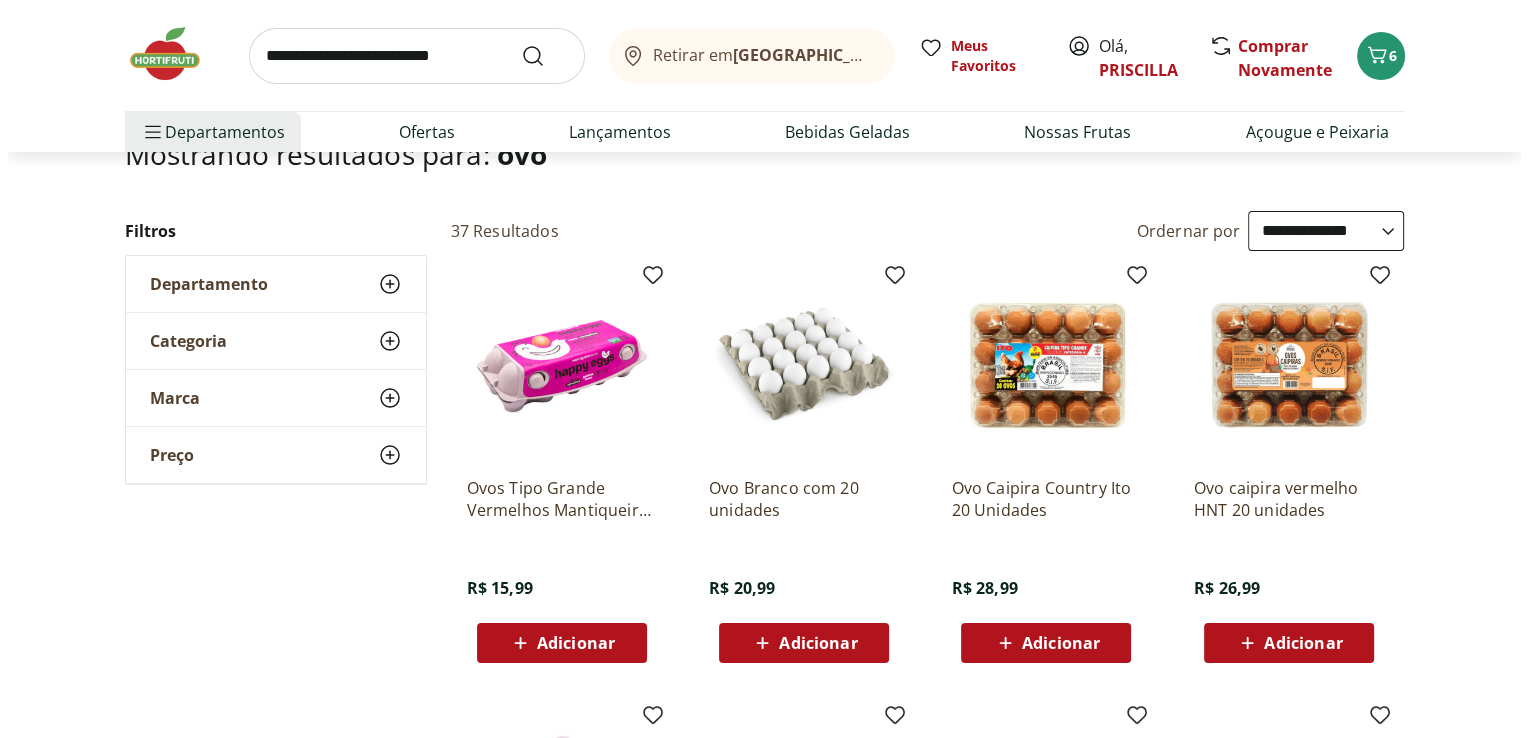 scroll, scrollTop: 0, scrollLeft: 0, axis: both 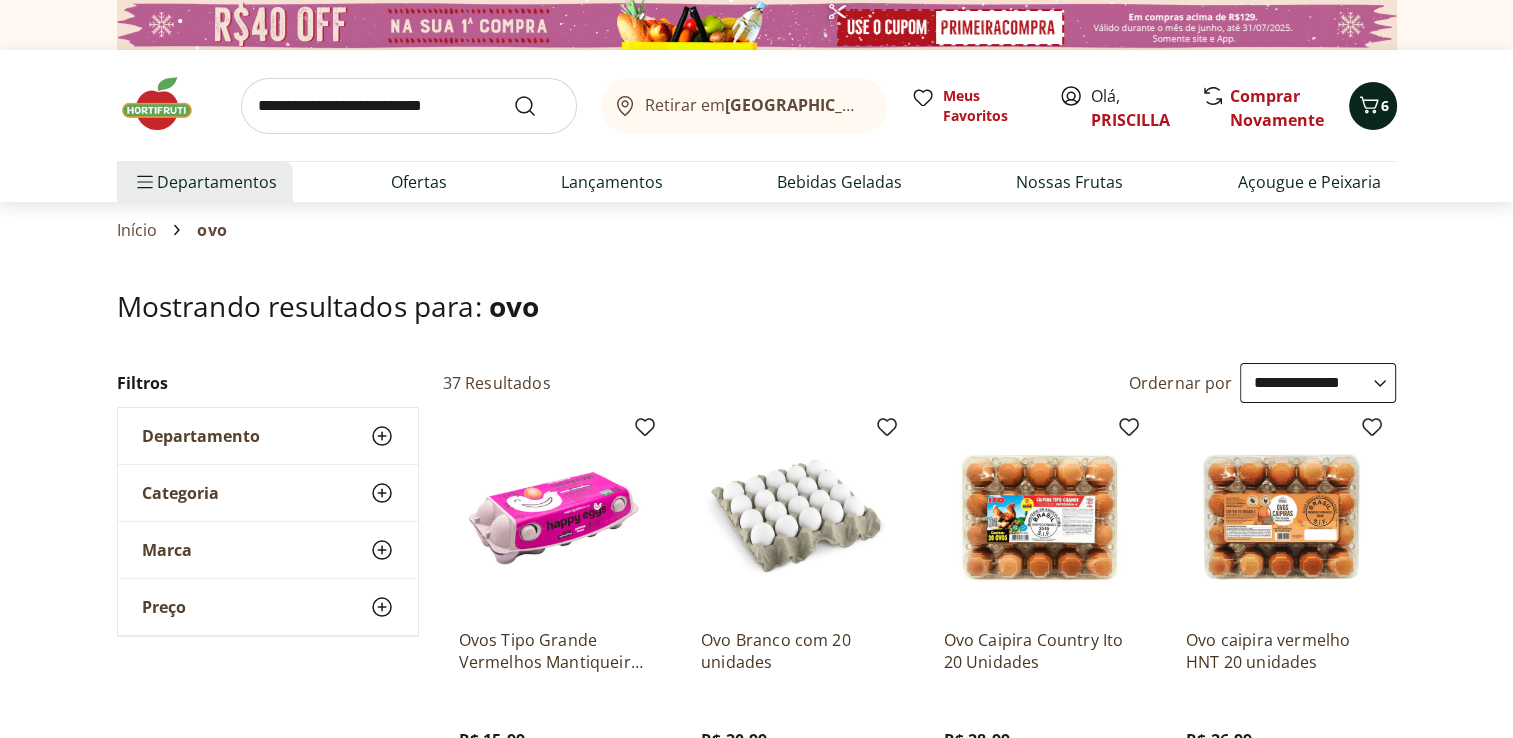 click on "6" at bounding box center [1385, 105] 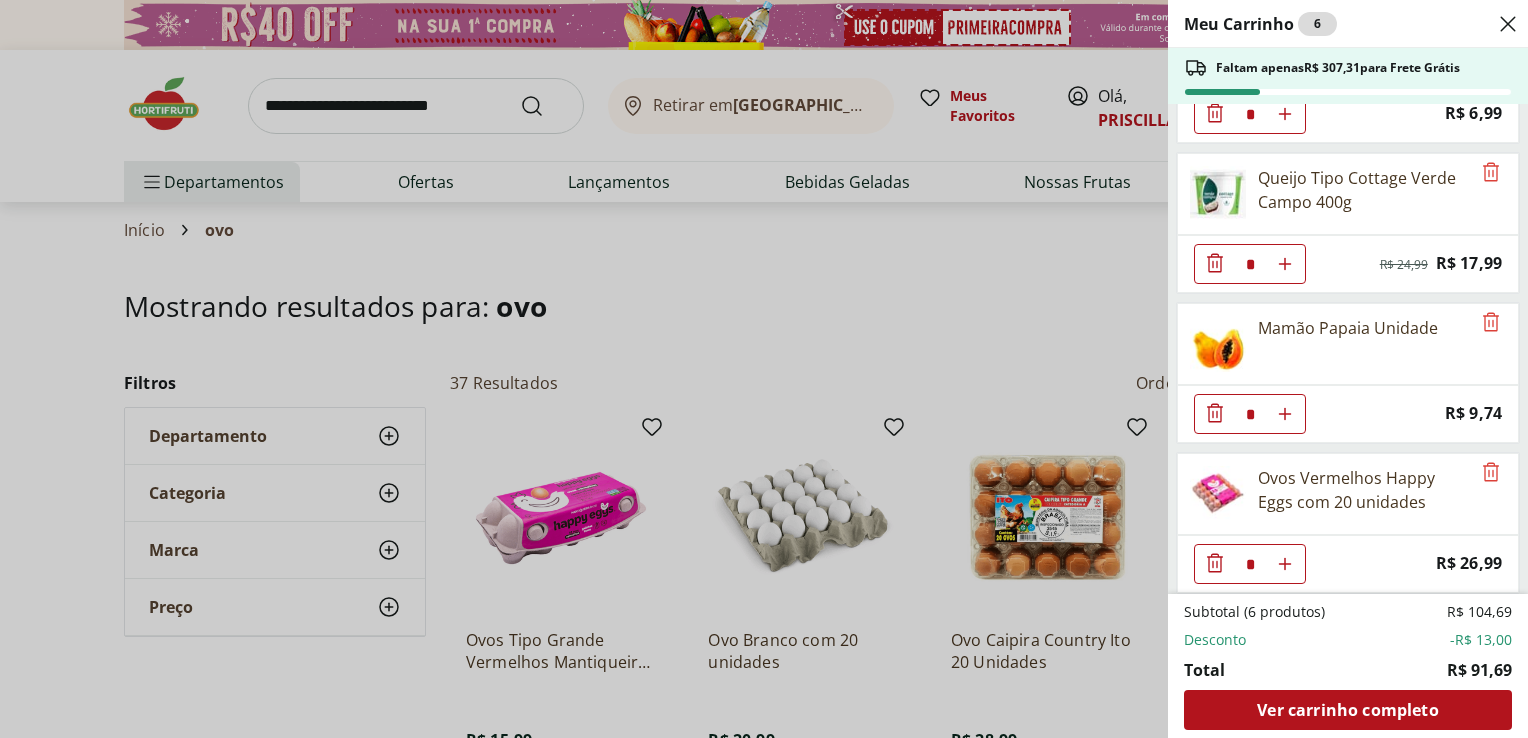 scroll, scrollTop: 0, scrollLeft: 0, axis: both 